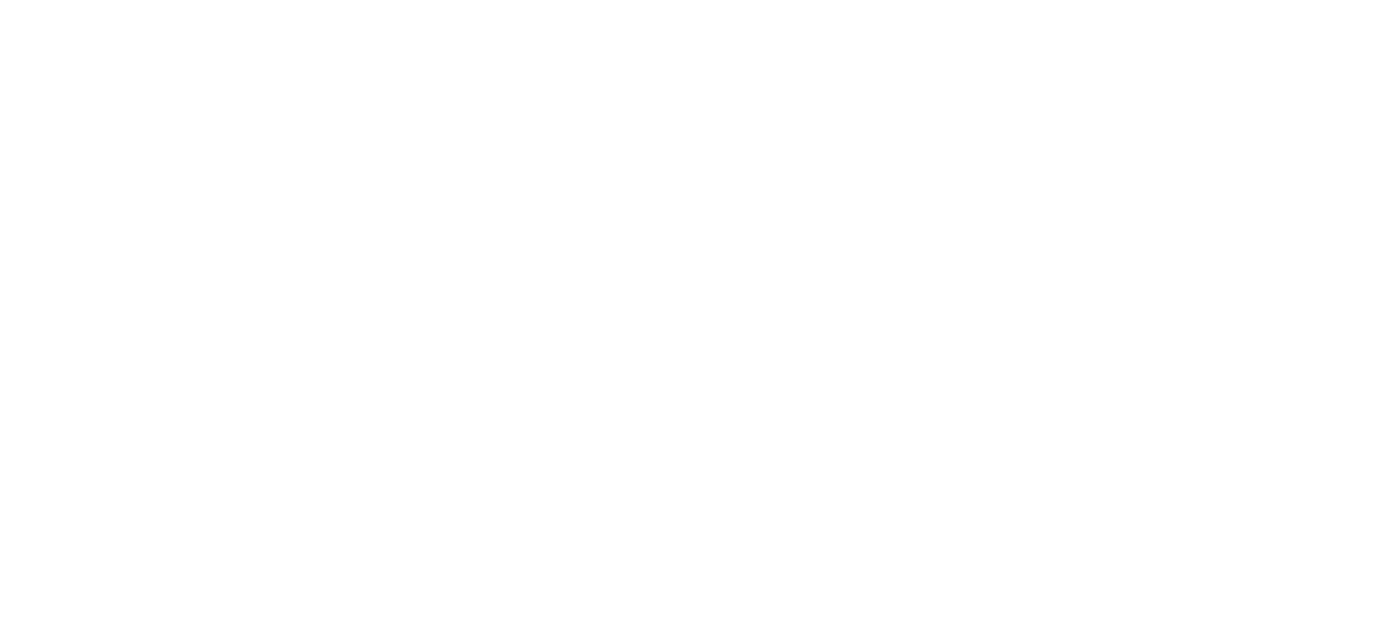 scroll, scrollTop: 0, scrollLeft: 0, axis: both 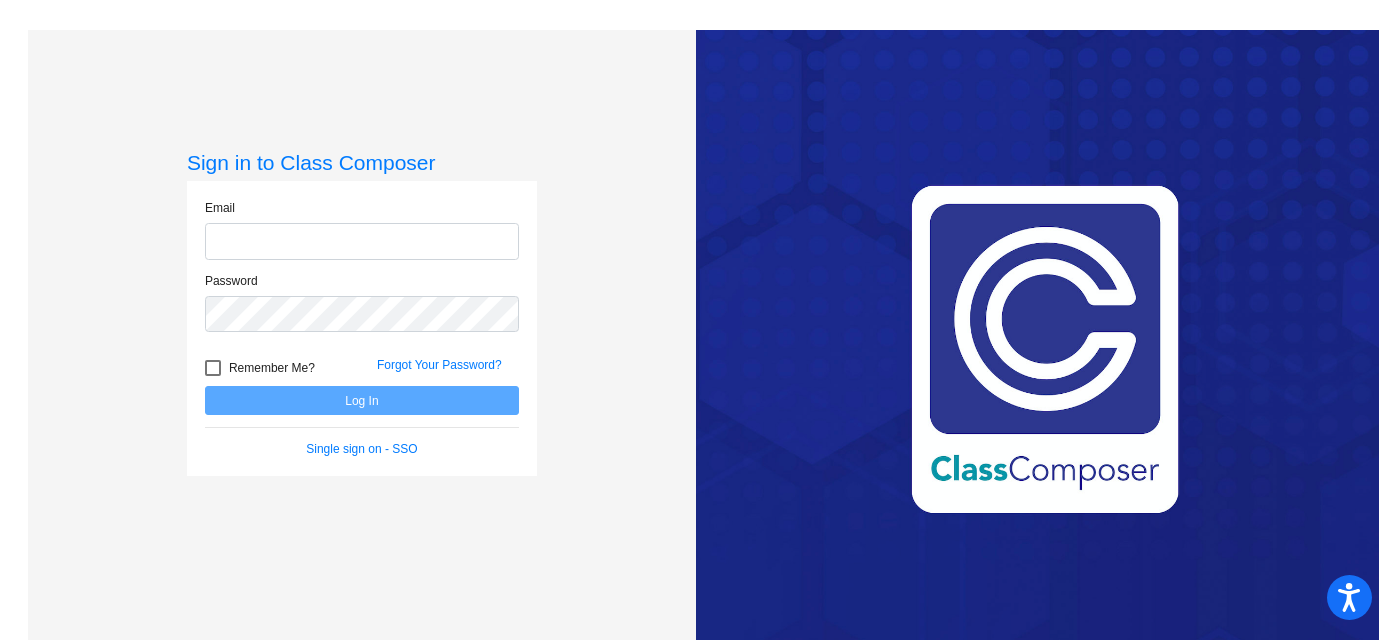 type on "[EMAIL]" 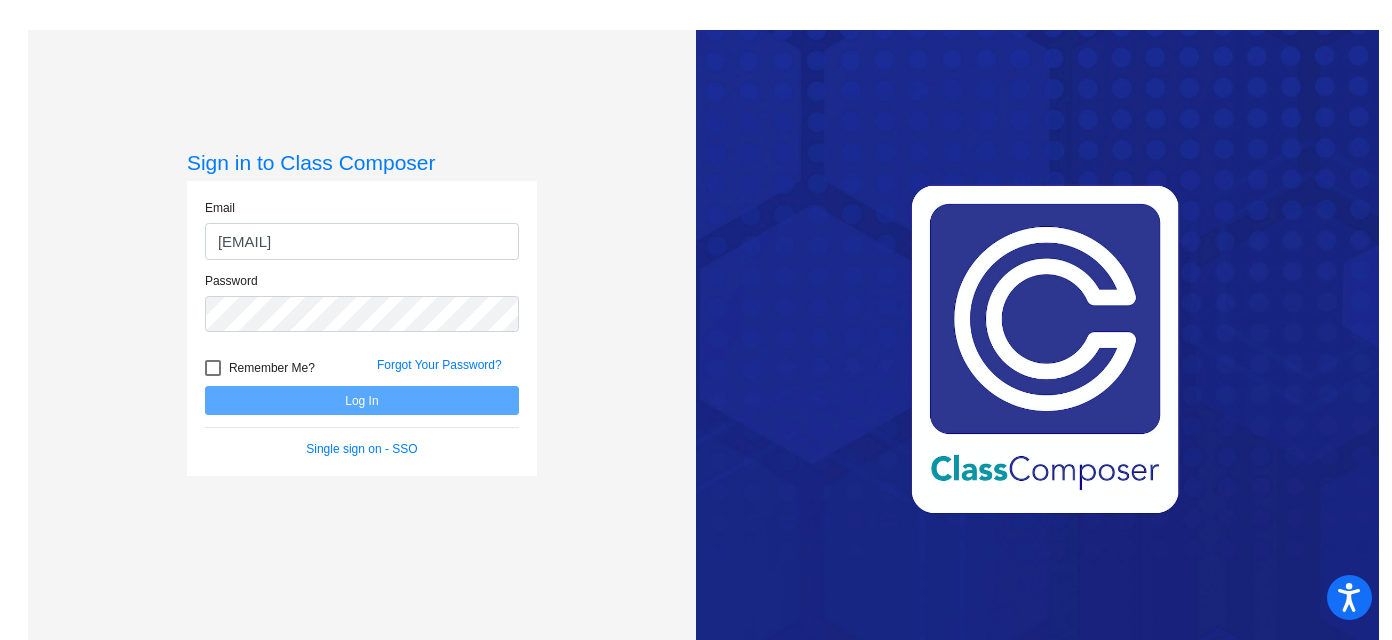 click on "Log In" 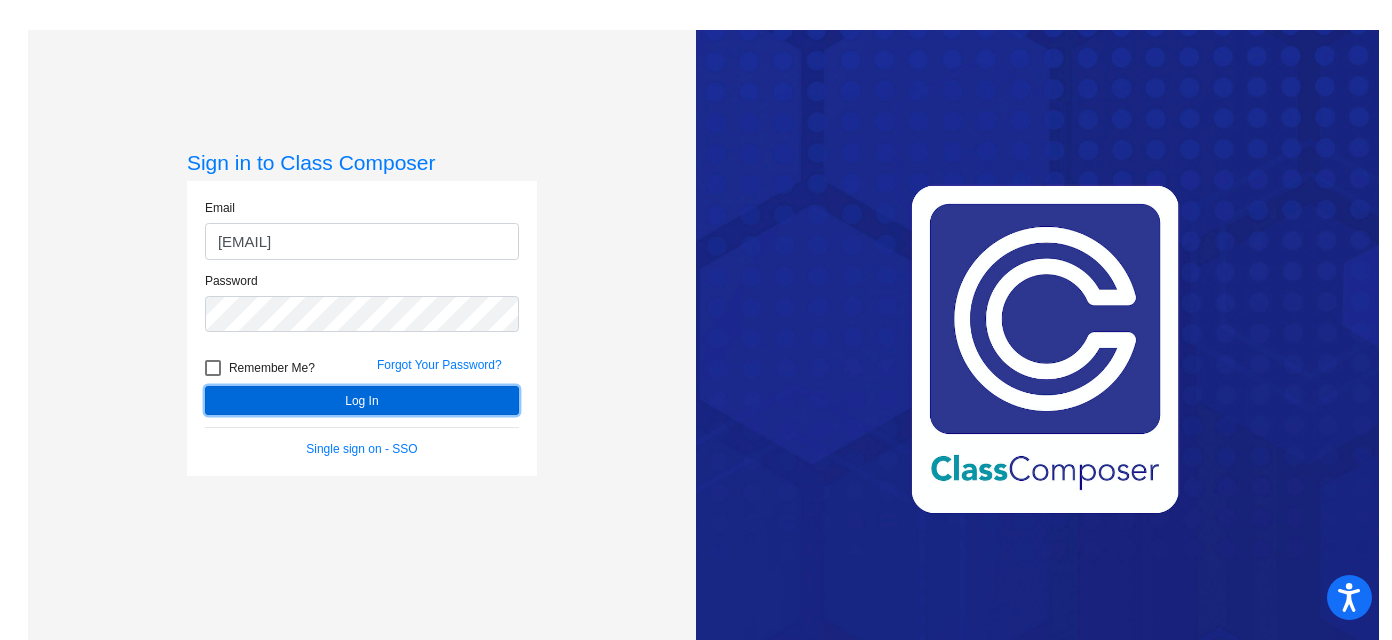 click on "Log In" 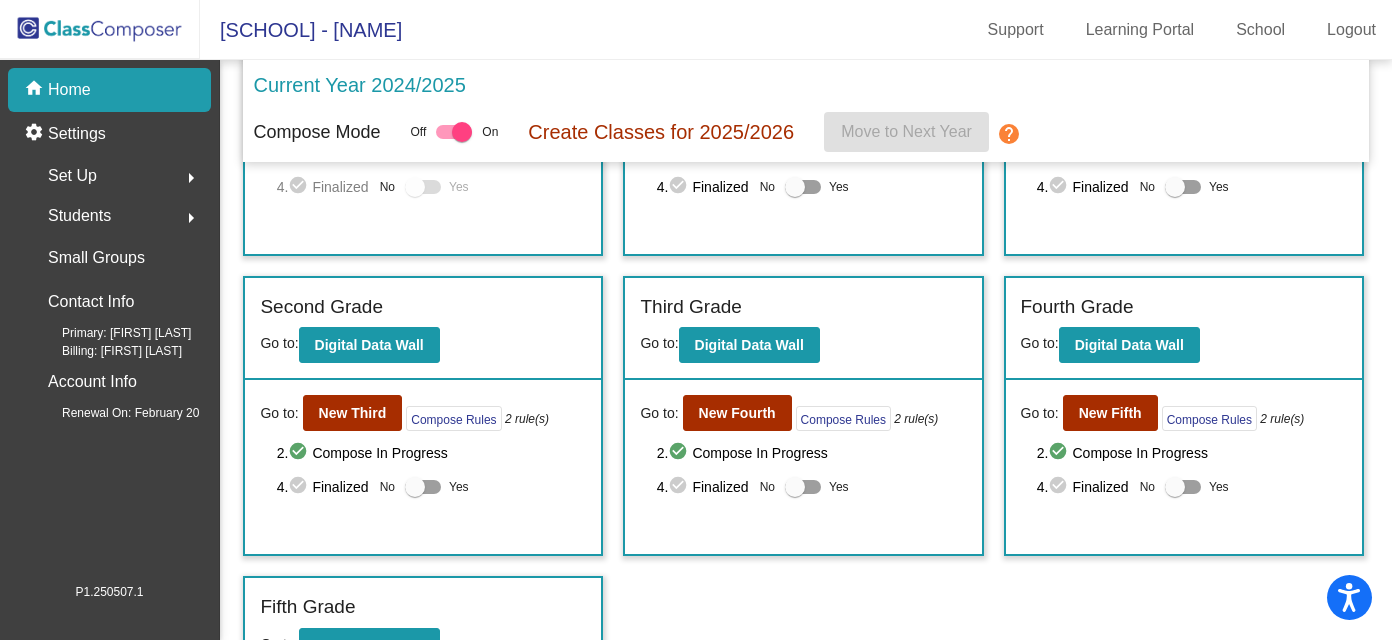 scroll, scrollTop: 200, scrollLeft: 0, axis: vertical 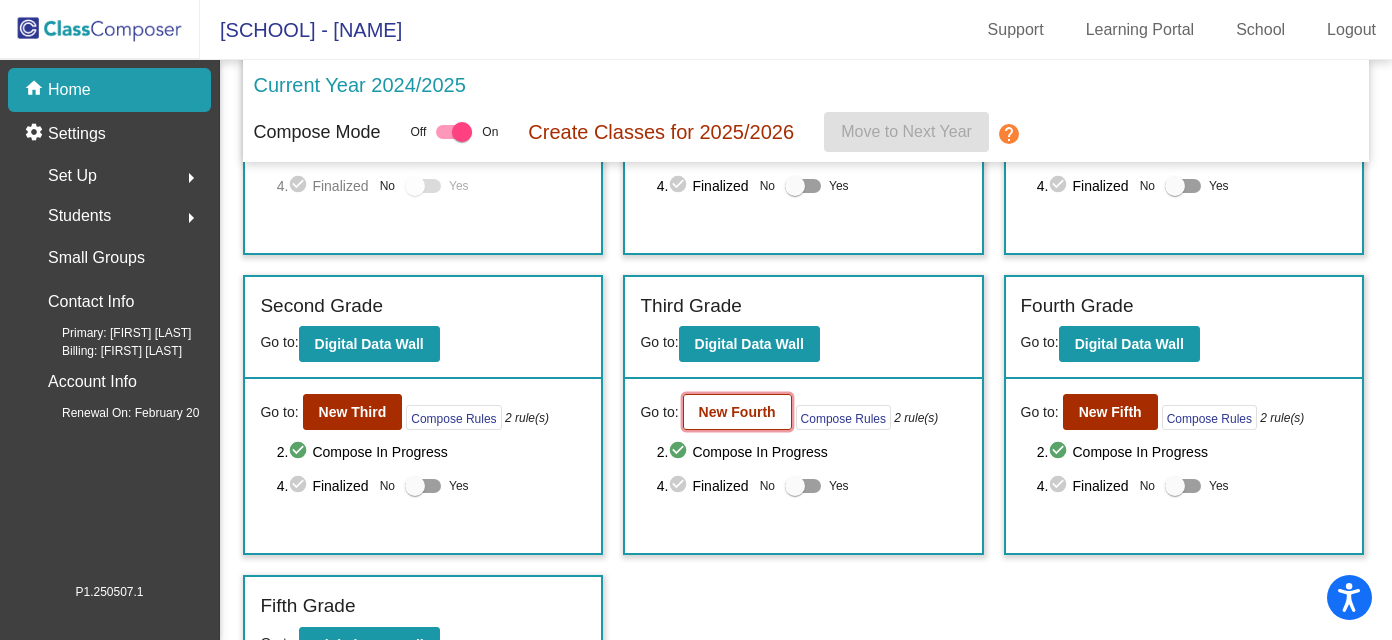 click on "New Fourth" 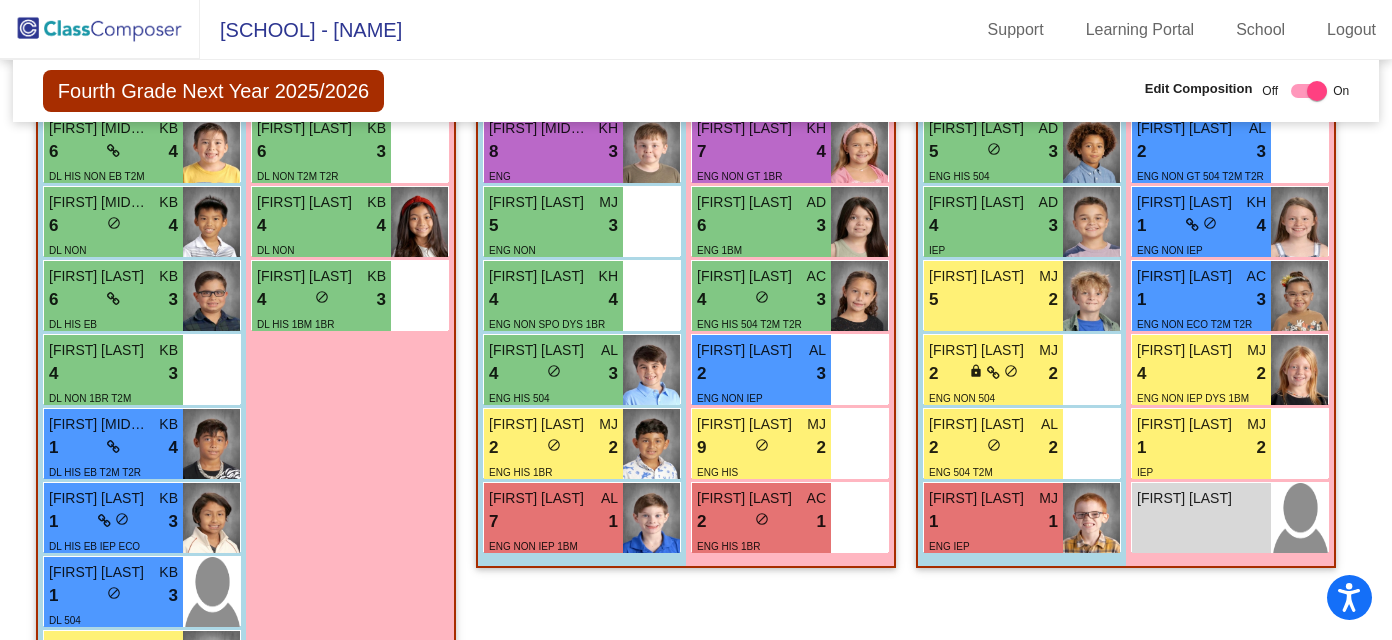 scroll, scrollTop: 1993, scrollLeft: 0, axis: vertical 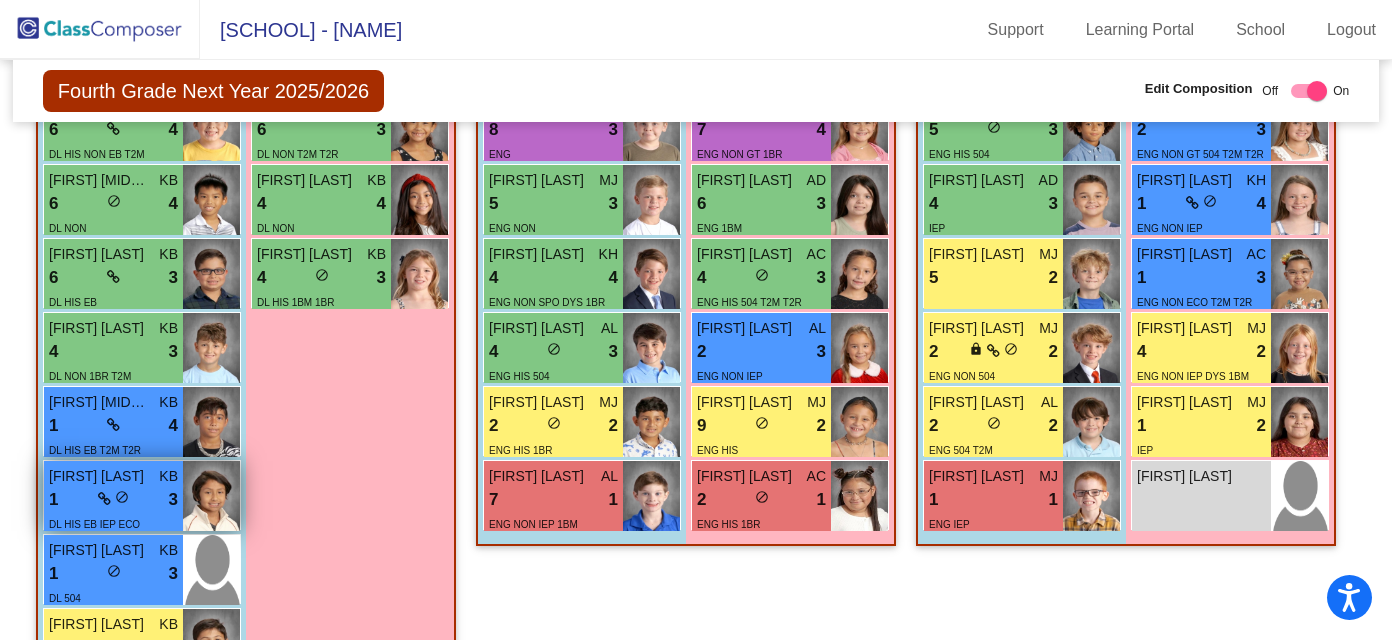 click on "1 lock do_not_disturb_alt 3" at bounding box center [113, 500] 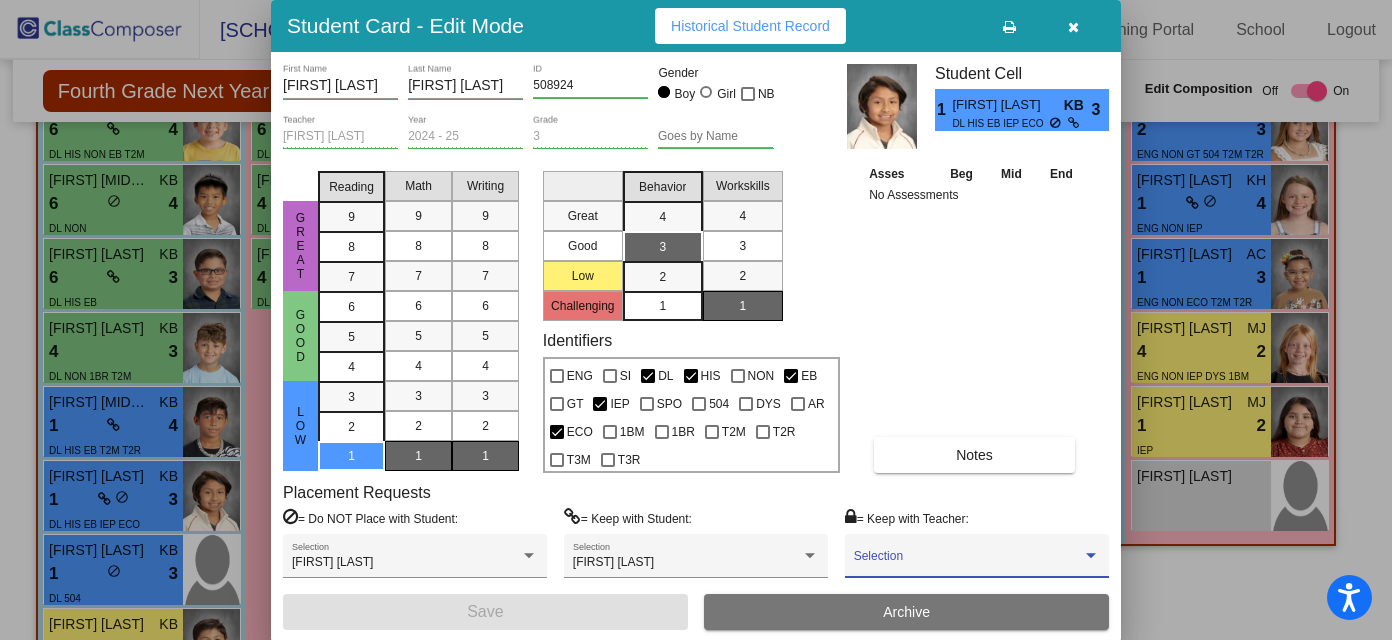 click at bounding box center [968, 563] 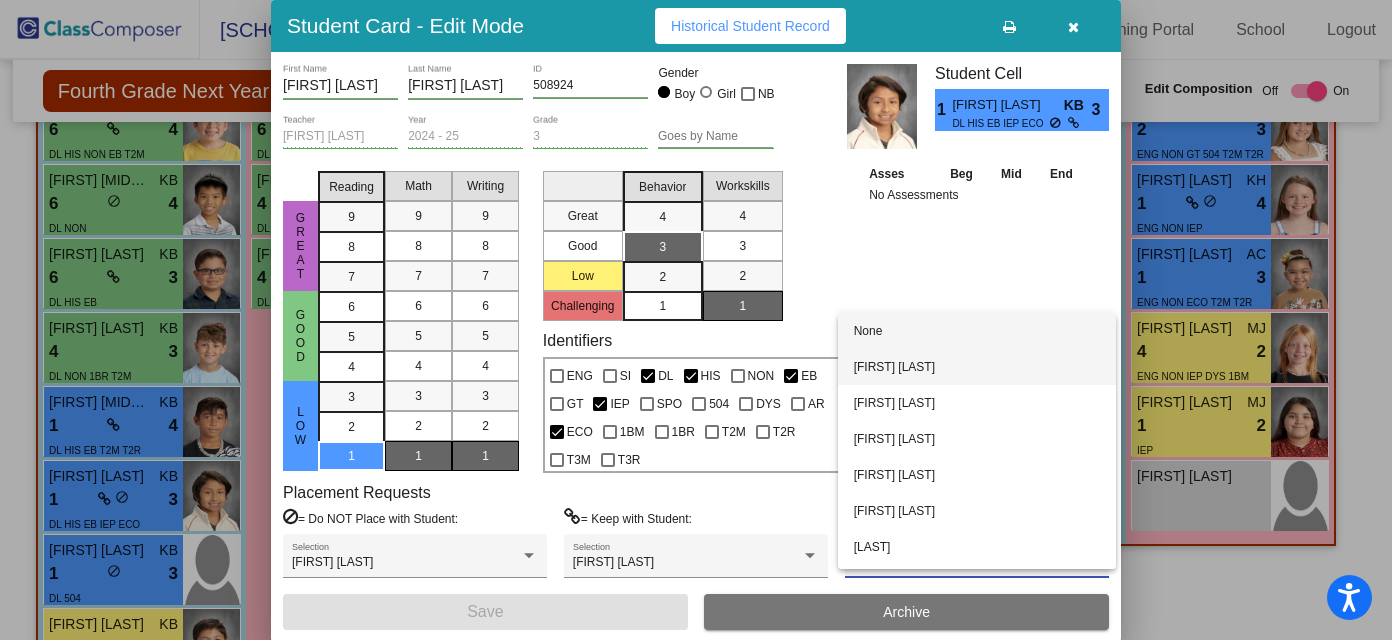click on "[FIRST] [LAST]" at bounding box center (977, 367) 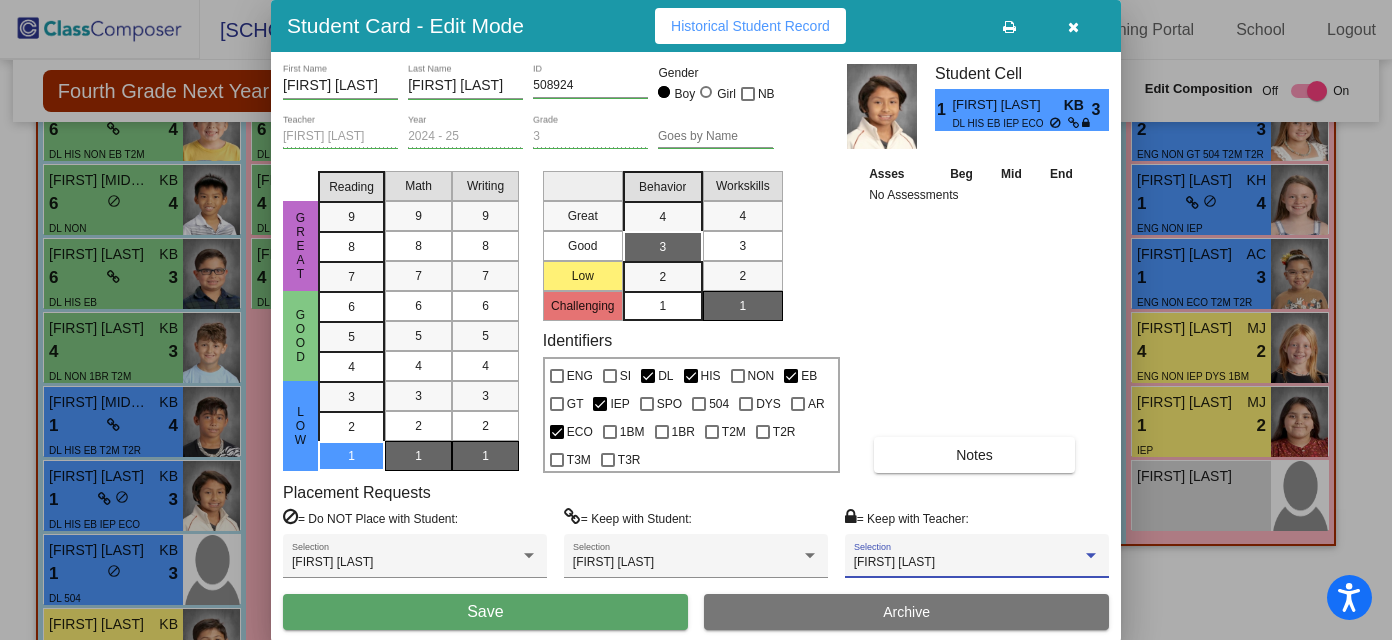 click on "Save" at bounding box center (485, 612) 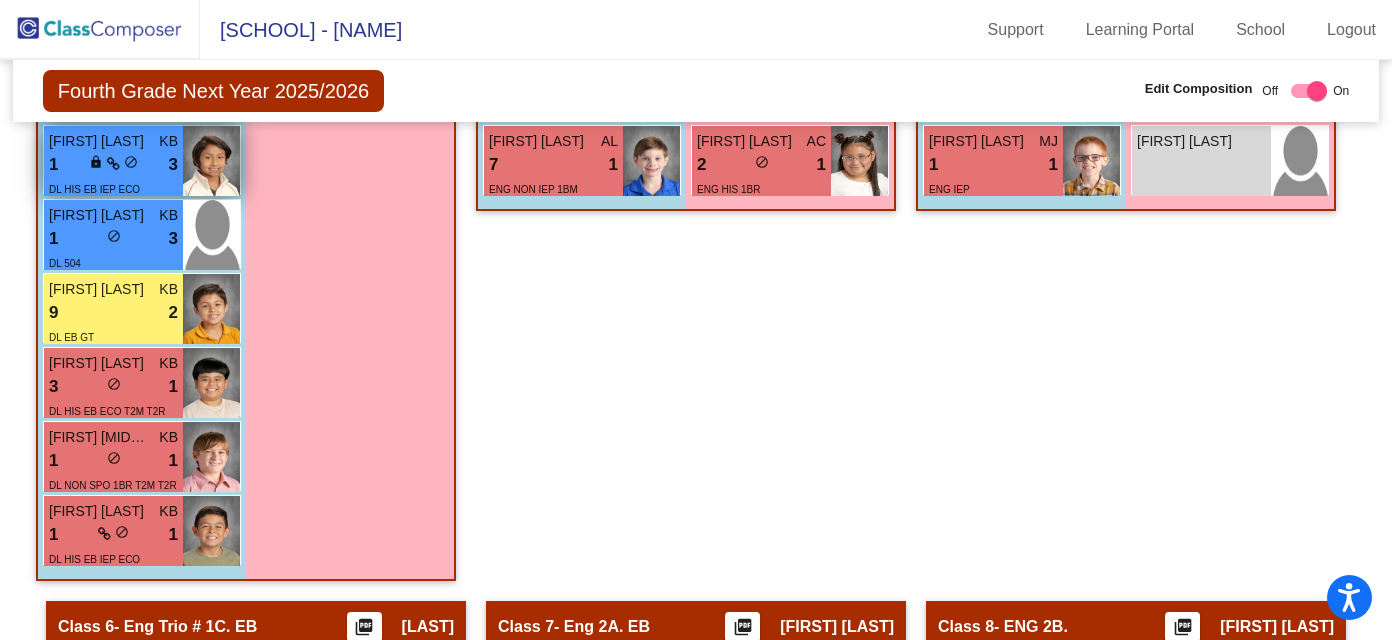 scroll, scrollTop: 2334, scrollLeft: 0, axis: vertical 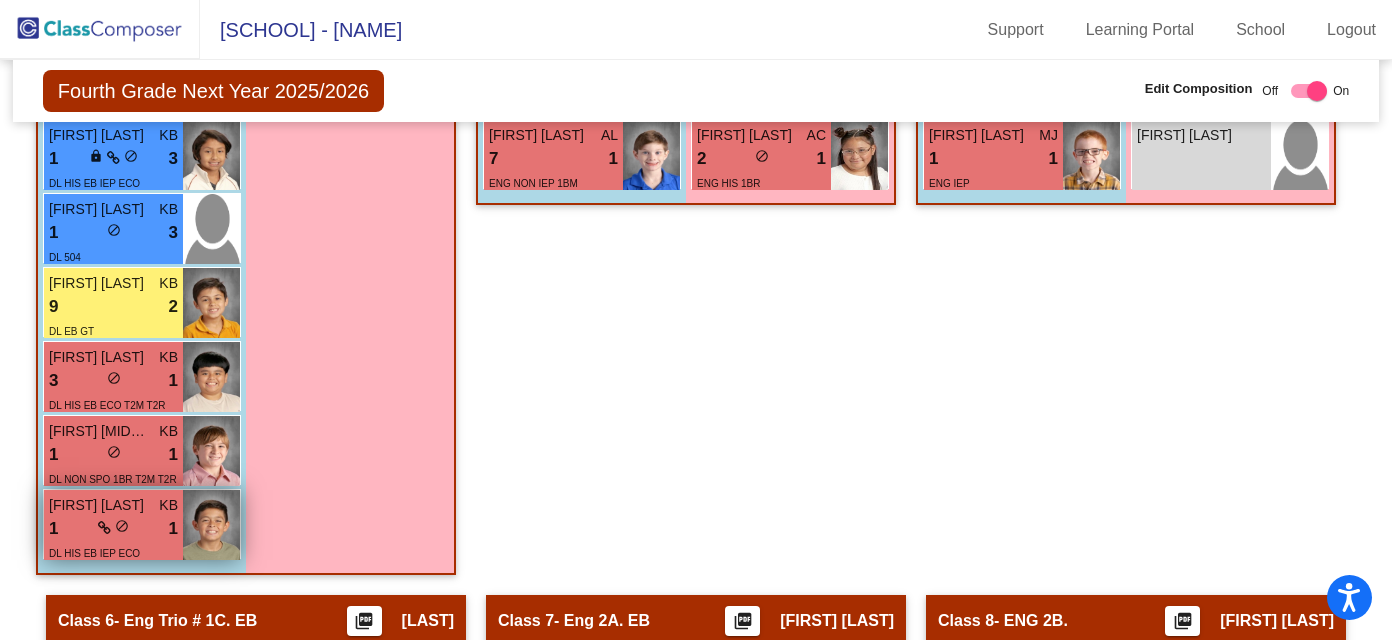 click on "1 lock do_not_disturb_alt 1" at bounding box center (113, 529) 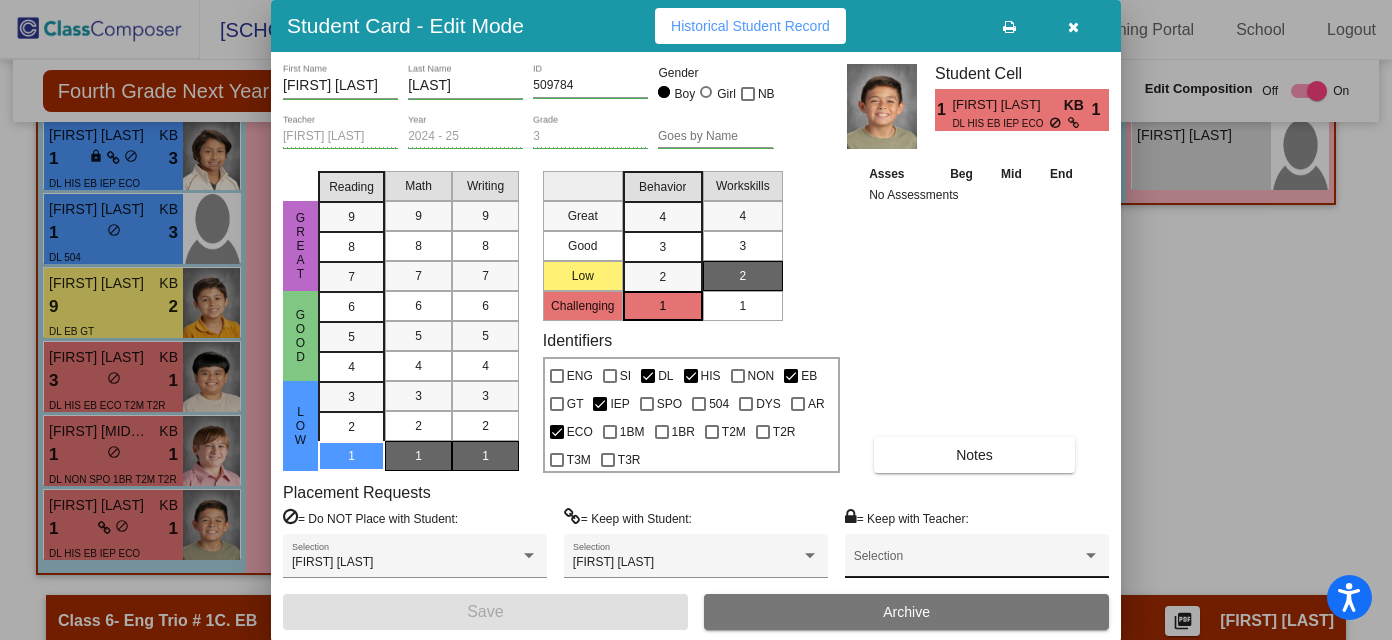 click at bounding box center [968, 563] 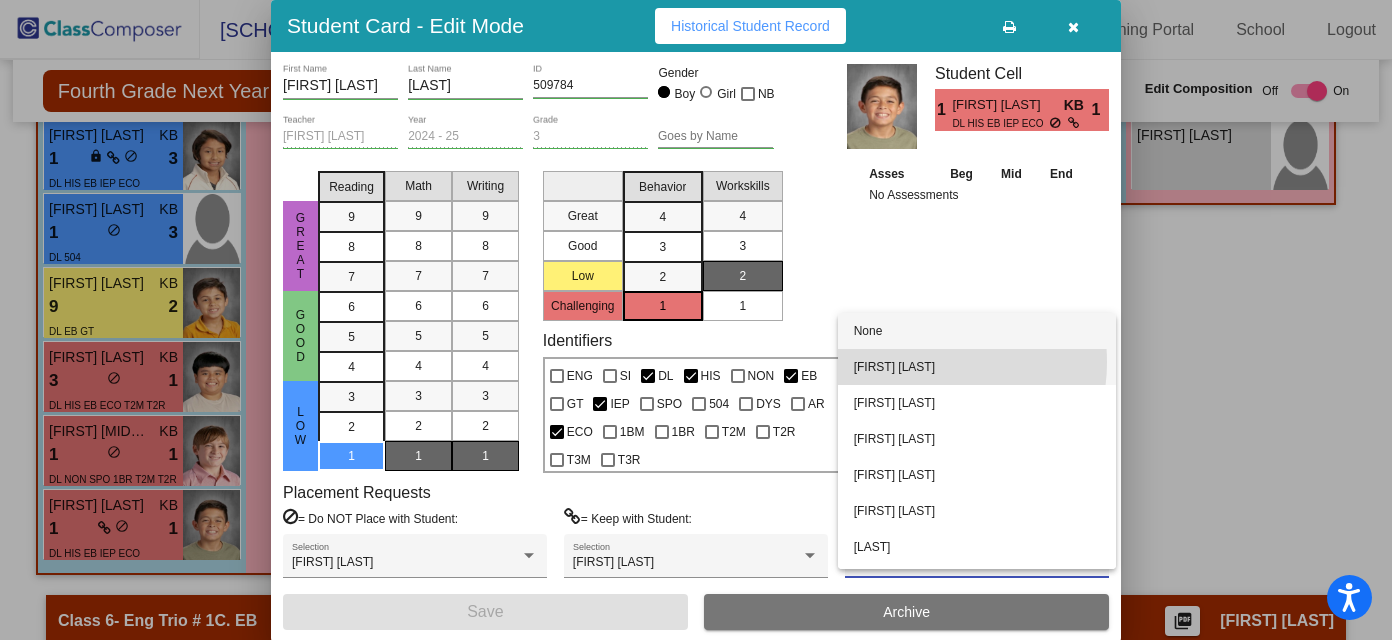 click on "[FIRST] [LAST]" at bounding box center [977, 367] 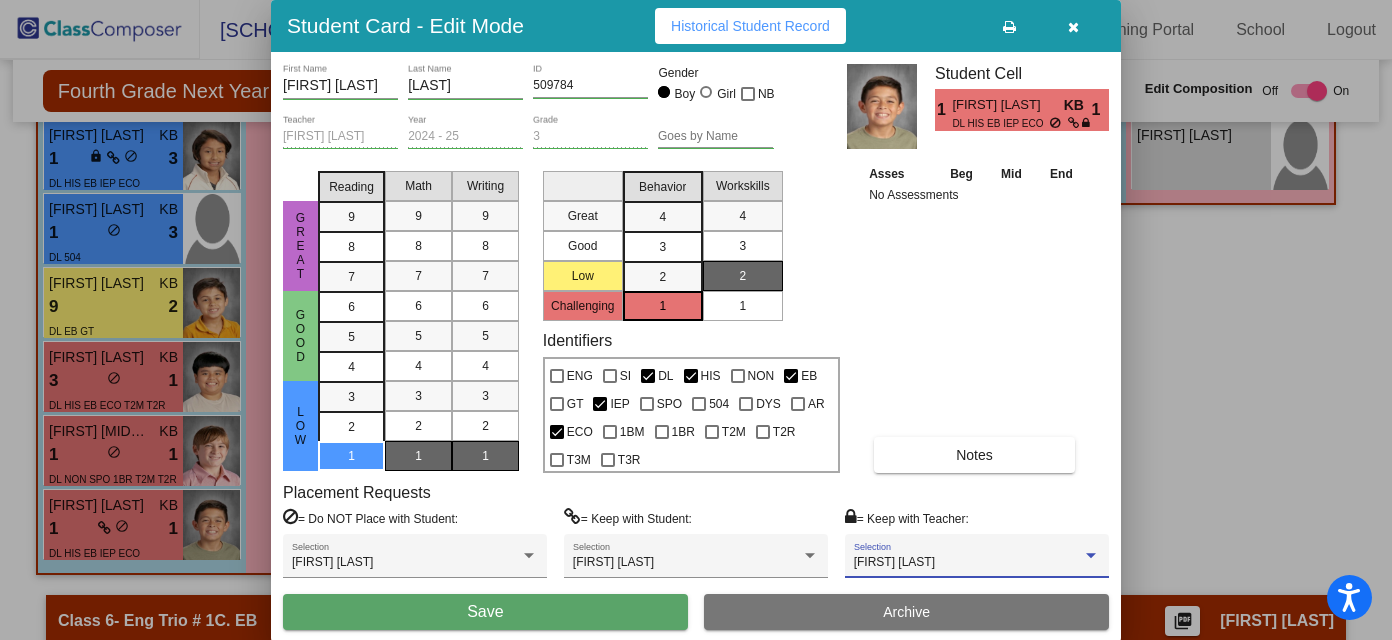 click on "Save" at bounding box center [485, 612] 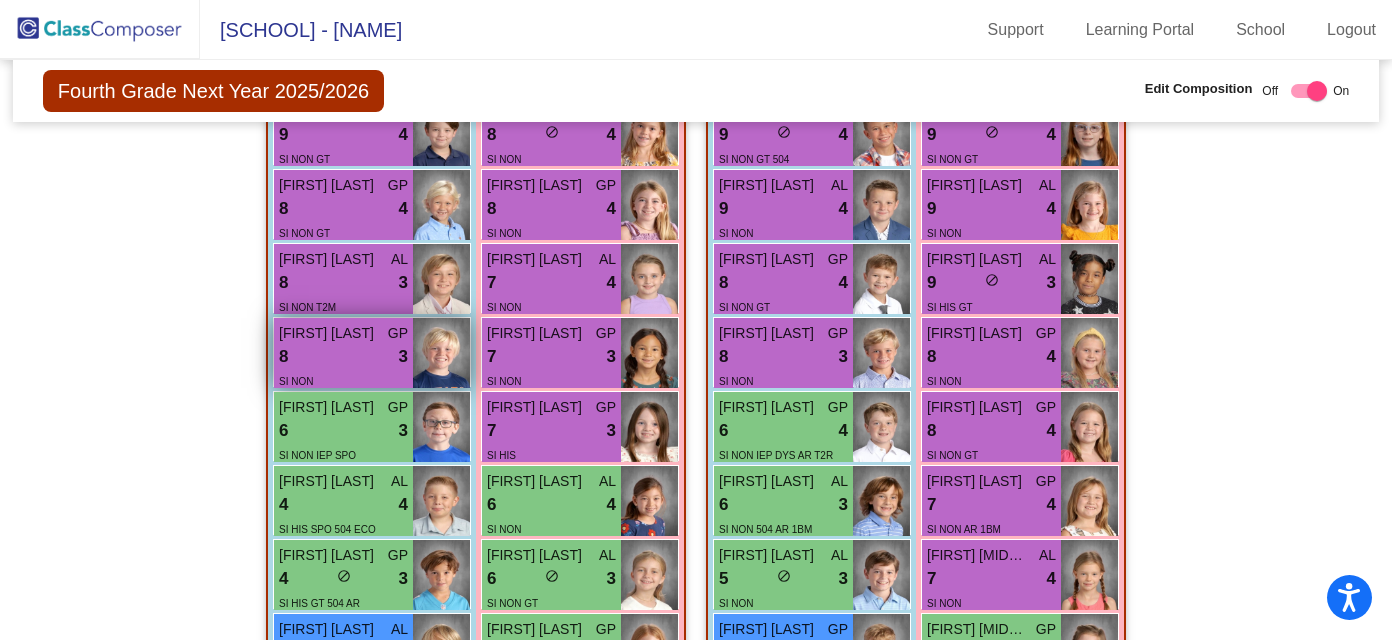 scroll, scrollTop: 803, scrollLeft: 0, axis: vertical 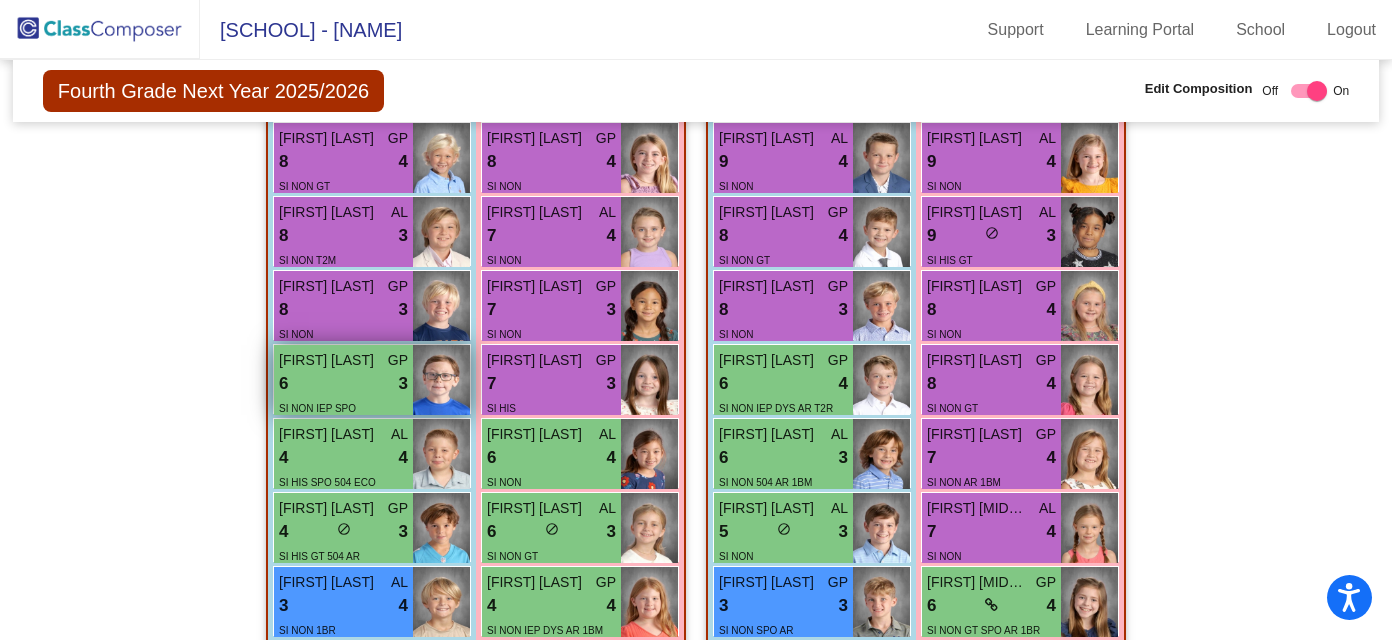 click on "6 lock do_not_disturb_alt 3" at bounding box center (343, 384) 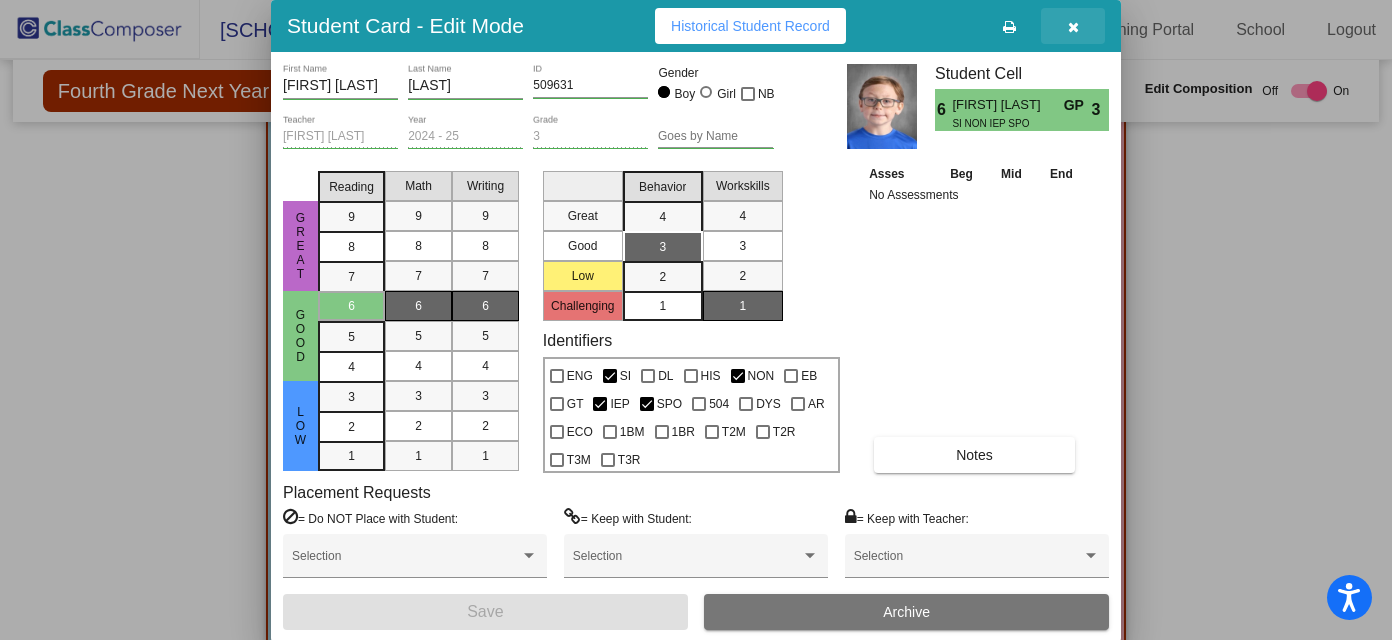 click at bounding box center [1073, 27] 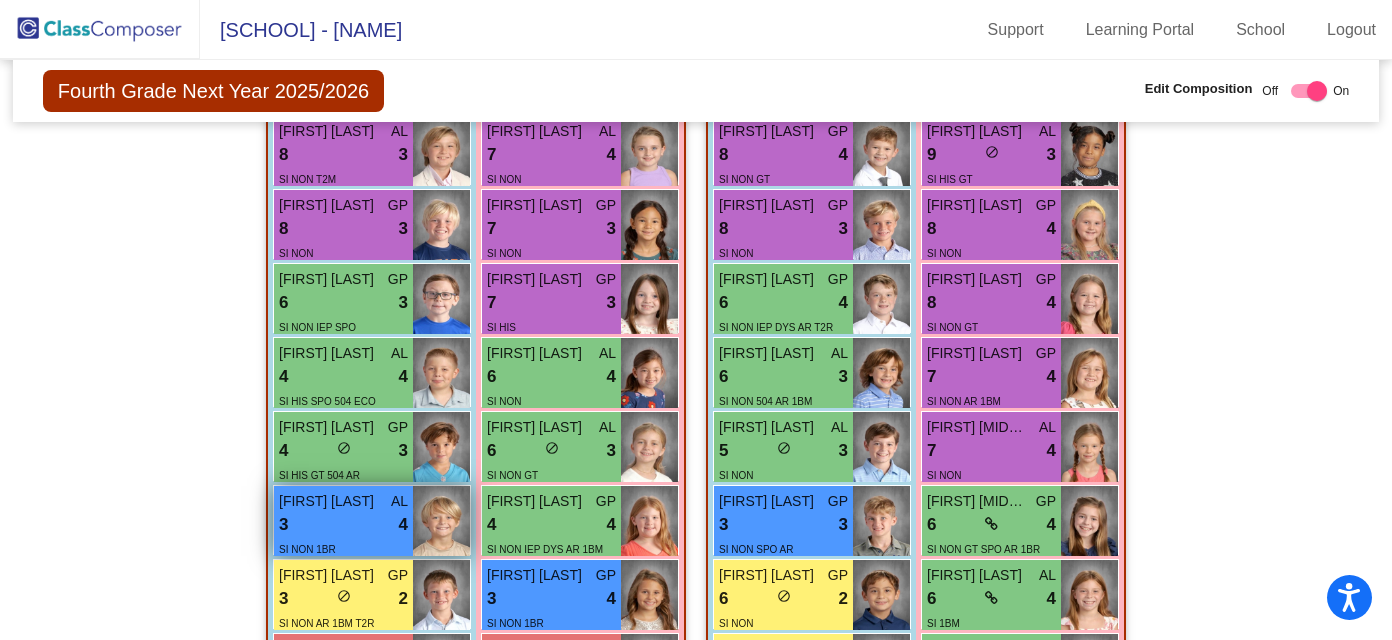scroll, scrollTop: 874, scrollLeft: 0, axis: vertical 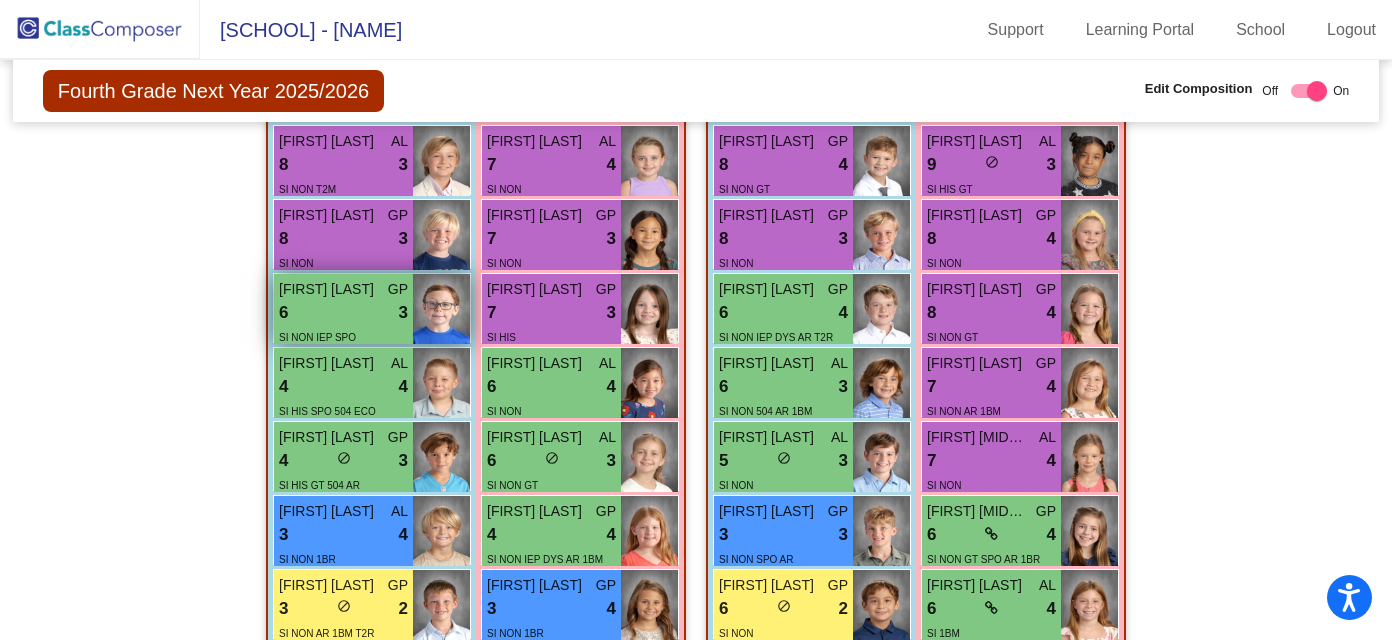 click on "SI NON IEP SPO" at bounding box center (317, 336) 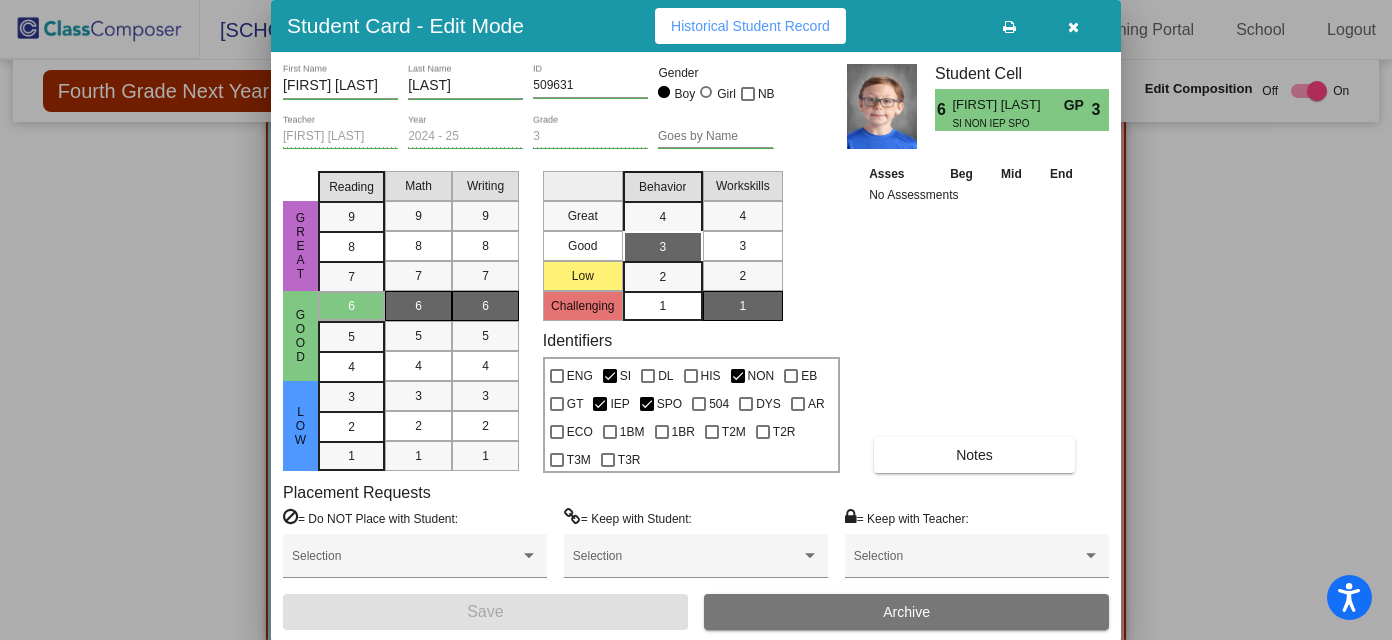 click at bounding box center [1073, 27] 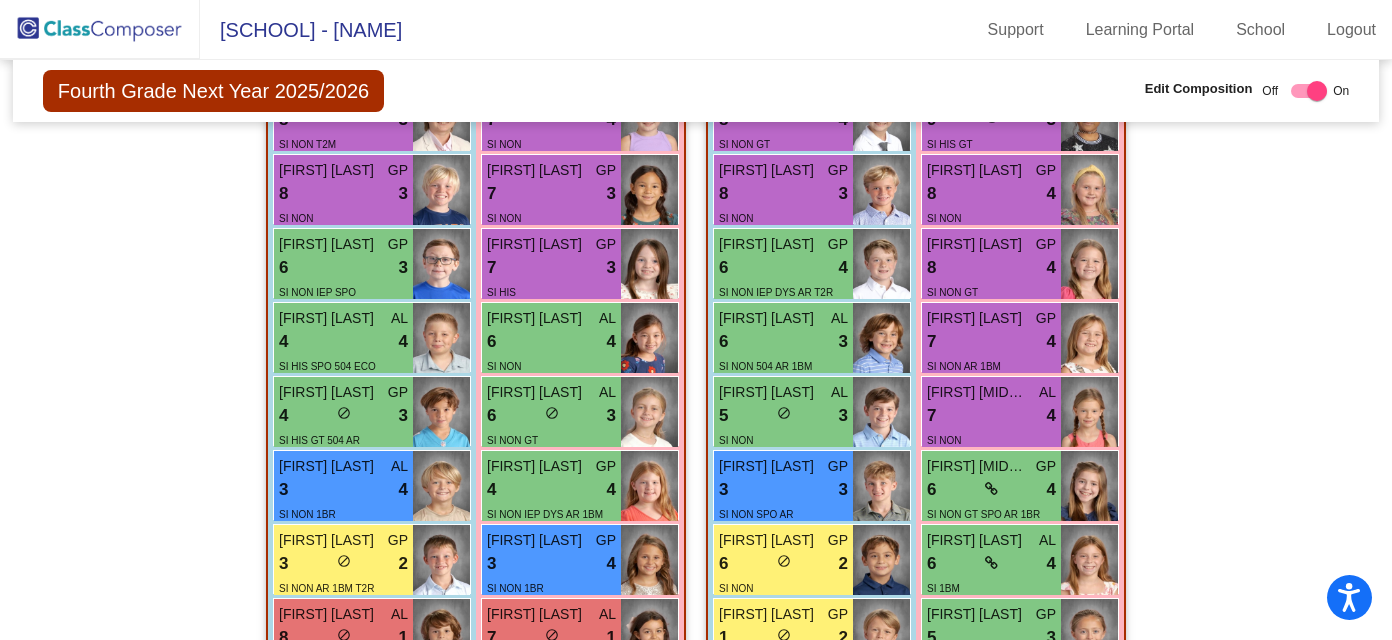 scroll, scrollTop: 925, scrollLeft: 0, axis: vertical 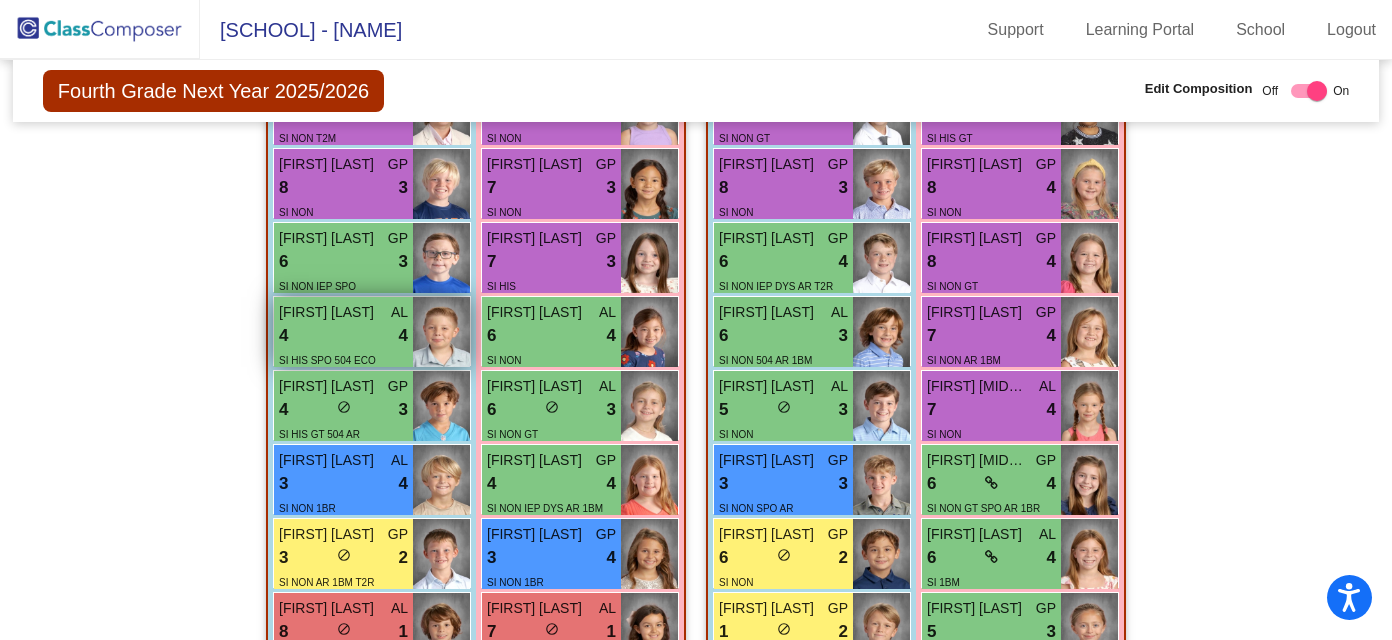click on "SI HIS SPO 504 ECO" at bounding box center (343, 359) 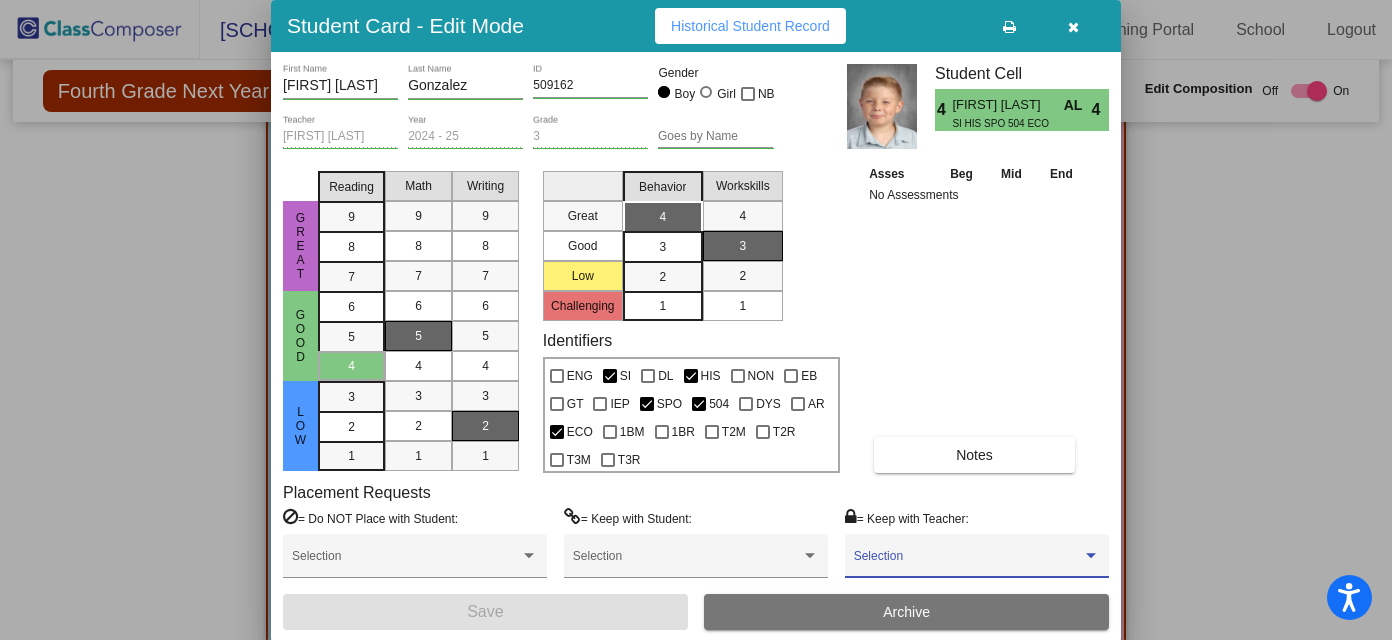click at bounding box center [968, 563] 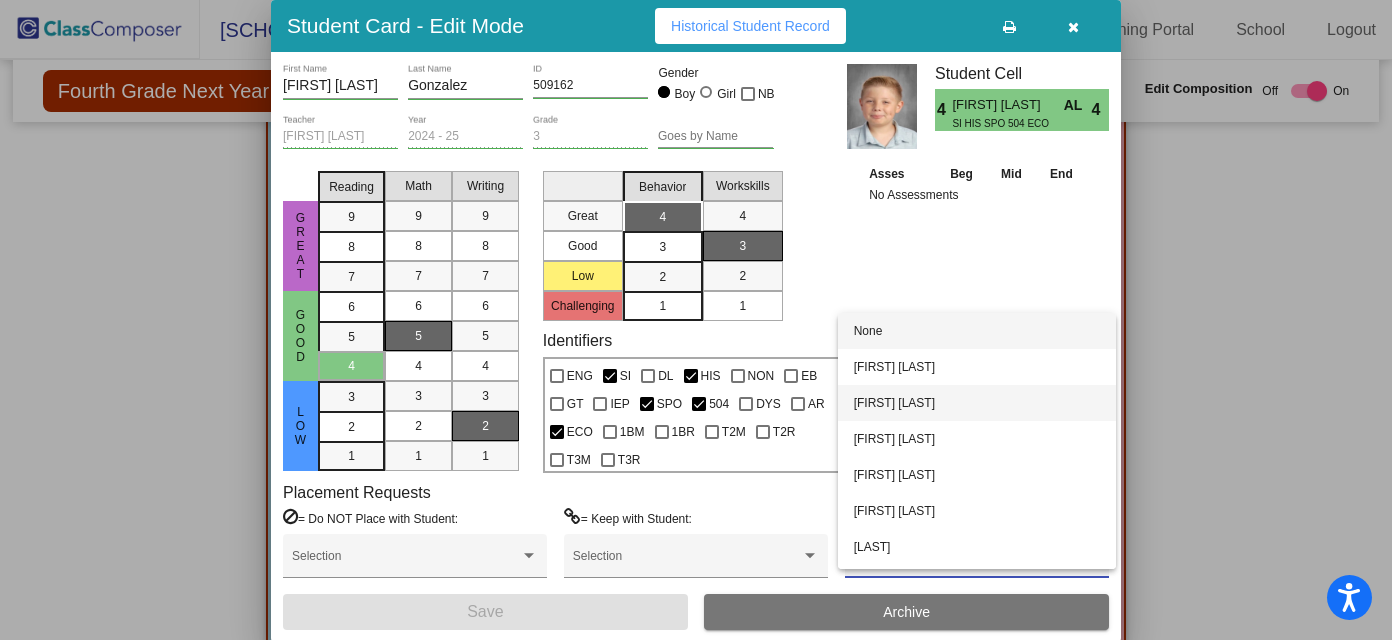 click on "[FIRST] [LAST]" at bounding box center [977, 403] 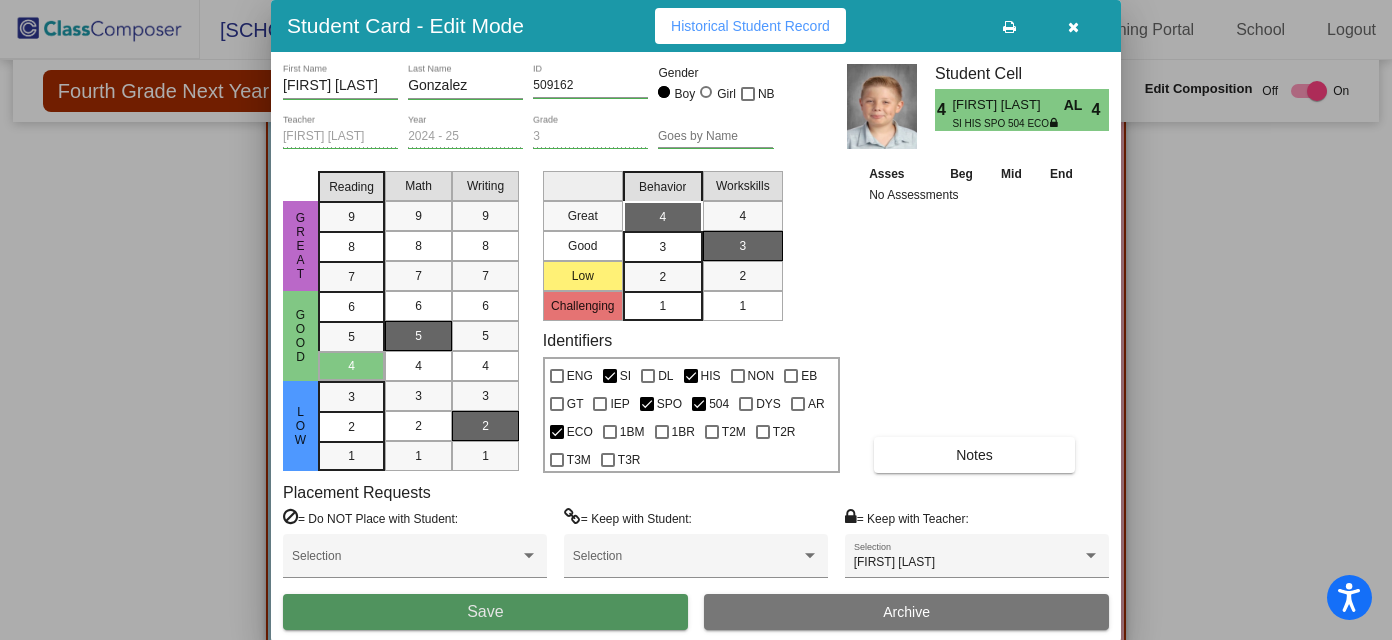 click on "Save" at bounding box center (485, 612) 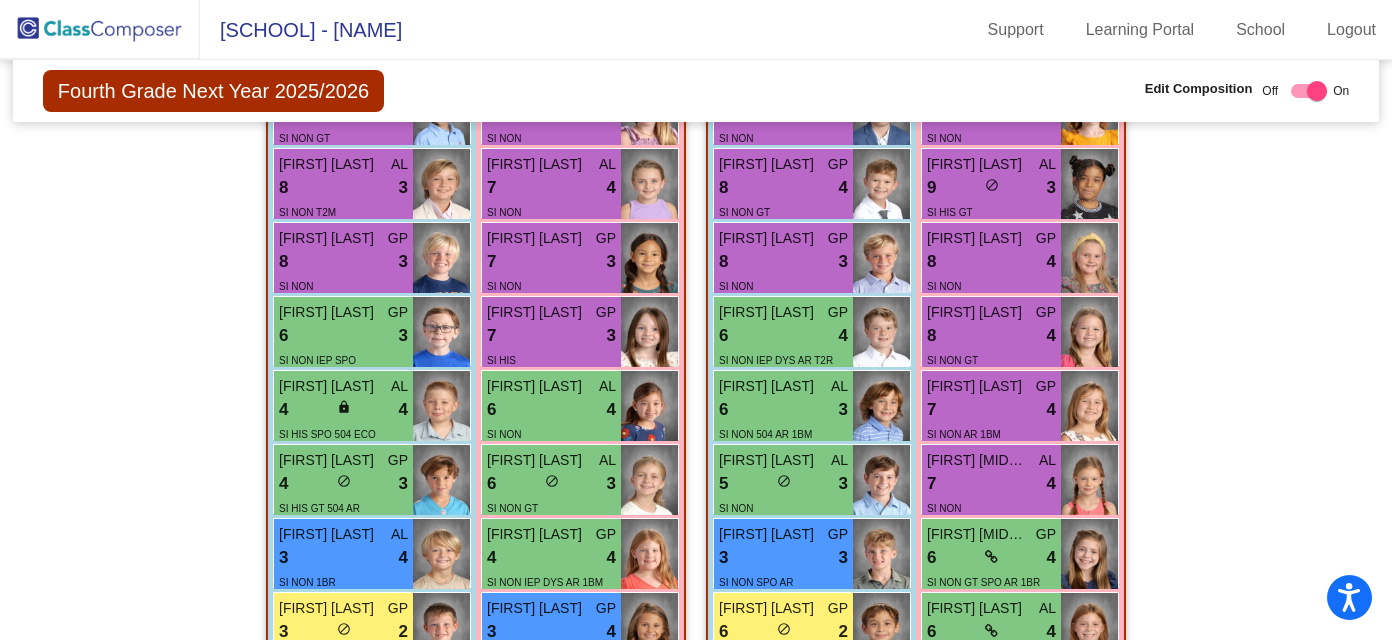 scroll, scrollTop: 844, scrollLeft: 0, axis: vertical 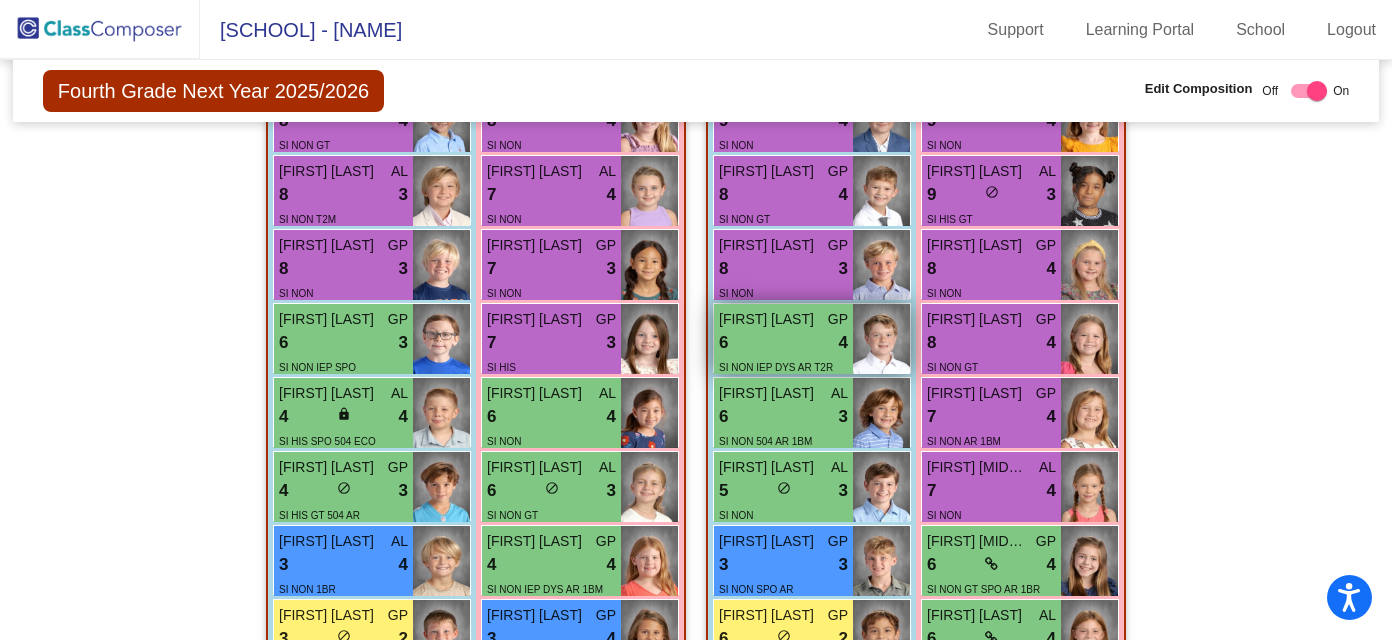 click on "6 lock do_not_disturb_alt 4" at bounding box center [783, 343] 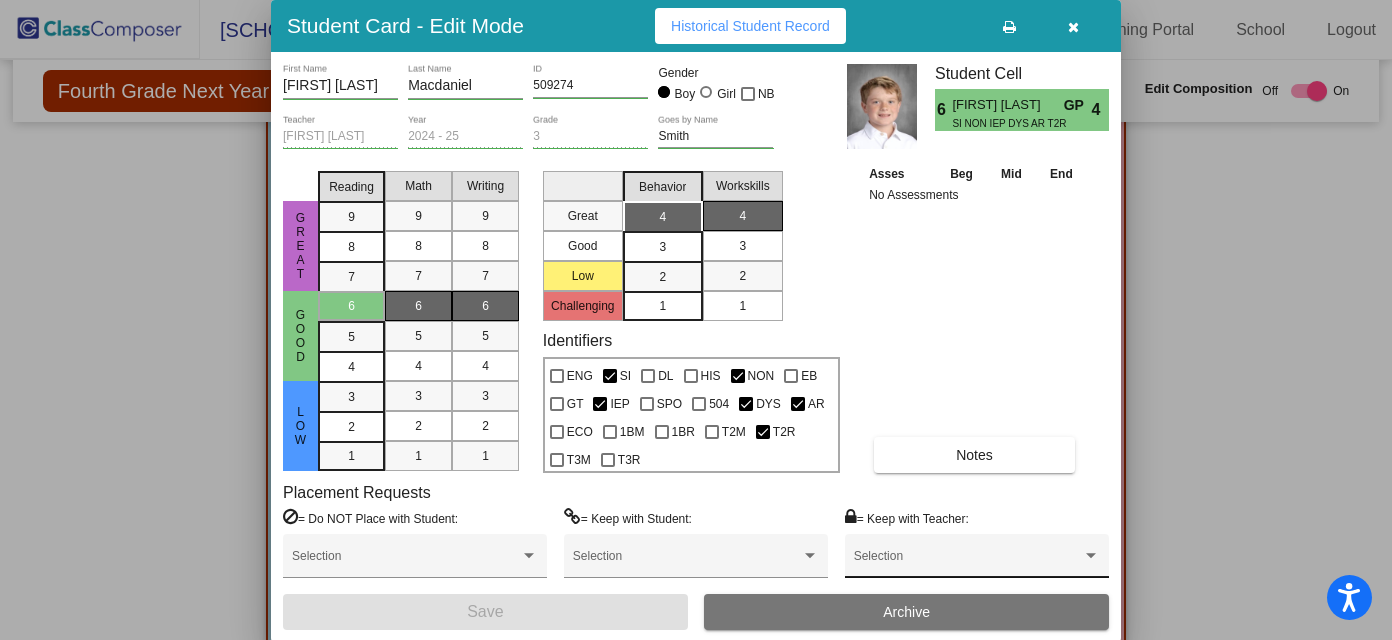 click on "Selection" at bounding box center (977, 561) 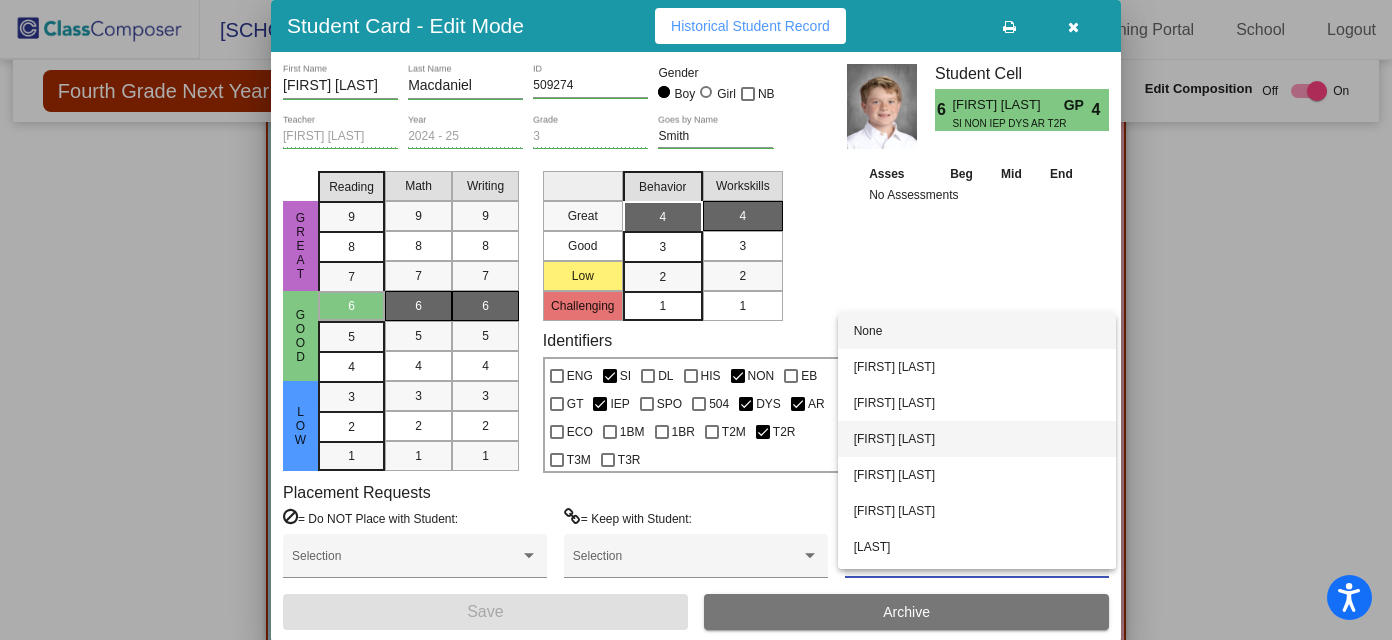click on "[FIRST] [LAST]" at bounding box center (977, 439) 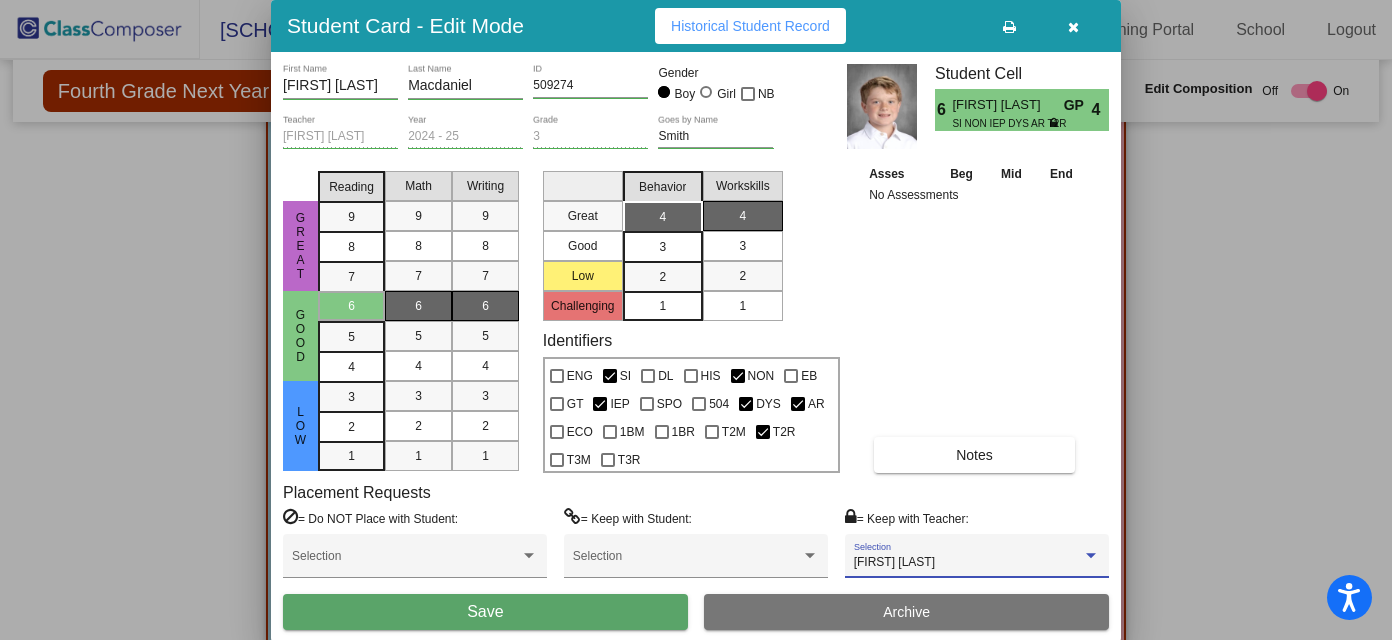 click on "[FIRST] [LAST] First Name [LAST] Last Name 509274 ID Gender   Boy   Girl   NB [FIRST] [LAST] Teacher 2024 - 25 Year 3 Grade [LAST] Goes by Name Student Cell 6 [FIRST] [LAST] [LAST] [FIRST] [LAST] SI NON IEP DYS AR T2R 4  Great   Good   Low  Reading 9 8 7 6 5 4 3 2 1 Math 9 8 7 6 5 4 3 2 1 Writing 9 8 7 6 5 4 3 2 1 Great Good Low Challenging Behavior 4 3 2 1 Workskills 4 3 2 1 Identifiers   ENG   SI   DL   HIS   NON   EB   GT   IEP   SPO   504   DYS   AR   ECO   1BM   1BR   T2M   T2R   T3M   T3R Asses Beg Mid End No Assessments  Notes  Placement Requests  = Do NOT Place with Student:   Selection  = Keep with Student:   Selection  = Keep with Teacher: [FIRST] [LAST] Selection  Save   Archive" at bounding box center (696, 347) 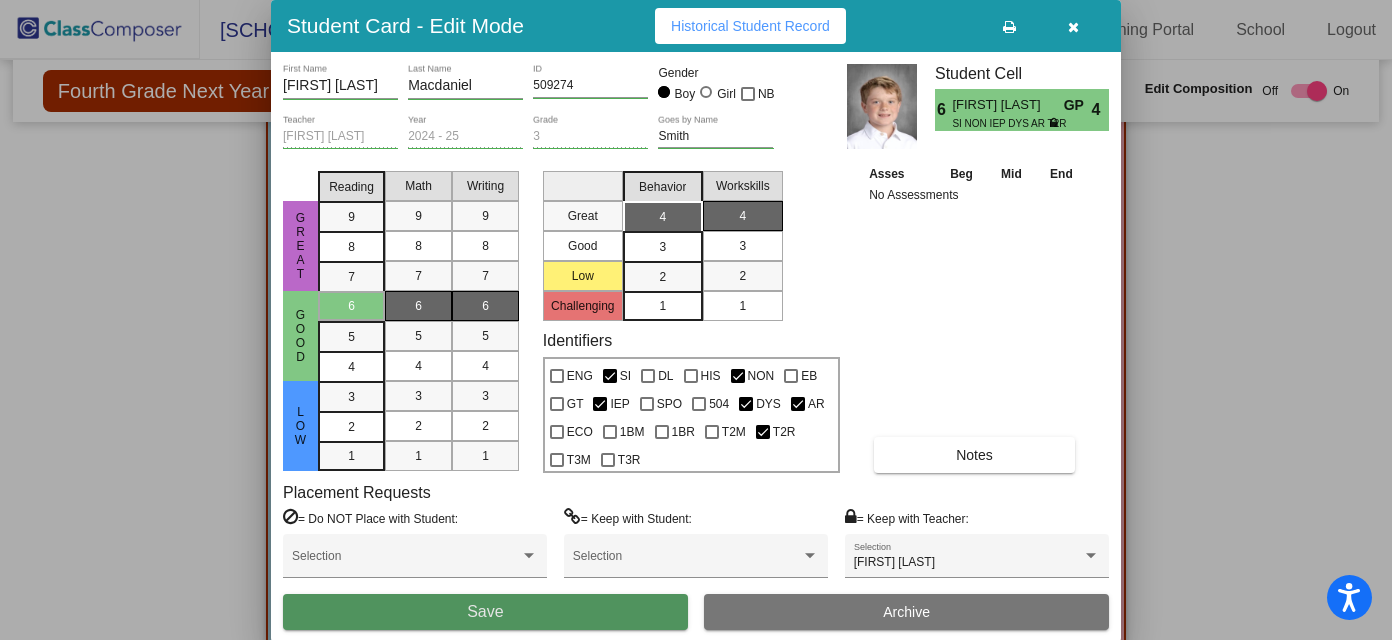 click on "Save" at bounding box center (485, 612) 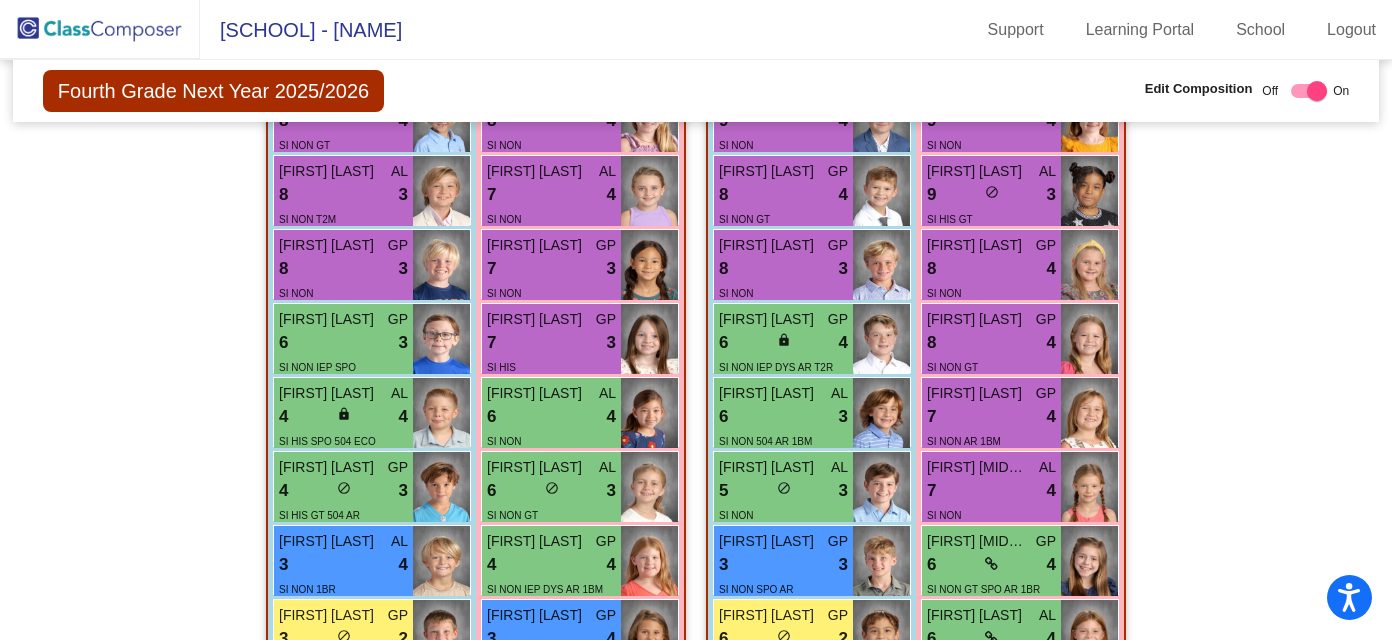 scroll, scrollTop: 897, scrollLeft: 0, axis: vertical 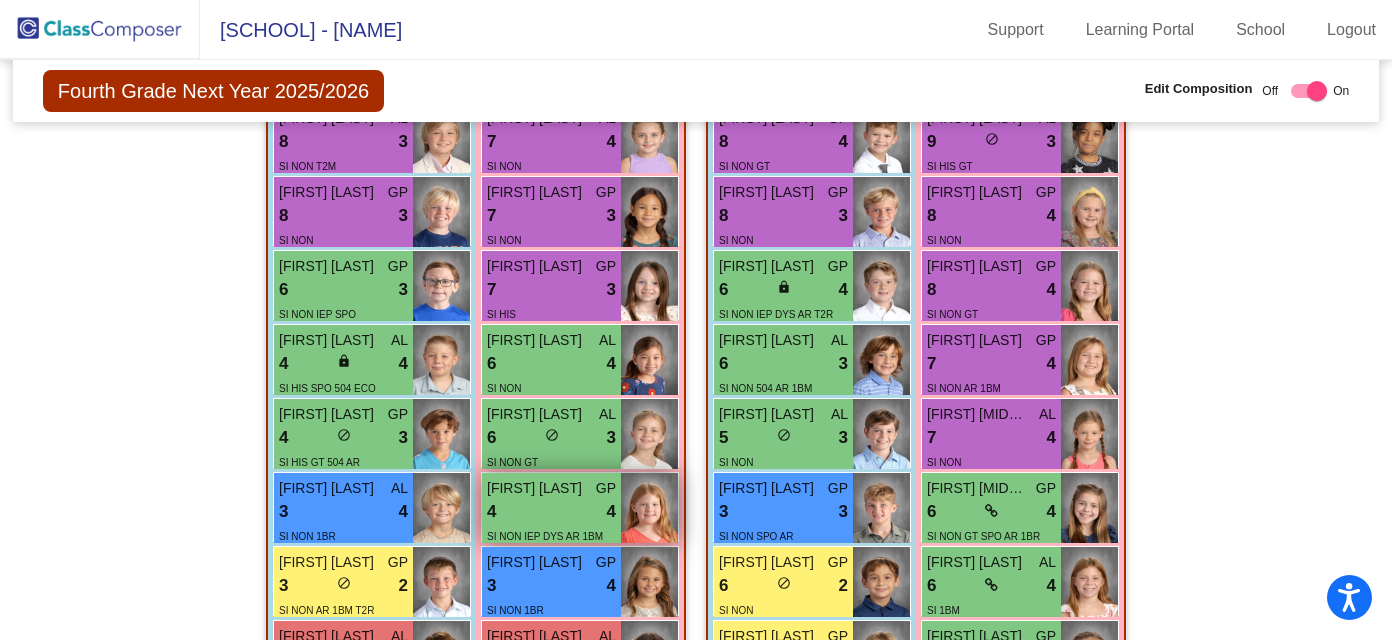click on "SI NON IEP DYS AR 1BM 1BR" at bounding box center [551, 546] 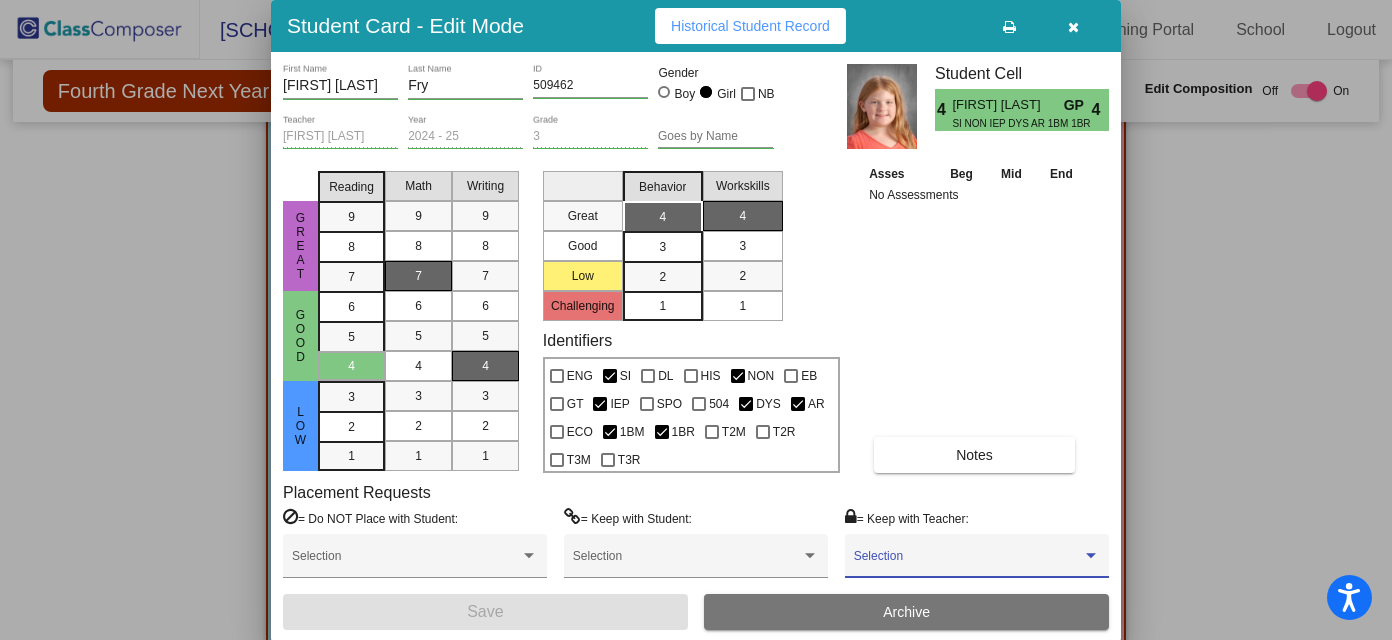 click at bounding box center (968, 563) 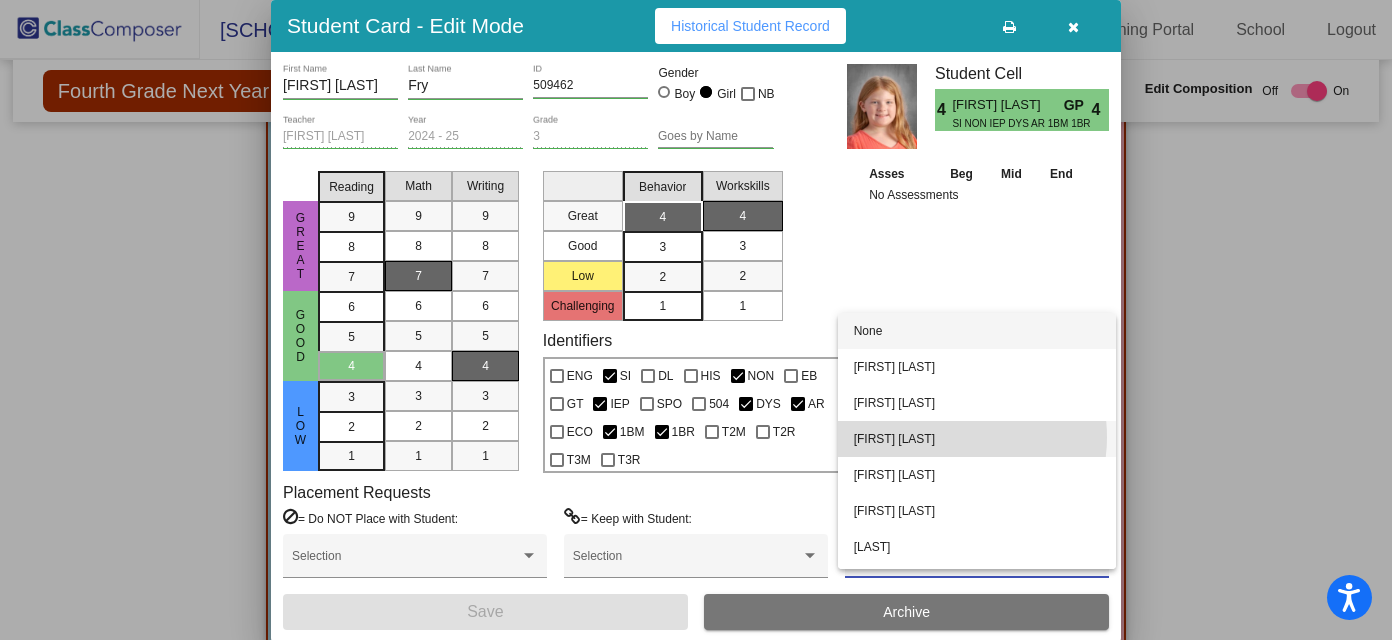 click on "[FIRST] [LAST]" at bounding box center (977, 439) 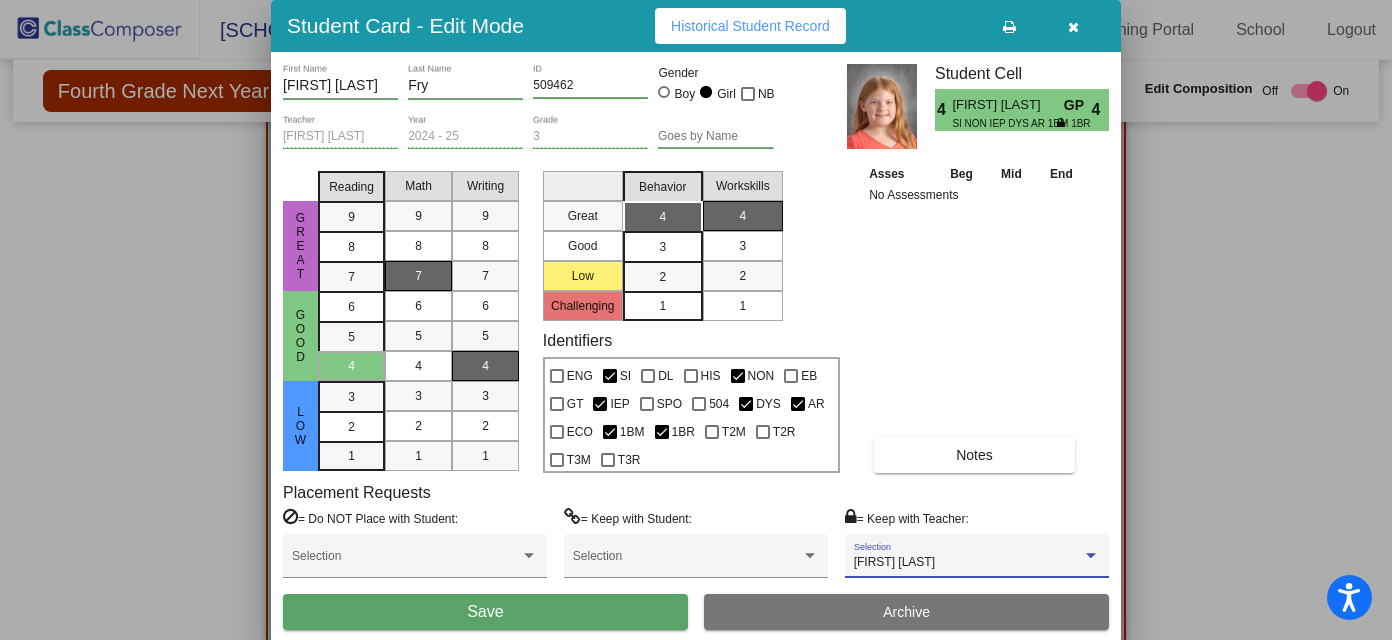click on "Save" at bounding box center (485, 612) 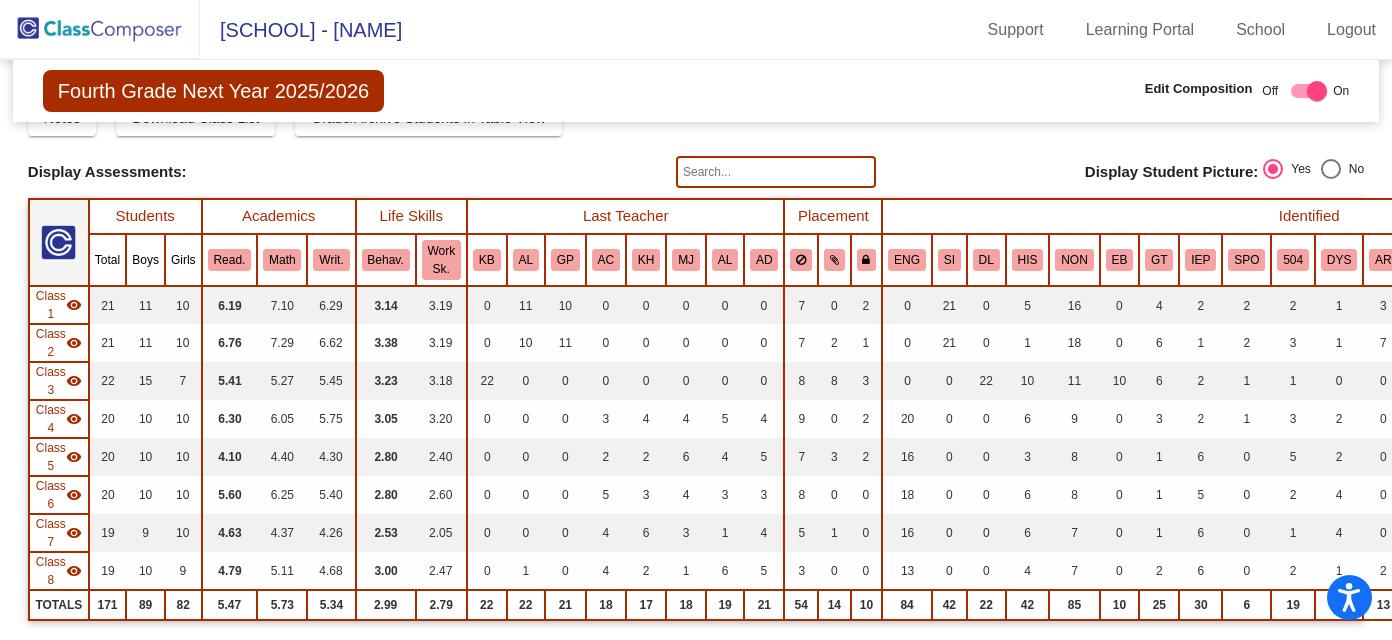 scroll, scrollTop: 0, scrollLeft: 0, axis: both 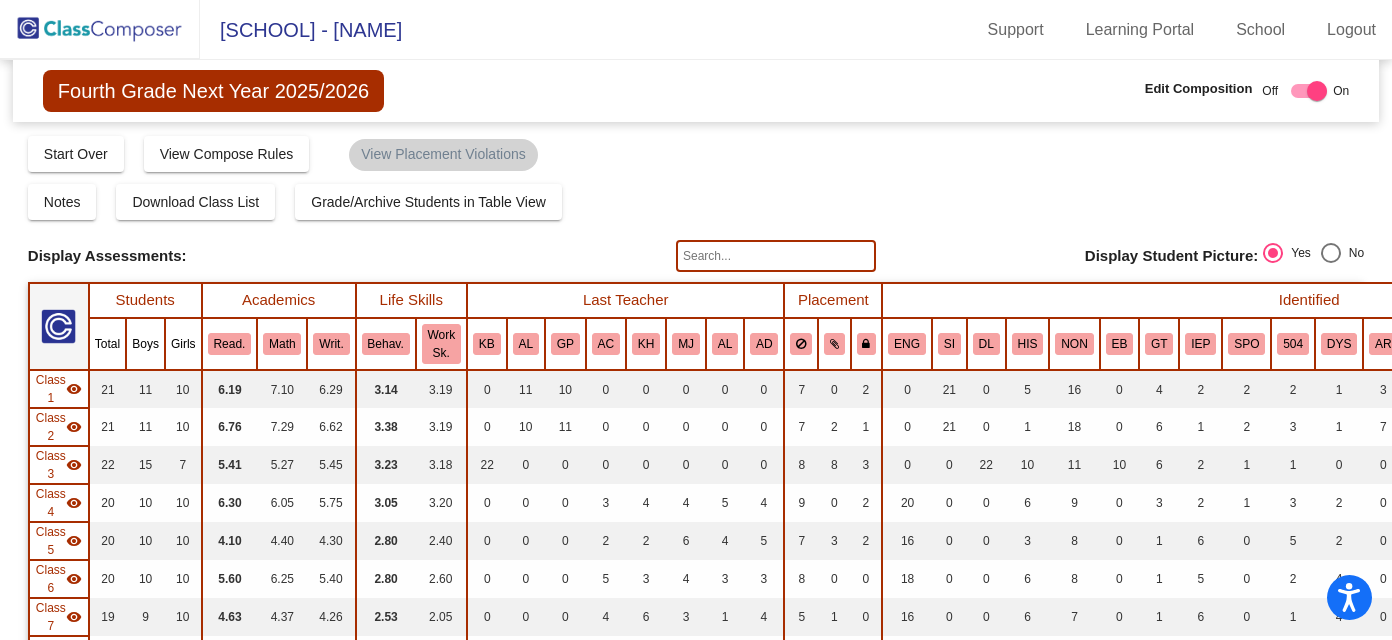 click 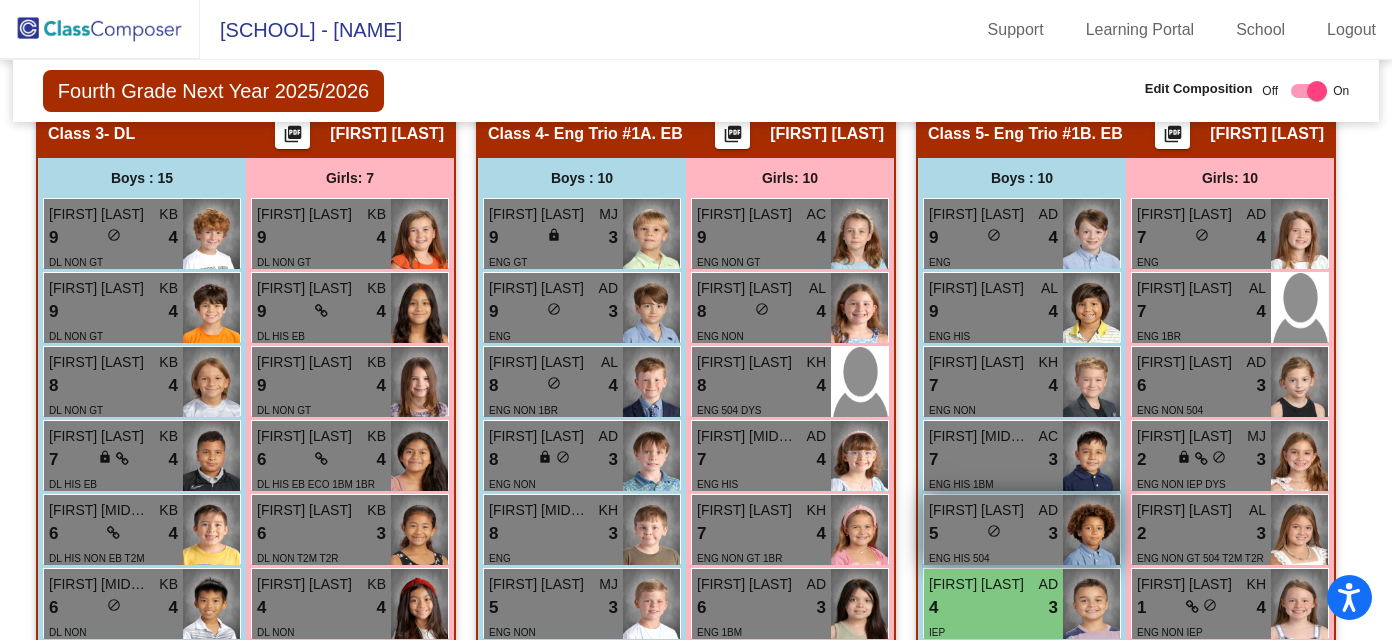 scroll, scrollTop: 1606, scrollLeft: 0, axis: vertical 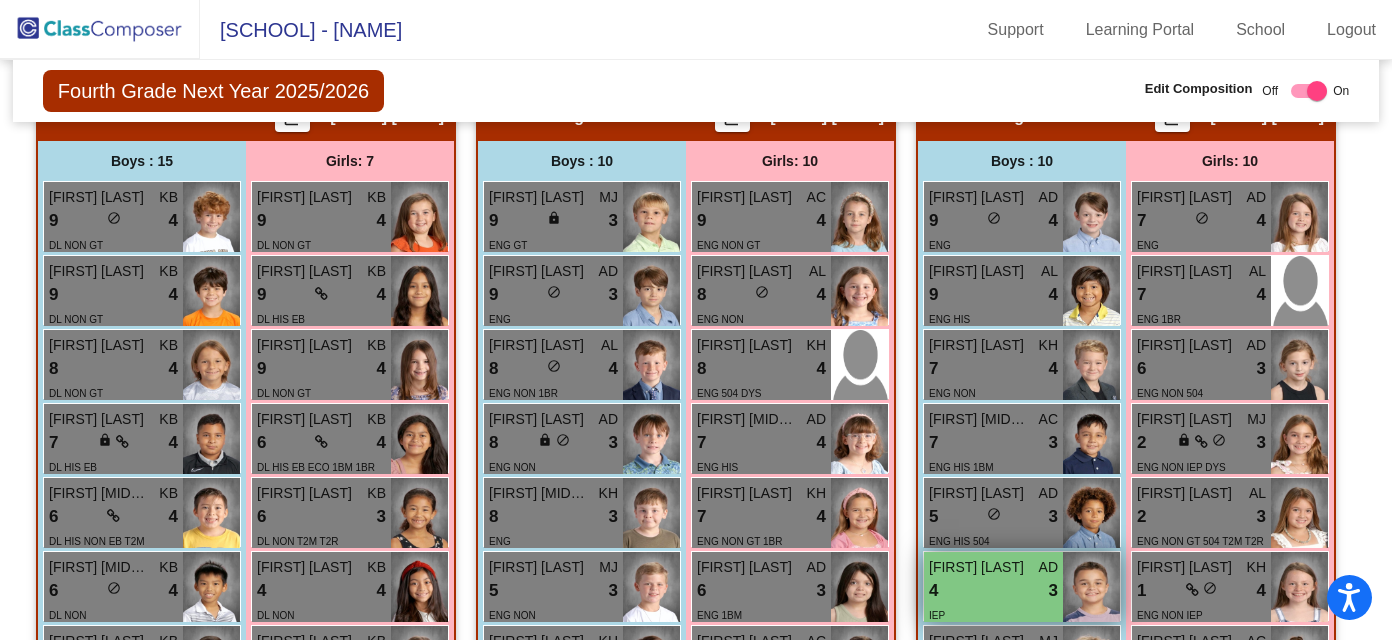 click on "IEP" at bounding box center (993, 614) 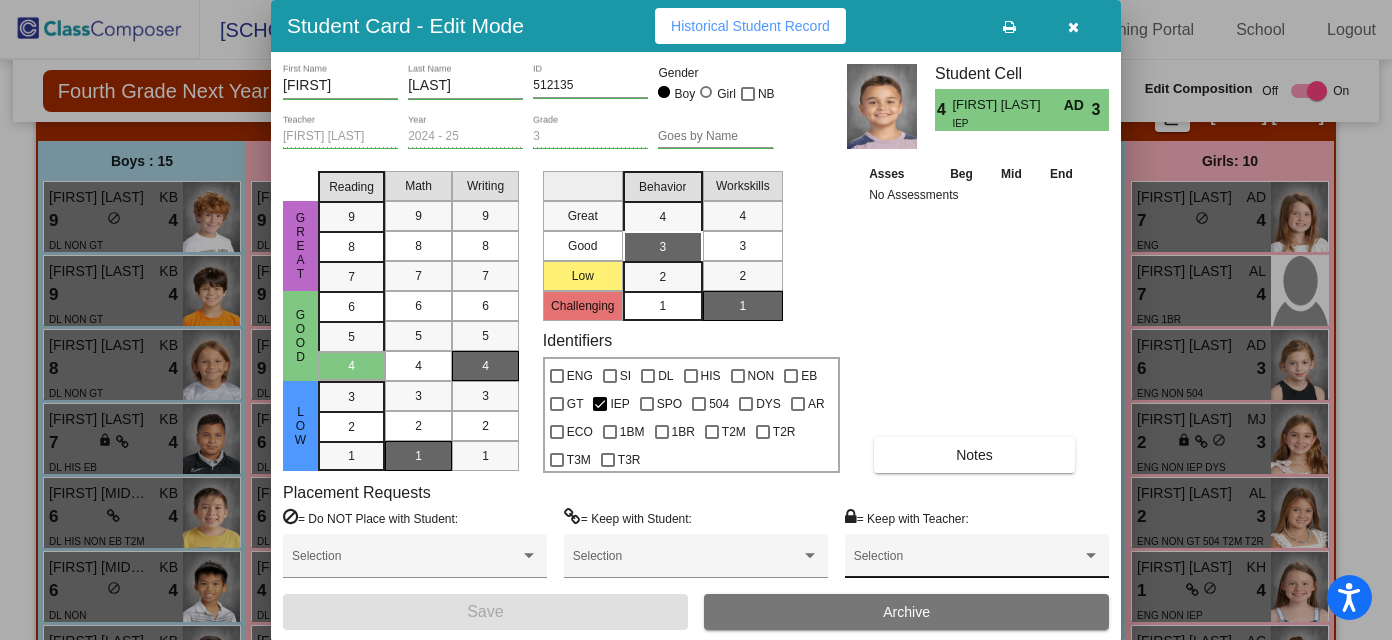 click on "Selection" at bounding box center (977, 561) 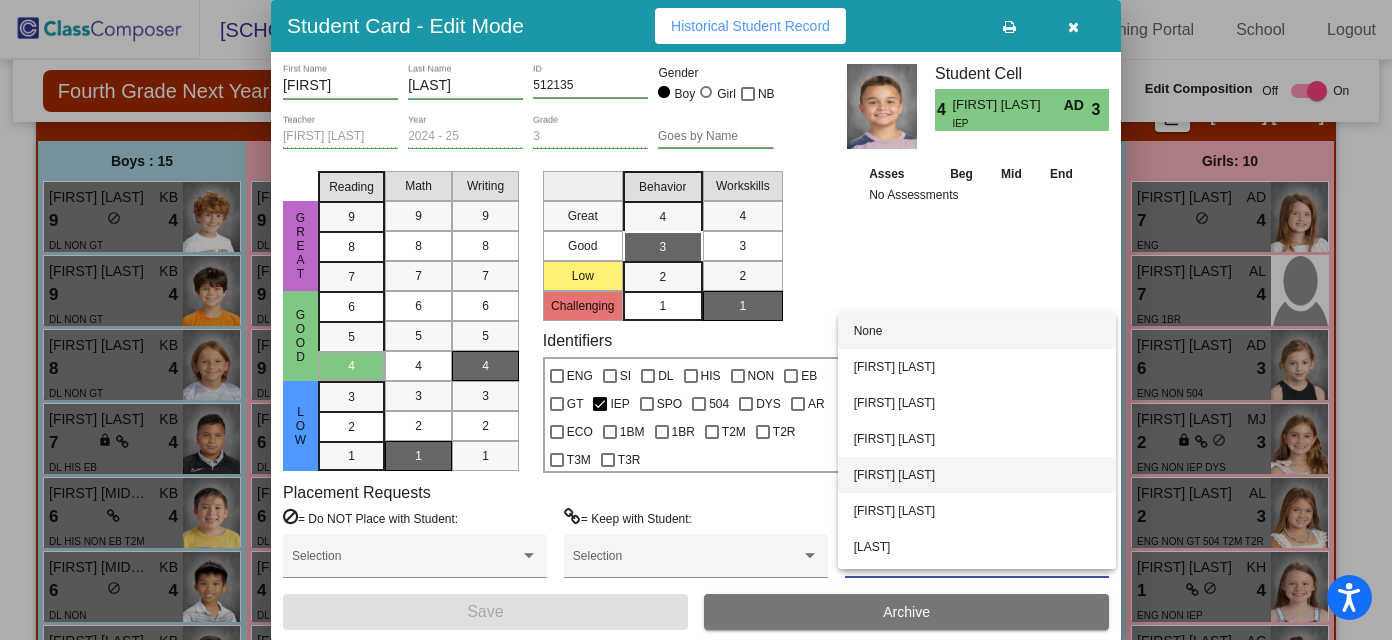 click on "[FIRST] [LAST]" at bounding box center [977, 475] 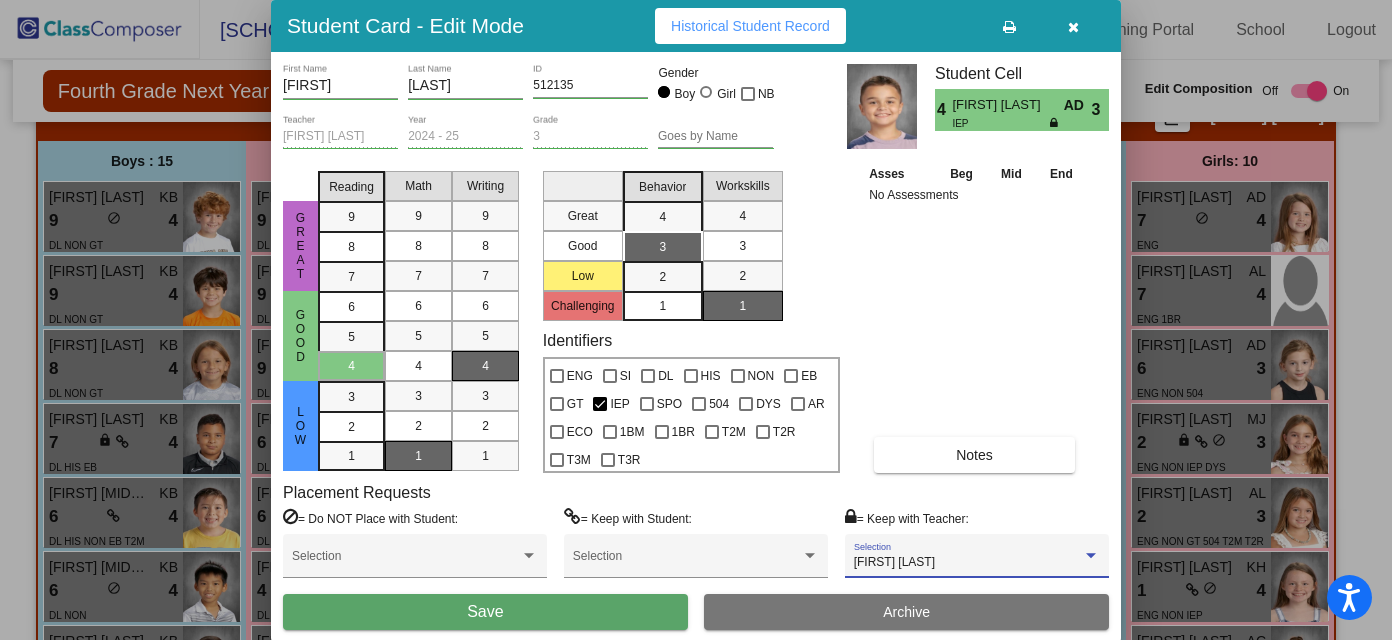 click on "Save" 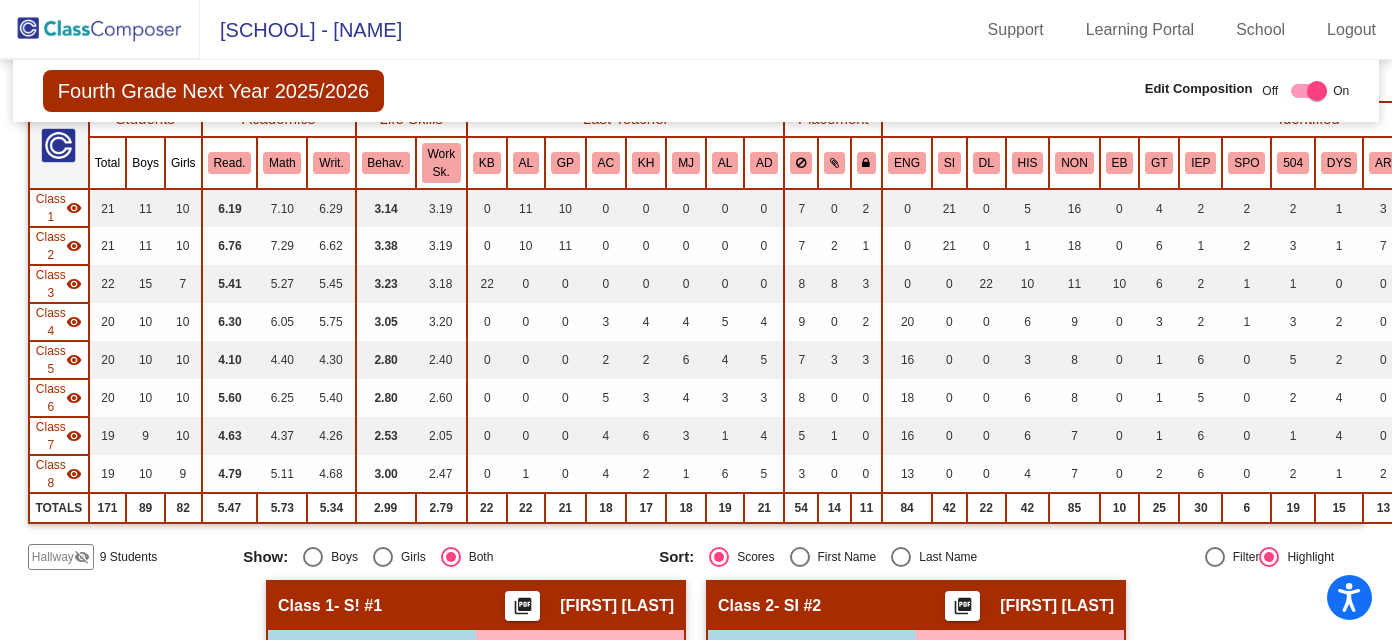 scroll, scrollTop: 0, scrollLeft: 0, axis: both 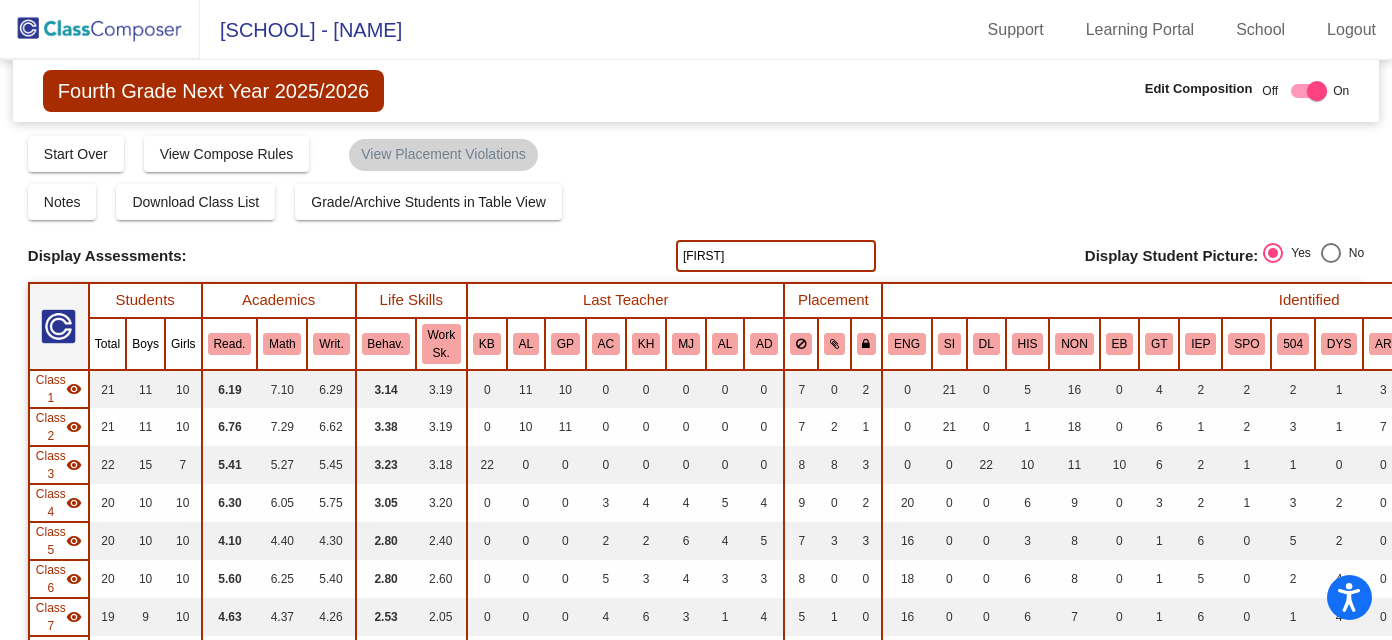 click on "[FIRST]" 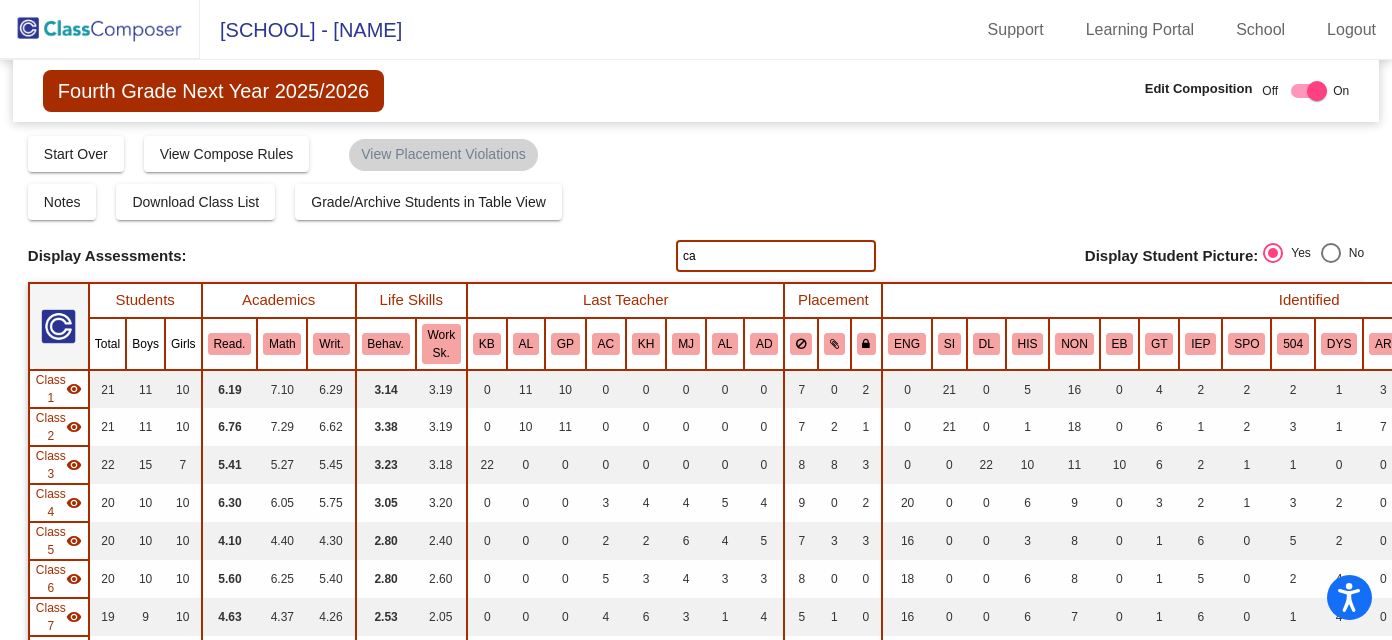 type on "c" 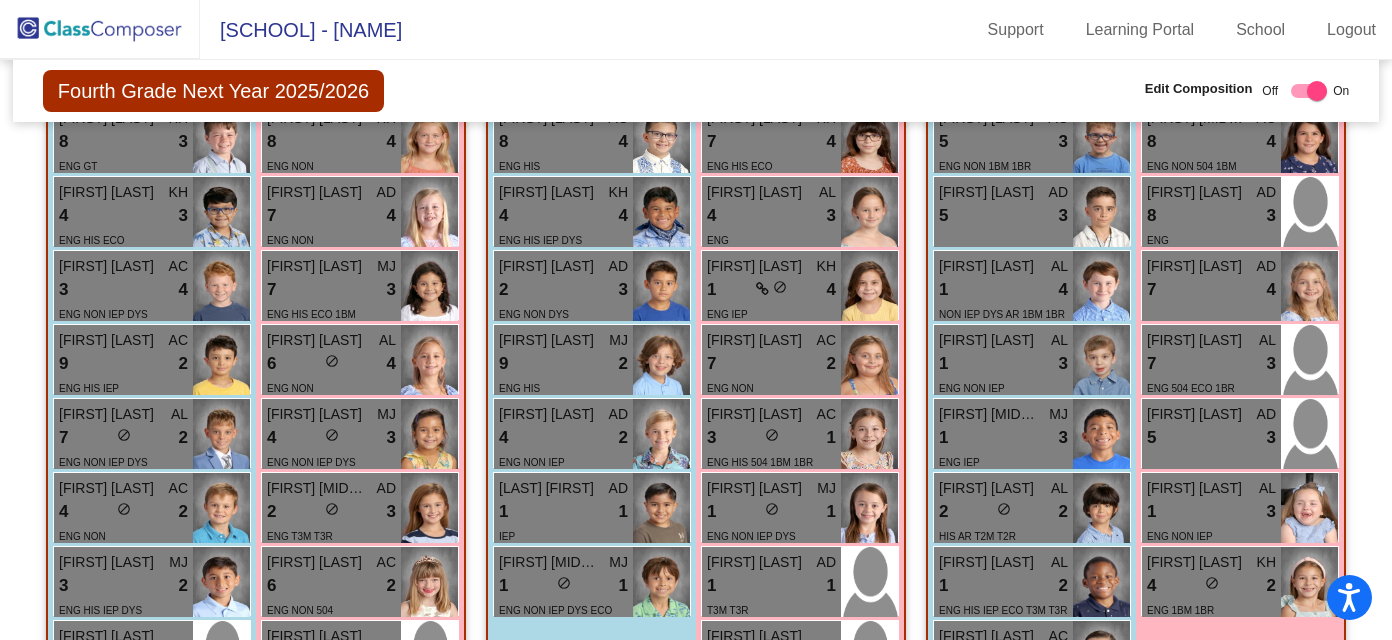 scroll, scrollTop: 3160, scrollLeft: 0, axis: vertical 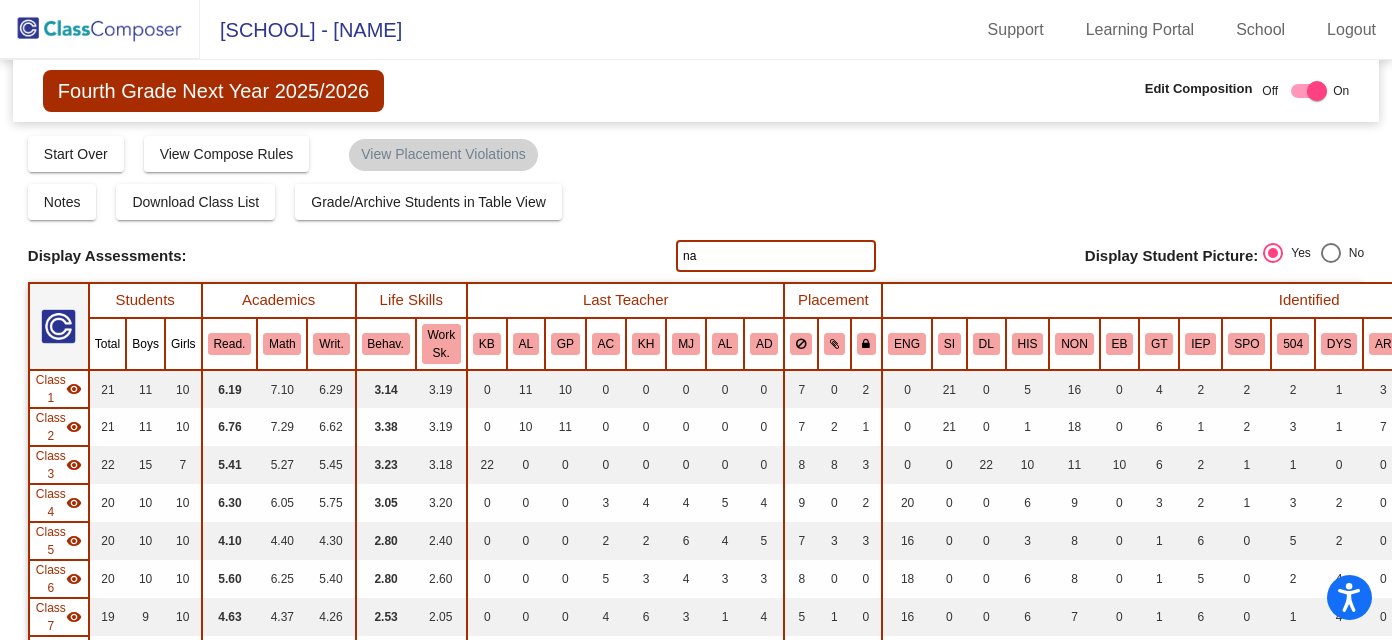 type on "n" 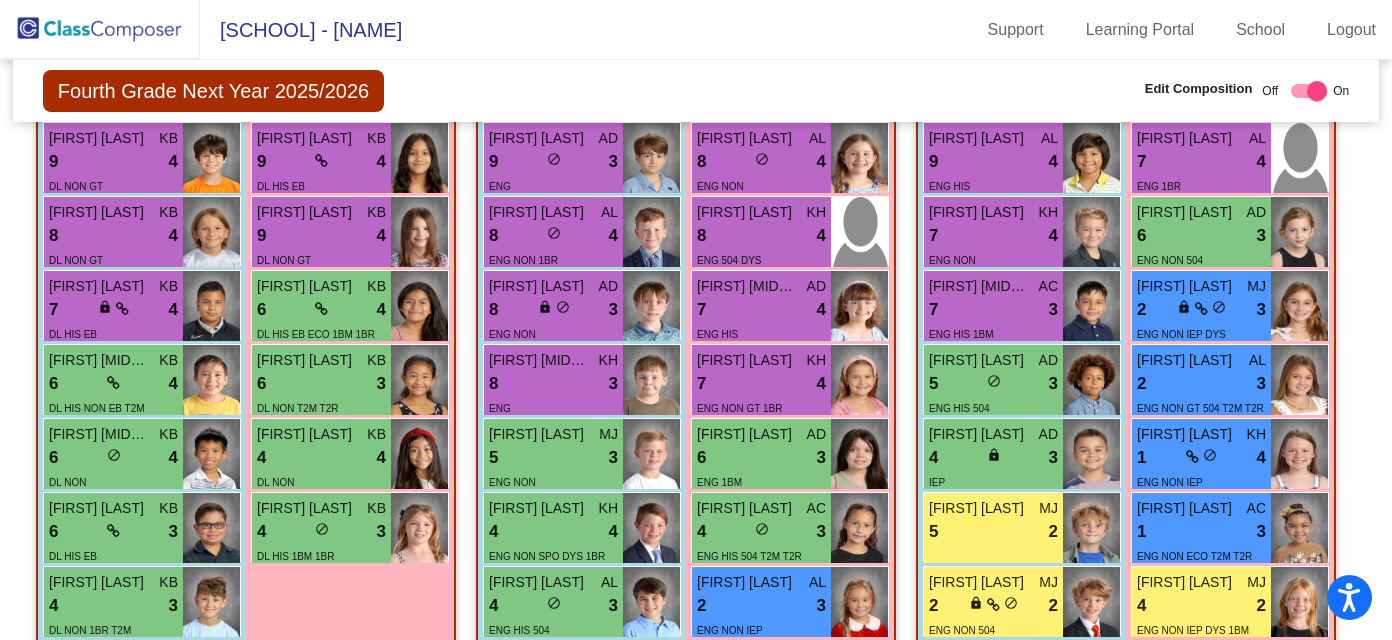 scroll, scrollTop: 1751, scrollLeft: 0, axis: vertical 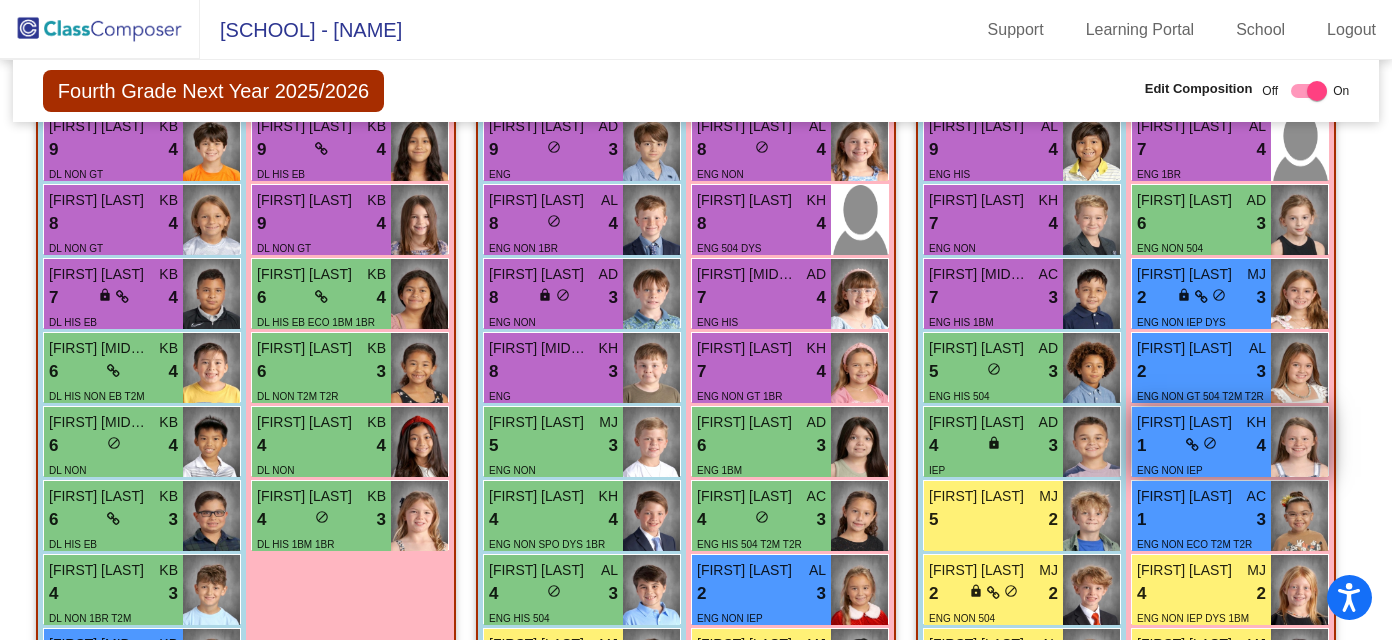 click on "1 lock do_not_disturb_alt 4" at bounding box center (1201, 446) 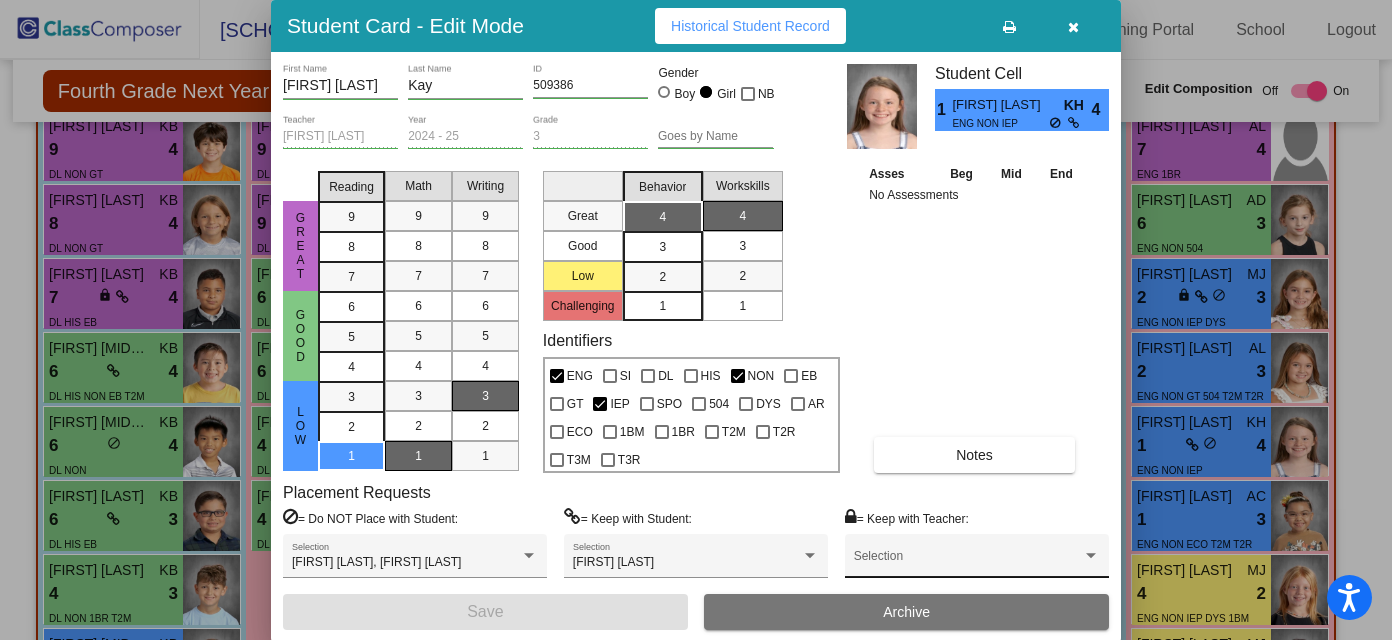 click on "Selection" at bounding box center (977, 561) 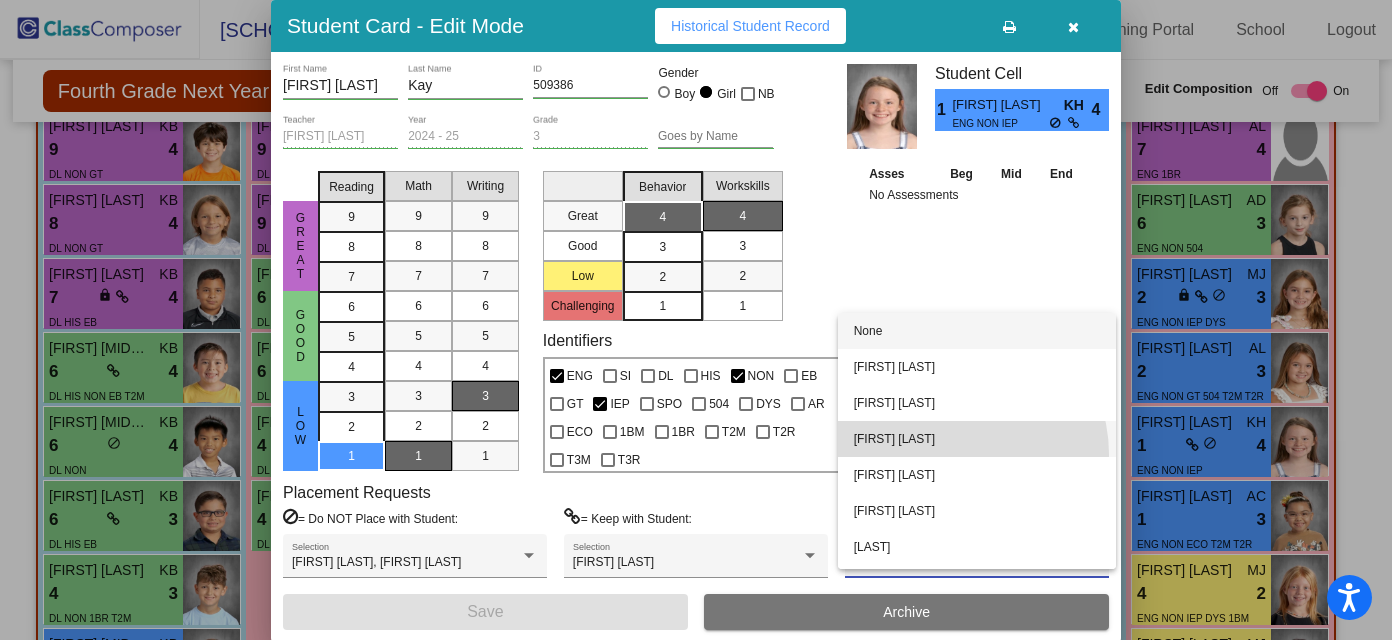 click on "[FIRST] [LAST]" at bounding box center (977, 439) 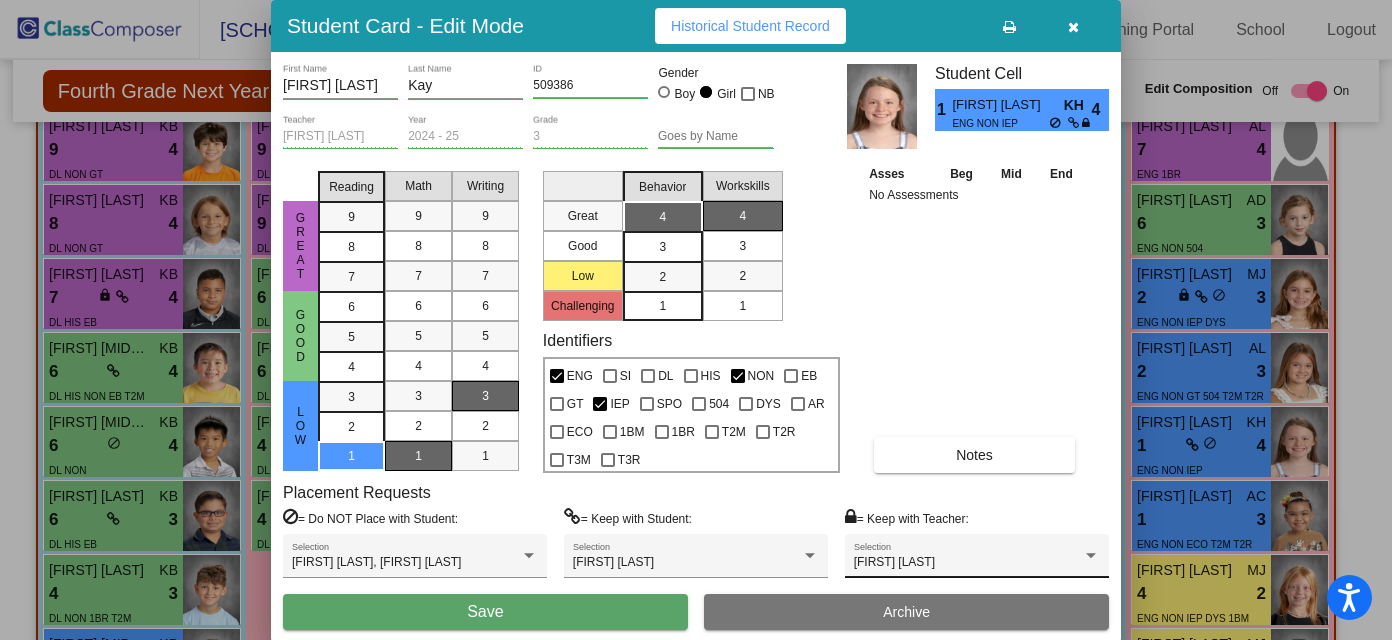 click on "[FIRST] [LAST]" at bounding box center [977, 561] 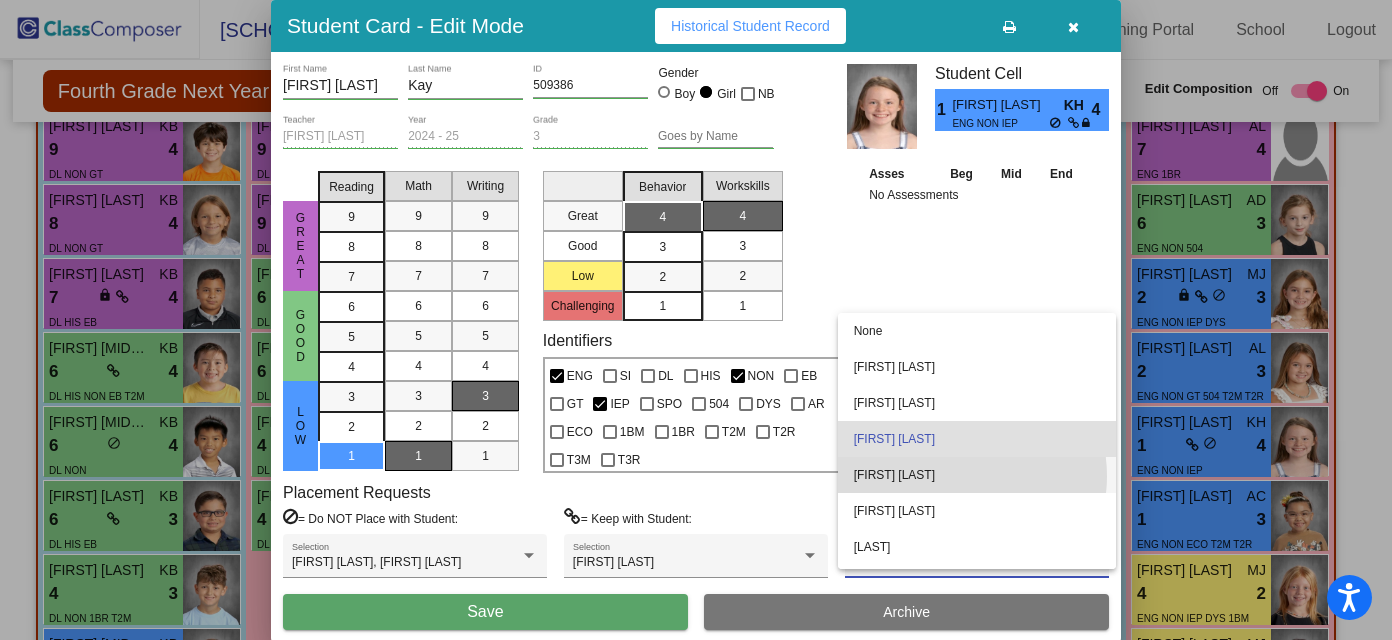 click on "[FIRST] [LAST]" at bounding box center [977, 475] 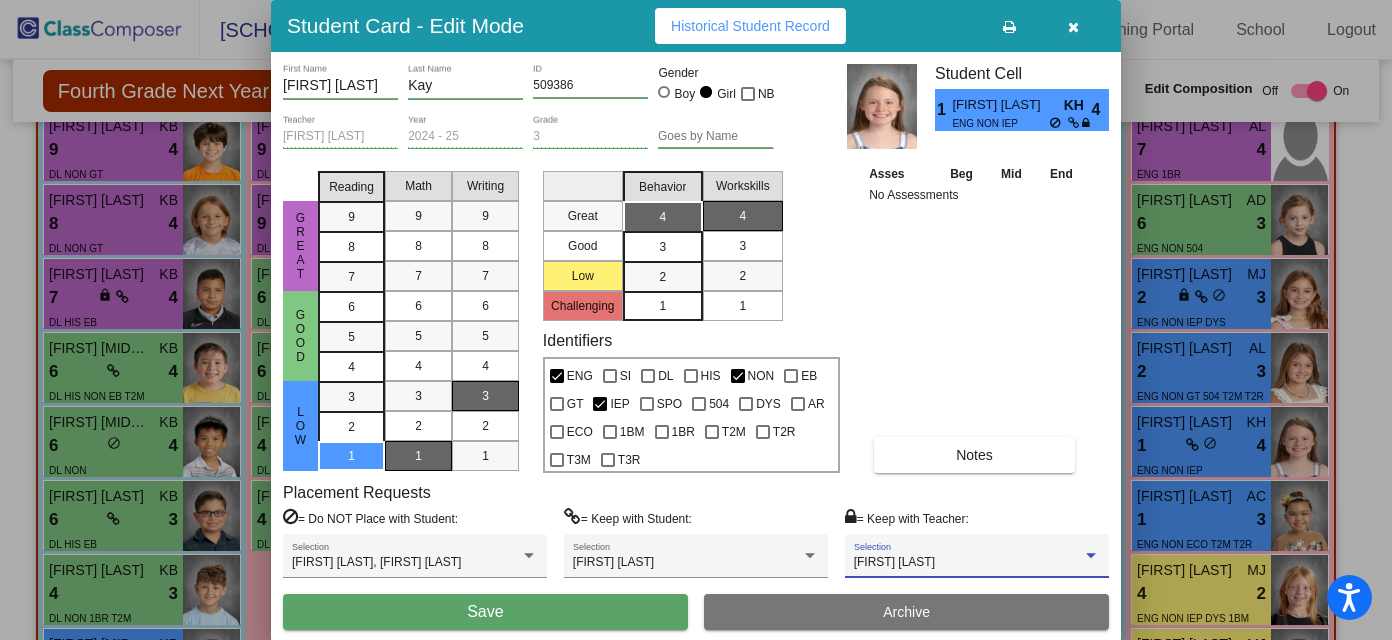 click on "Save" at bounding box center (485, 612) 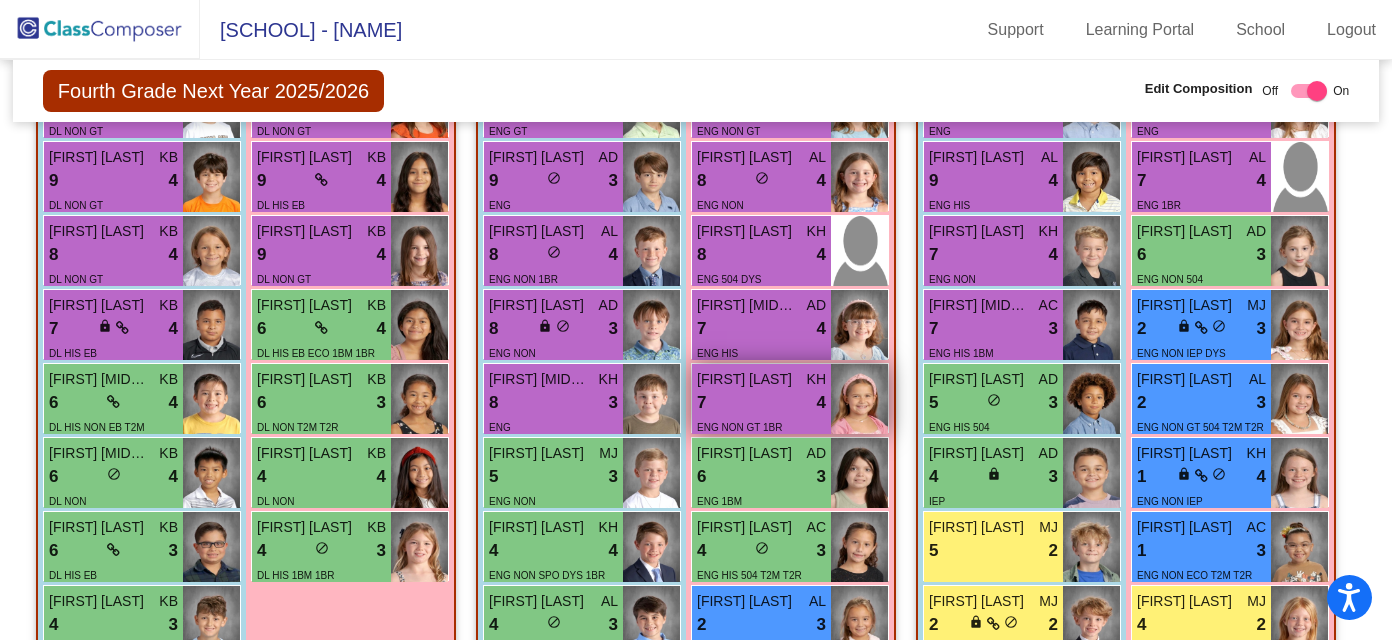 scroll, scrollTop: 1766, scrollLeft: 0, axis: vertical 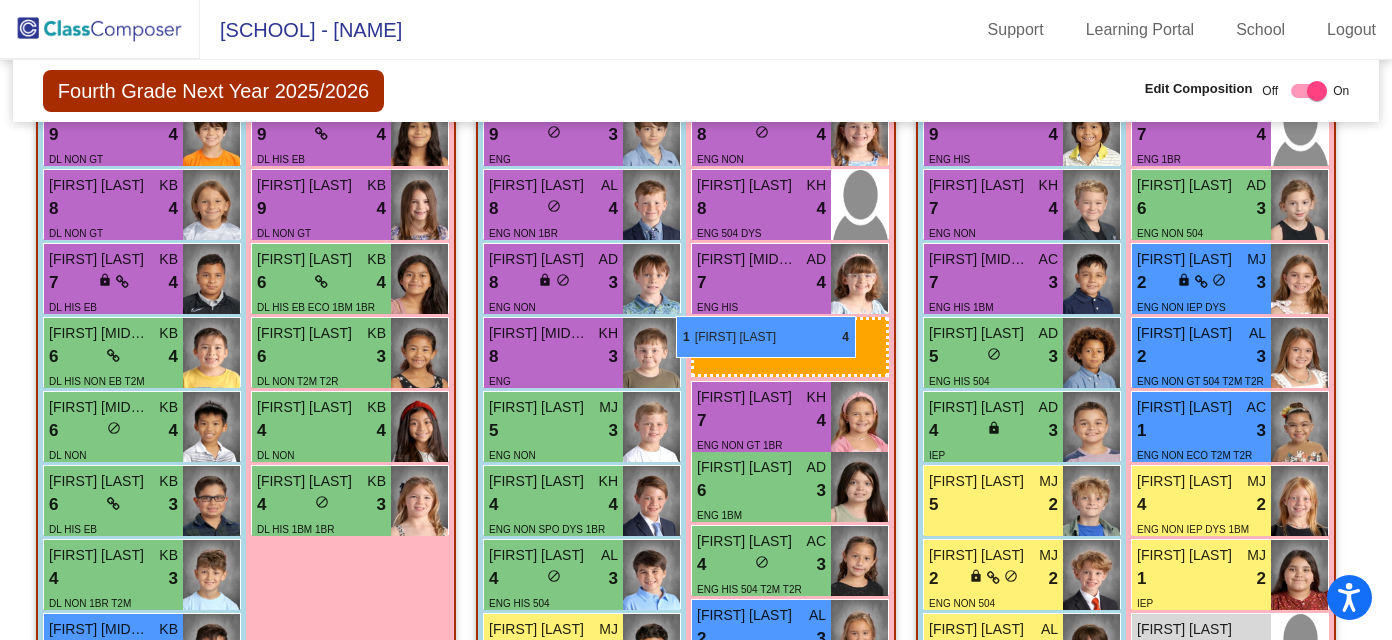 drag, startPoint x: 1270, startPoint y: 434, endPoint x: 677, endPoint y: 315, distance: 604.82227 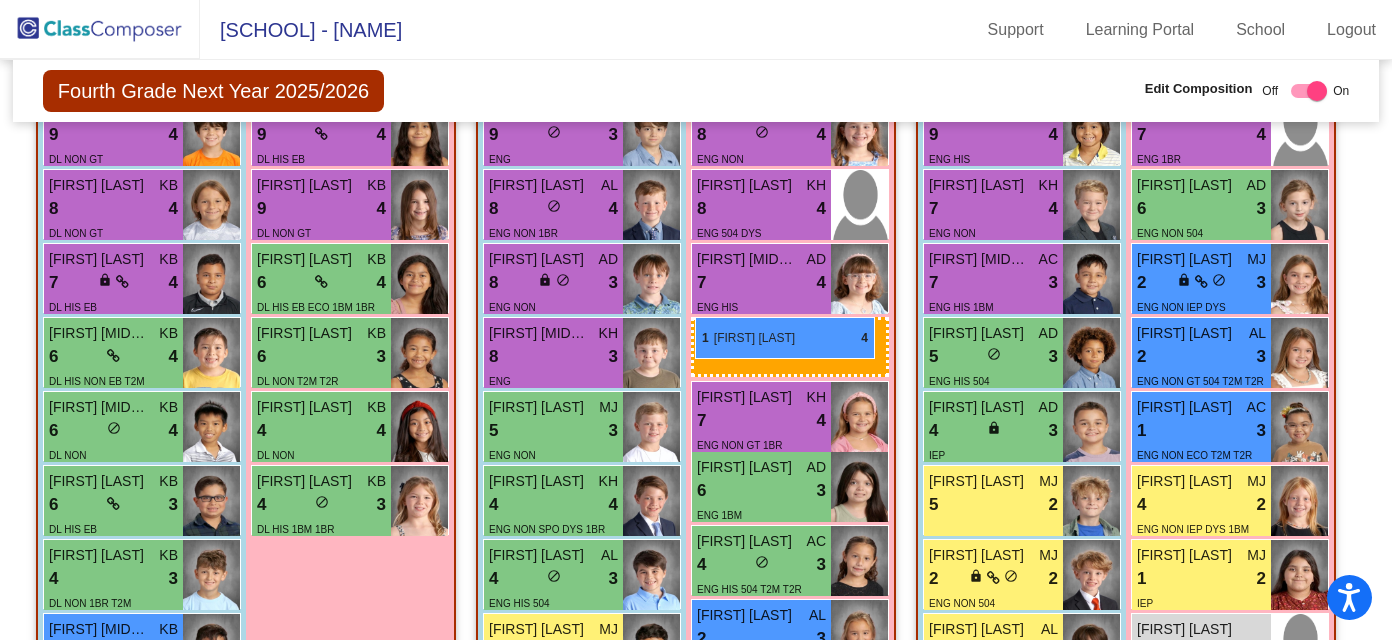 drag, startPoint x: 1234, startPoint y: 438, endPoint x: 695, endPoint y: 318, distance: 552.19653 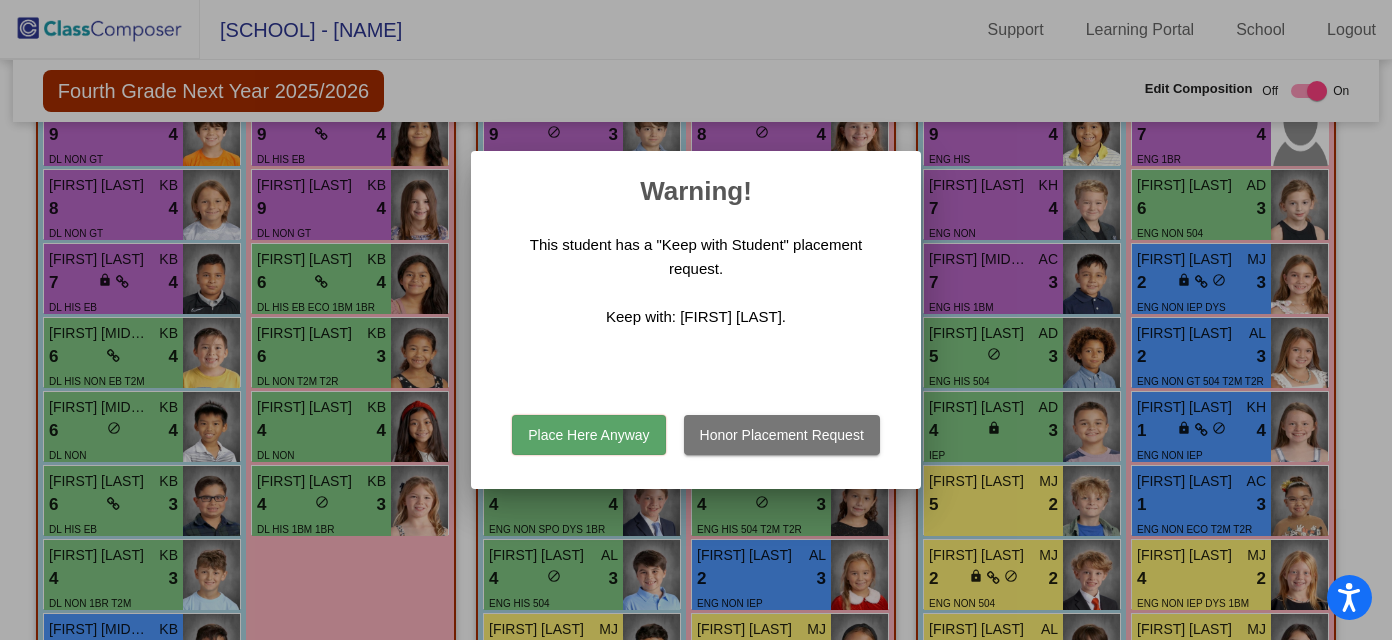 click on "Place Here Anyway" at bounding box center (588, 435) 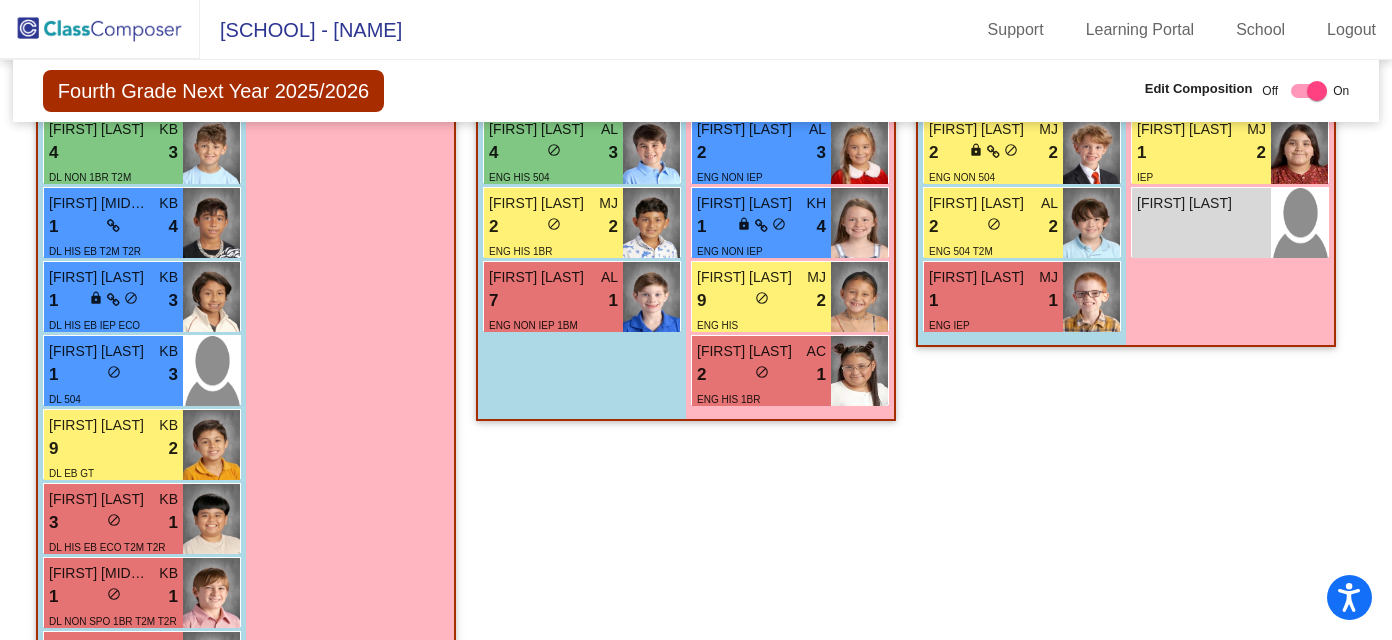 scroll, scrollTop: 2194, scrollLeft: 0, axis: vertical 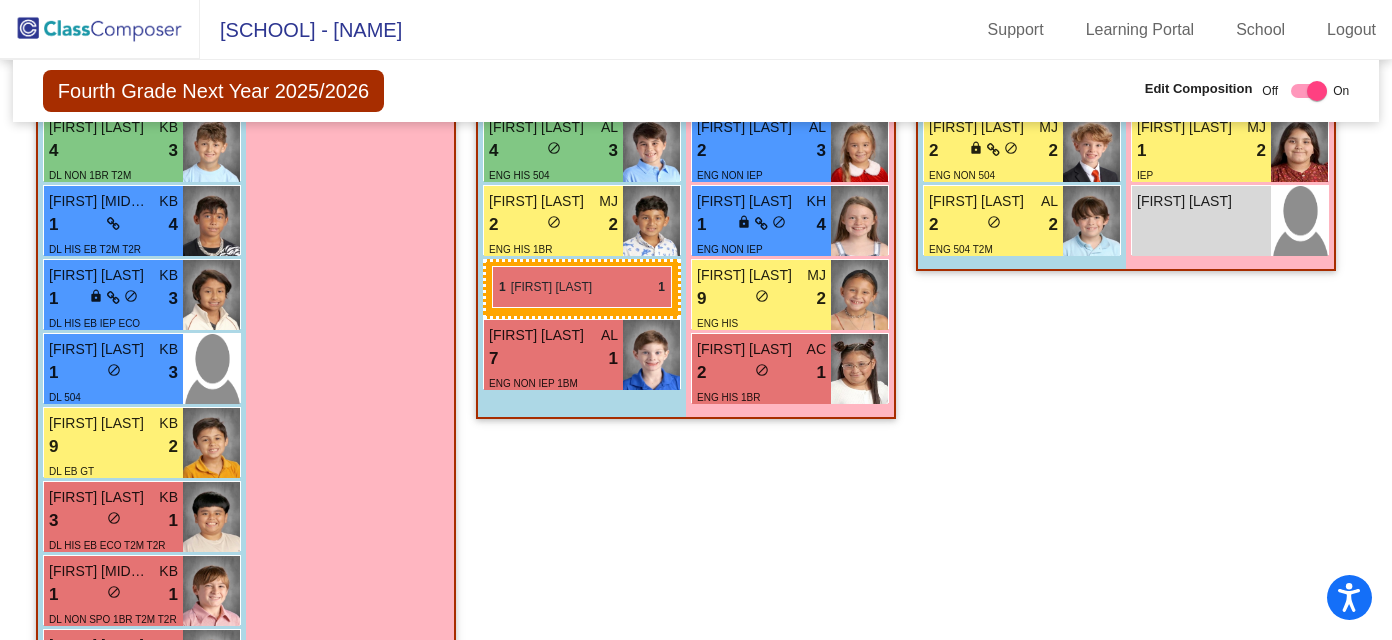 drag, startPoint x: 1099, startPoint y: 309, endPoint x: 492, endPoint y: 265, distance: 608.59265 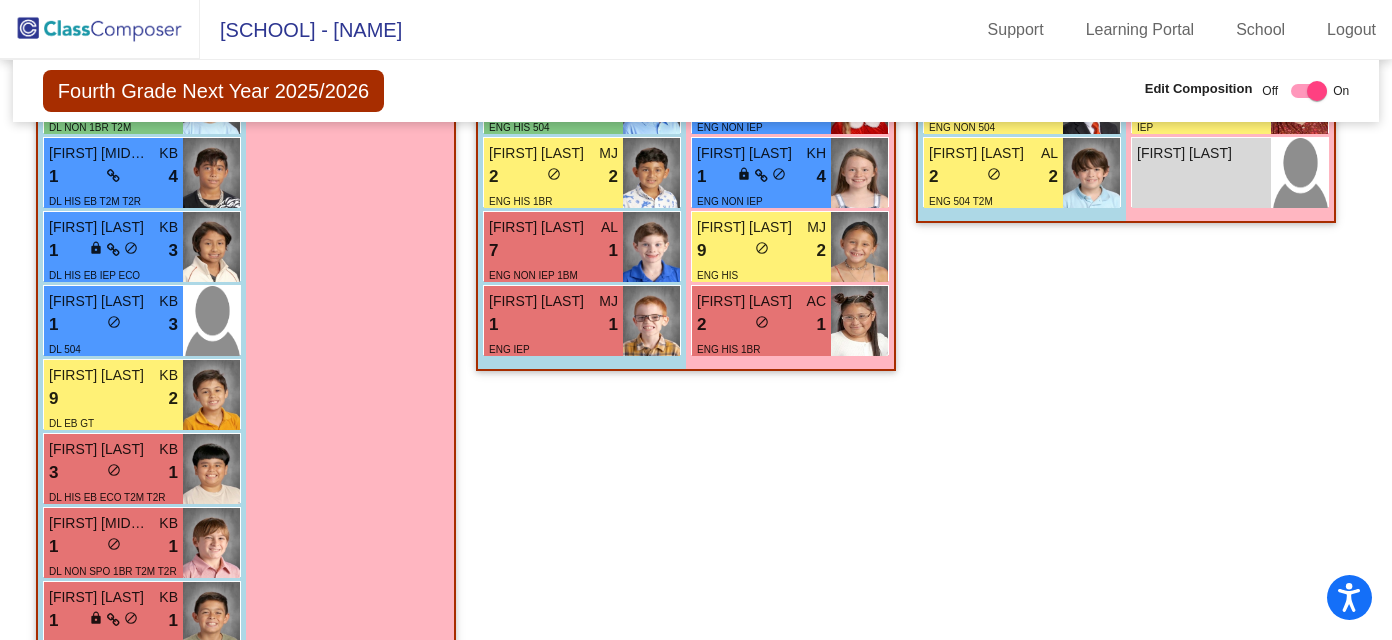scroll, scrollTop: 2236, scrollLeft: 0, axis: vertical 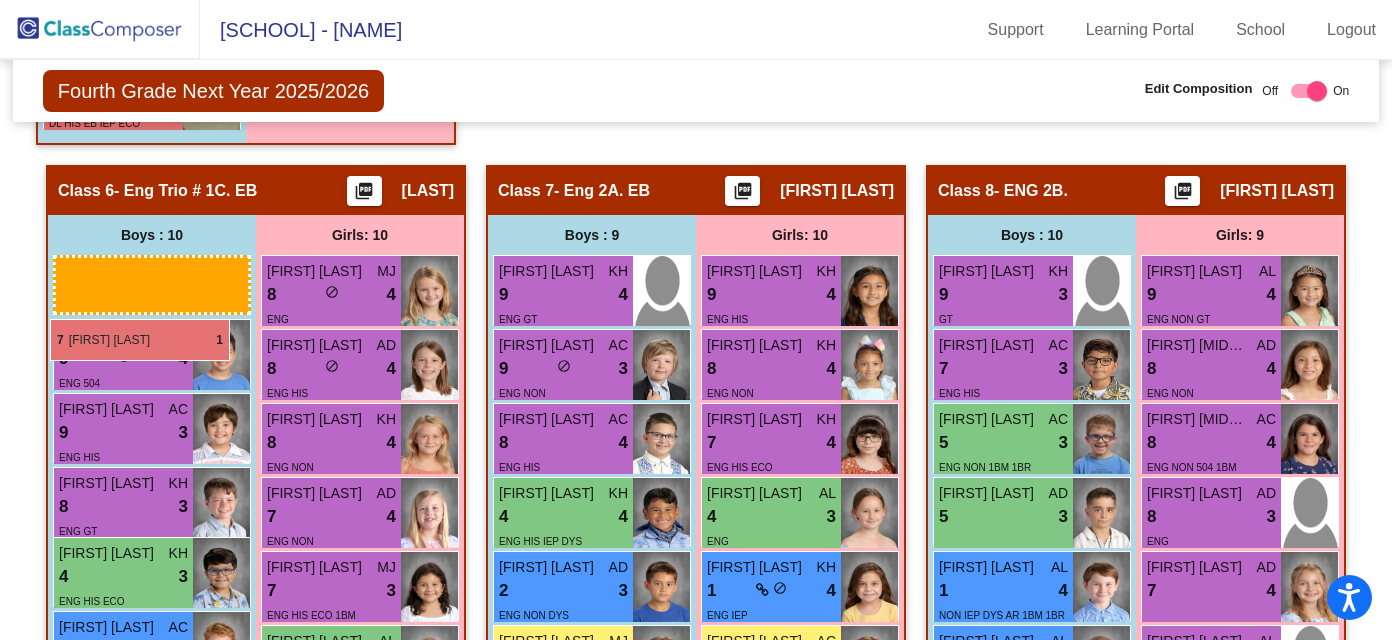 drag, startPoint x: 564, startPoint y: 276, endPoint x: 50, endPoint y: 318, distance: 515.7131 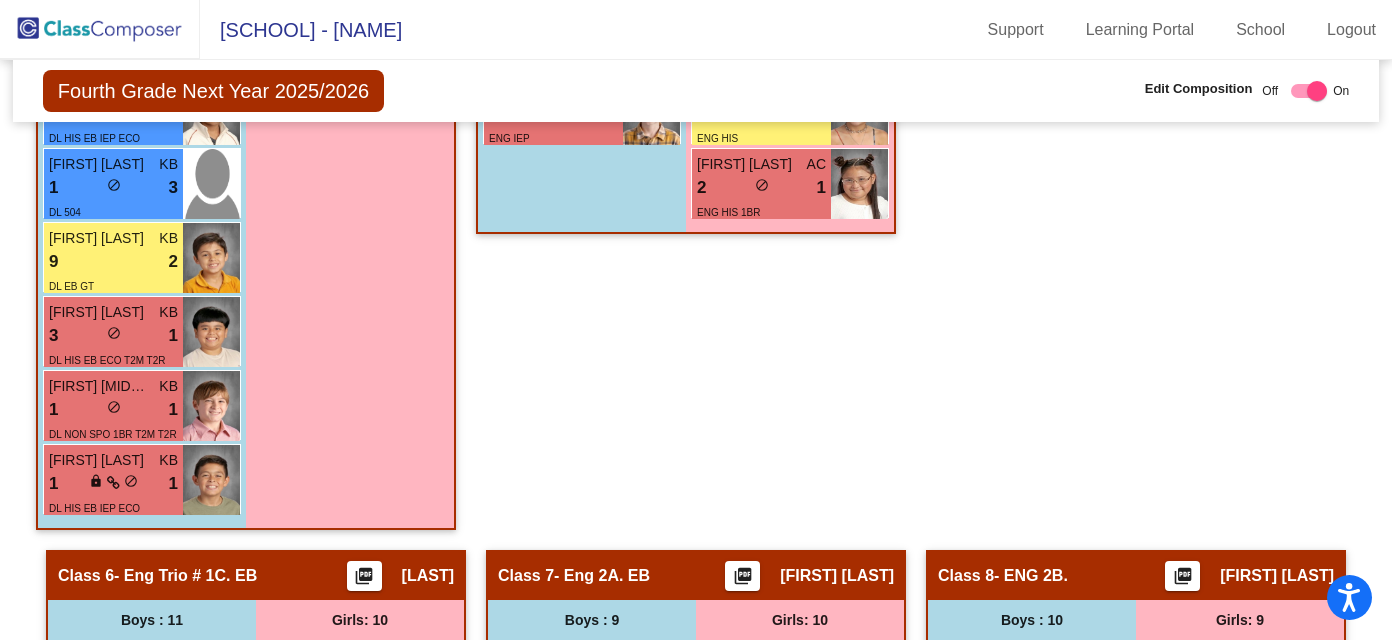 scroll, scrollTop: 1774, scrollLeft: 0, axis: vertical 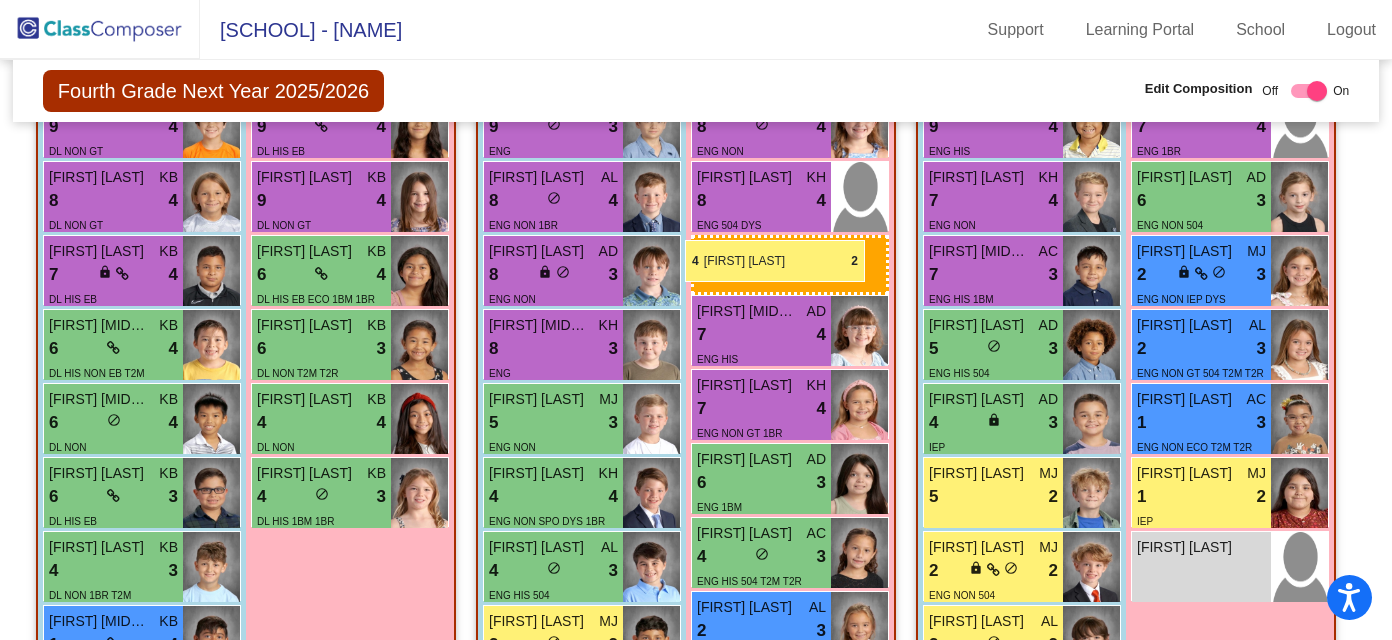 drag, startPoint x: 1265, startPoint y: 492, endPoint x: 685, endPoint y: 243, distance: 631.1901 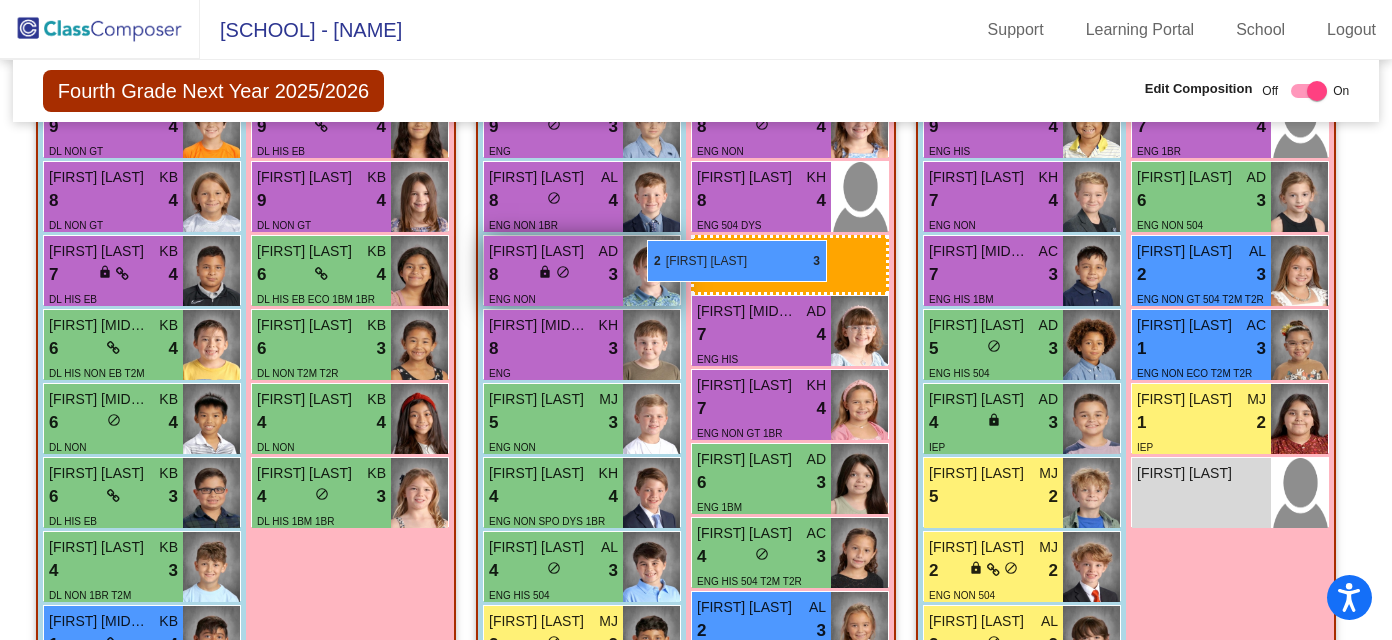 drag, startPoint x: 1300, startPoint y: 278, endPoint x: 647, endPoint y: 238, distance: 654.22394 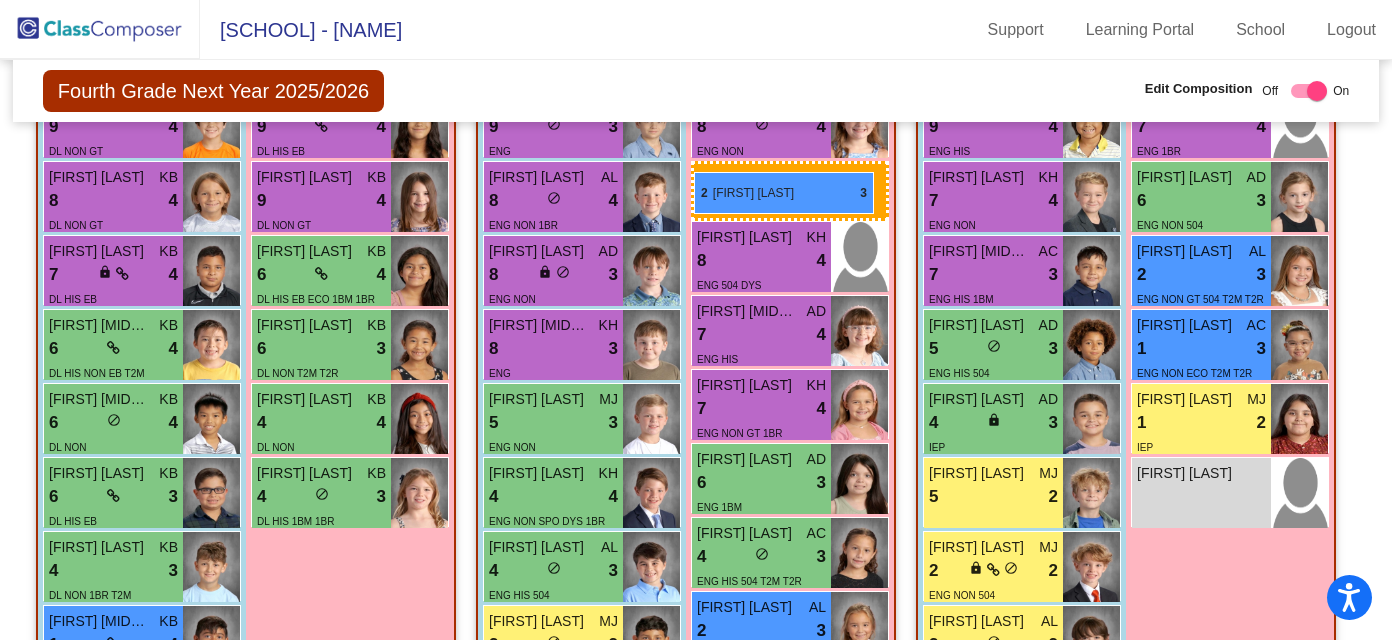 drag, startPoint x: 1273, startPoint y: 267, endPoint x: 694, endPoint y: 168, distance: 587.4028 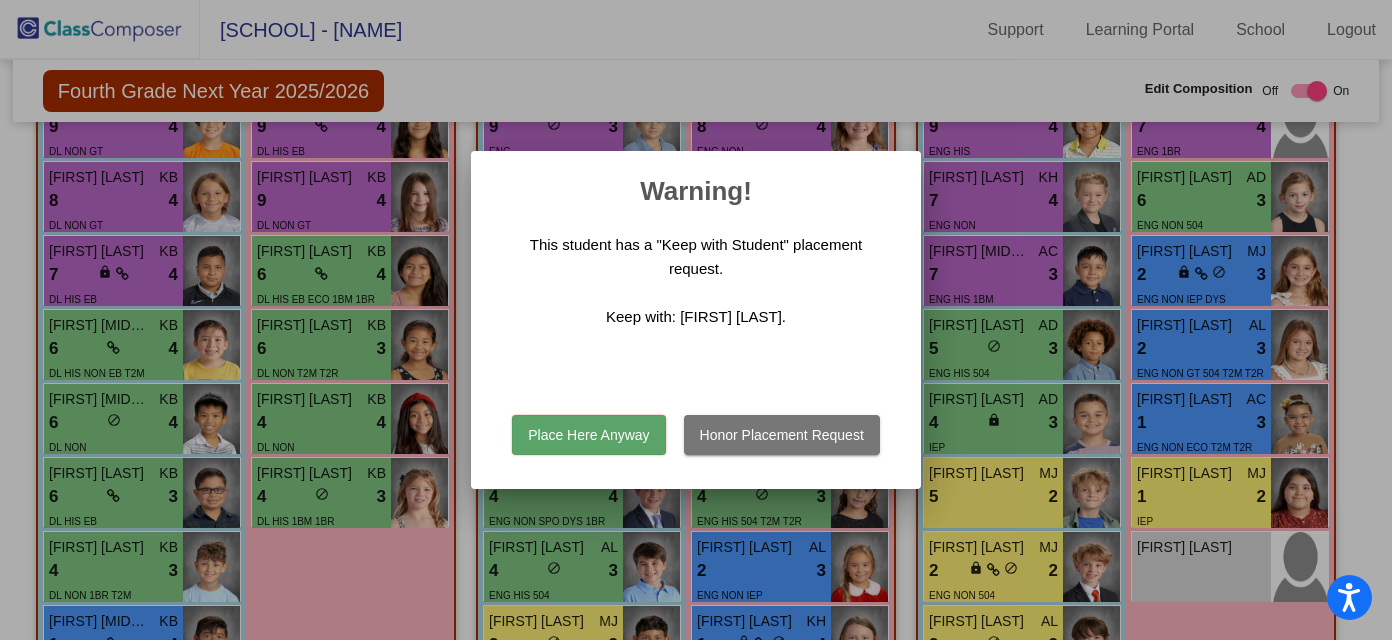 click on "Place Here Anyway" at bounding box center (588, 435) 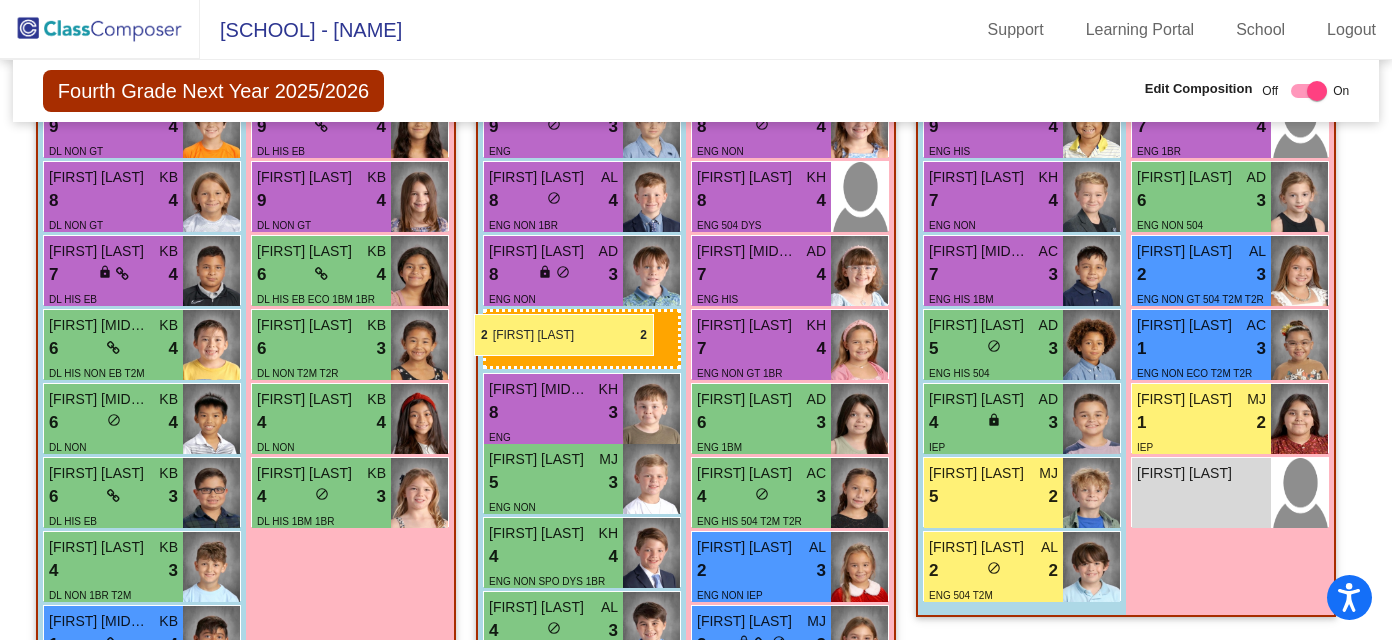 drag, startPoint x: 1062, startPoint y: 560, endPoint x: 472, endPoint y: 313, distance: 639.6163 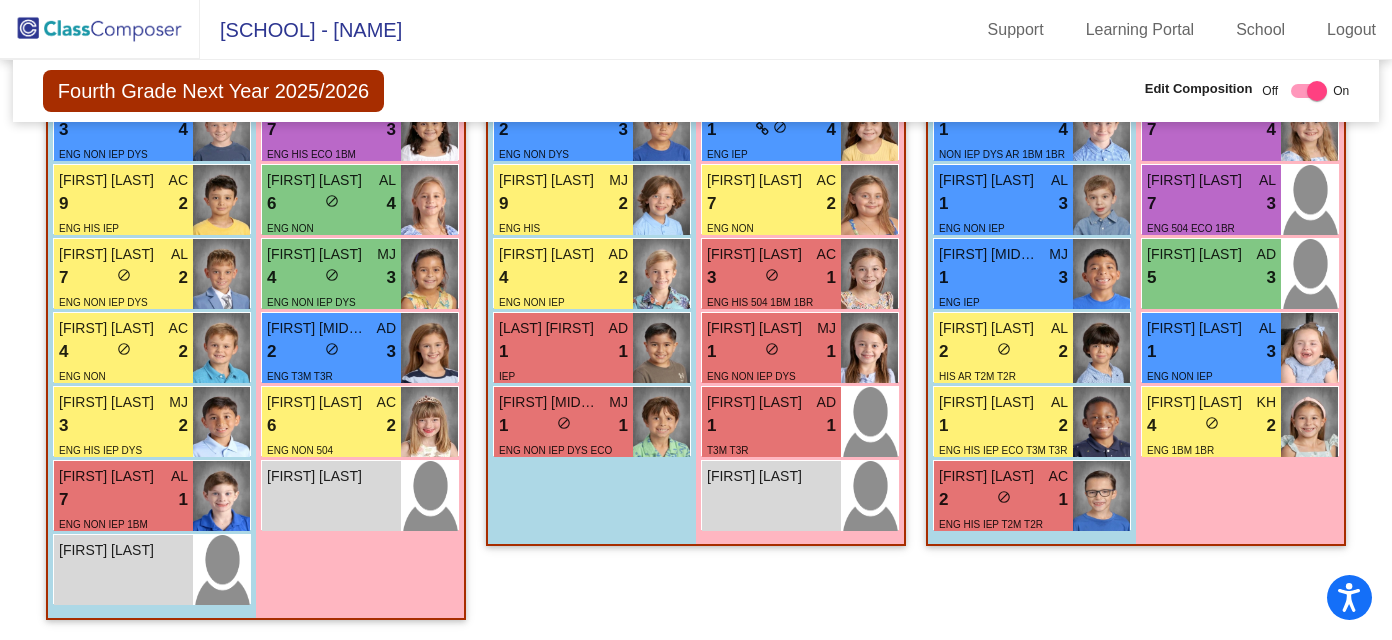 scroll, scrollTop: 3234, scrollLeft: 0, axis: vertical 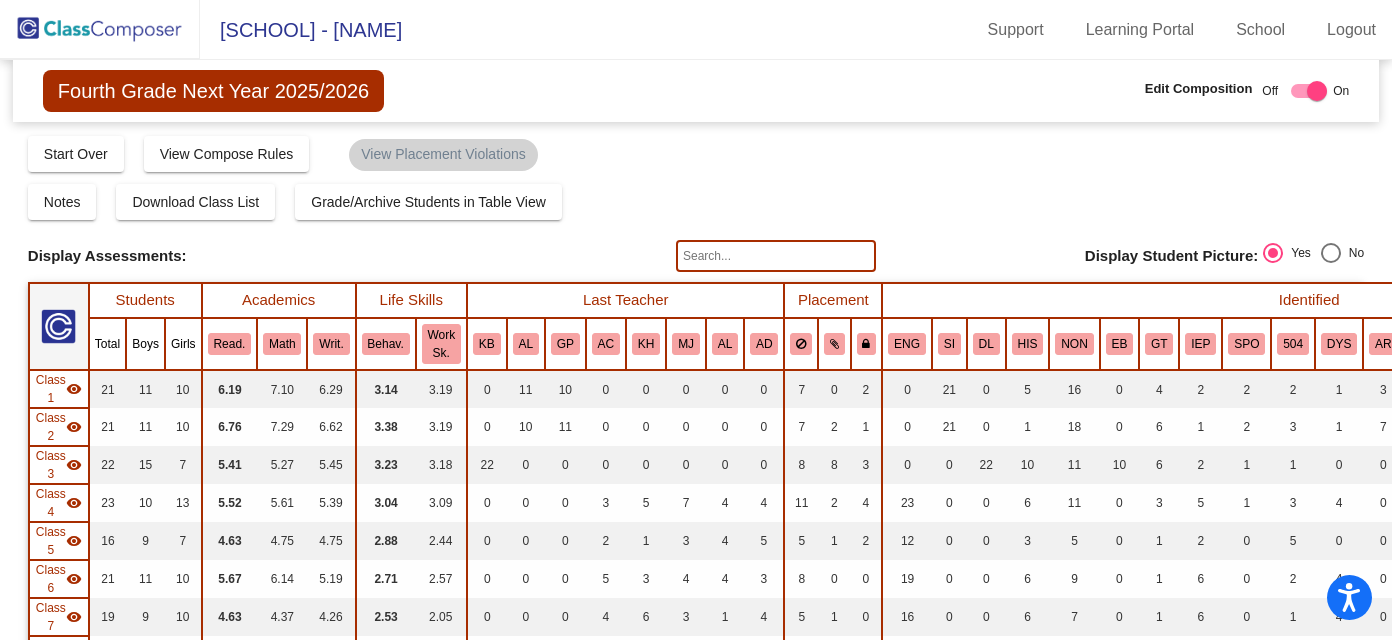 click 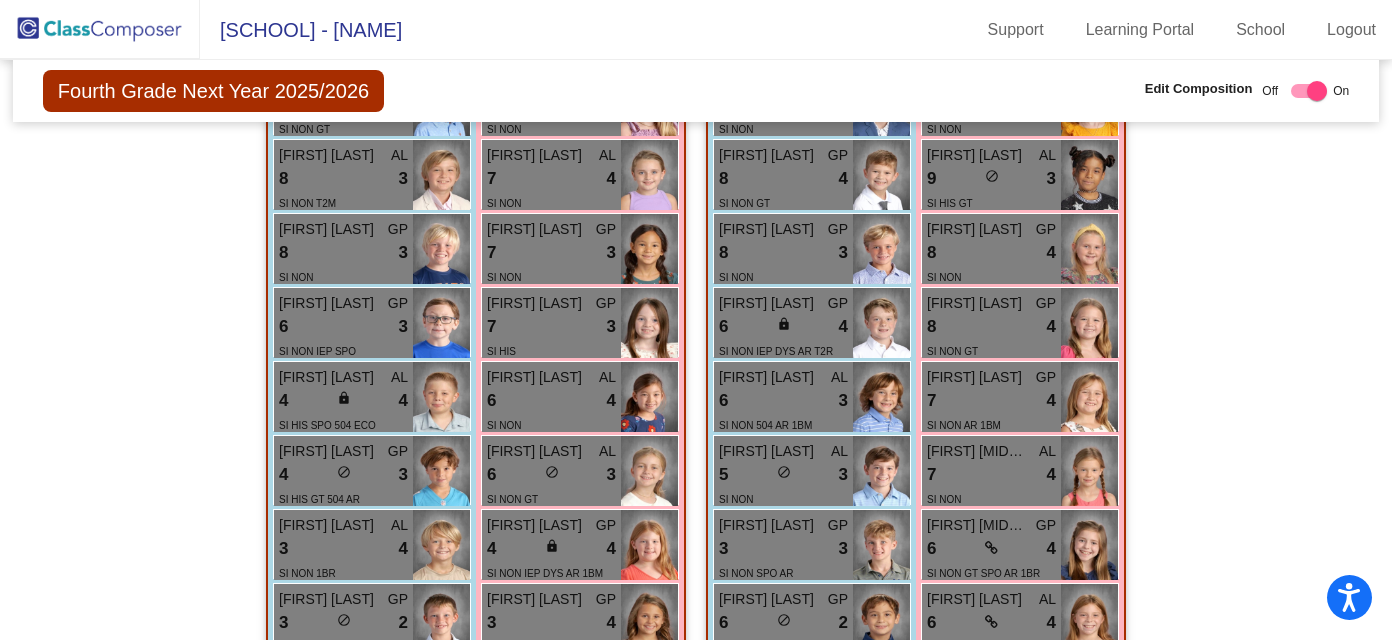 scroll, scrollTop: 0, scrollLeft: 0, axis: both 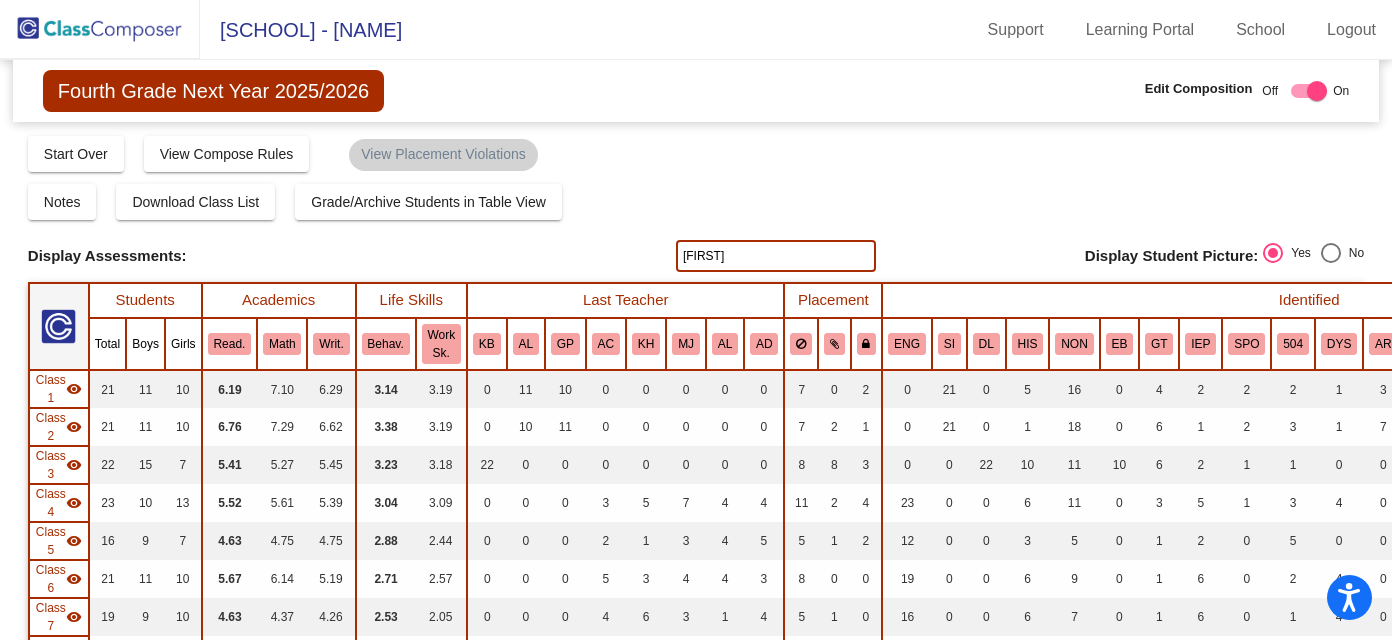 click on "[FIRST]" 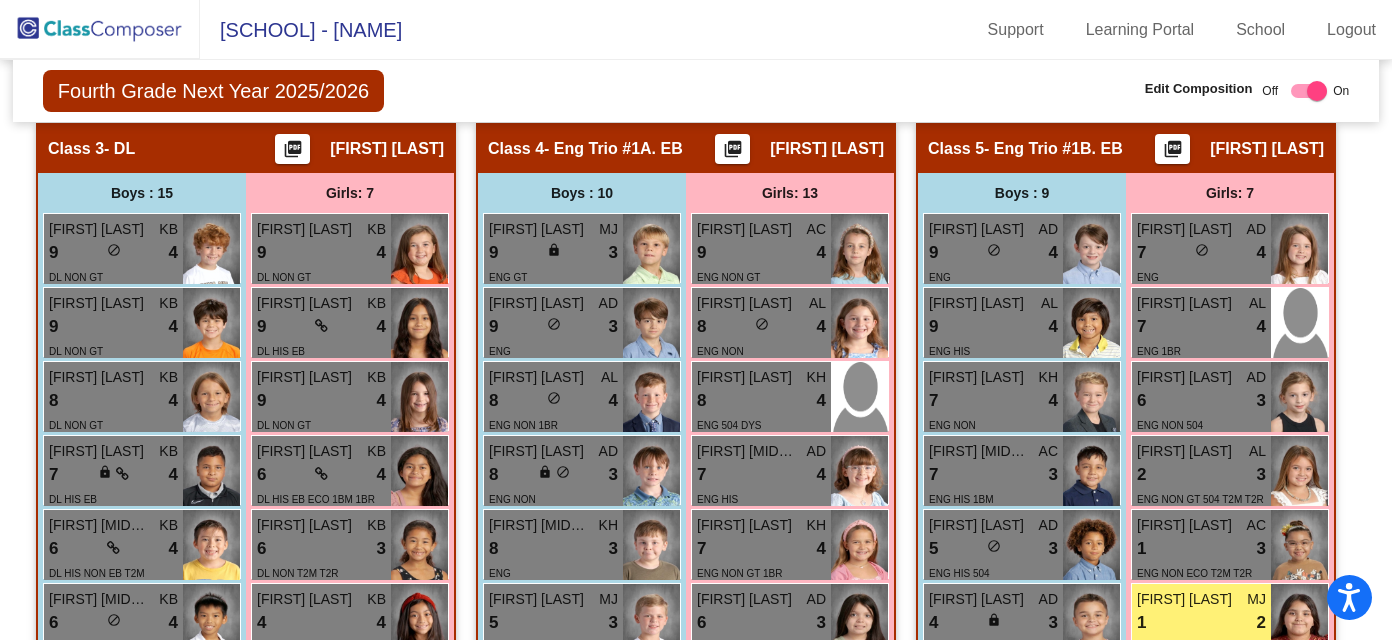 scroll, scrollTop: 1597, scrollLeft: 0, axis: vertical 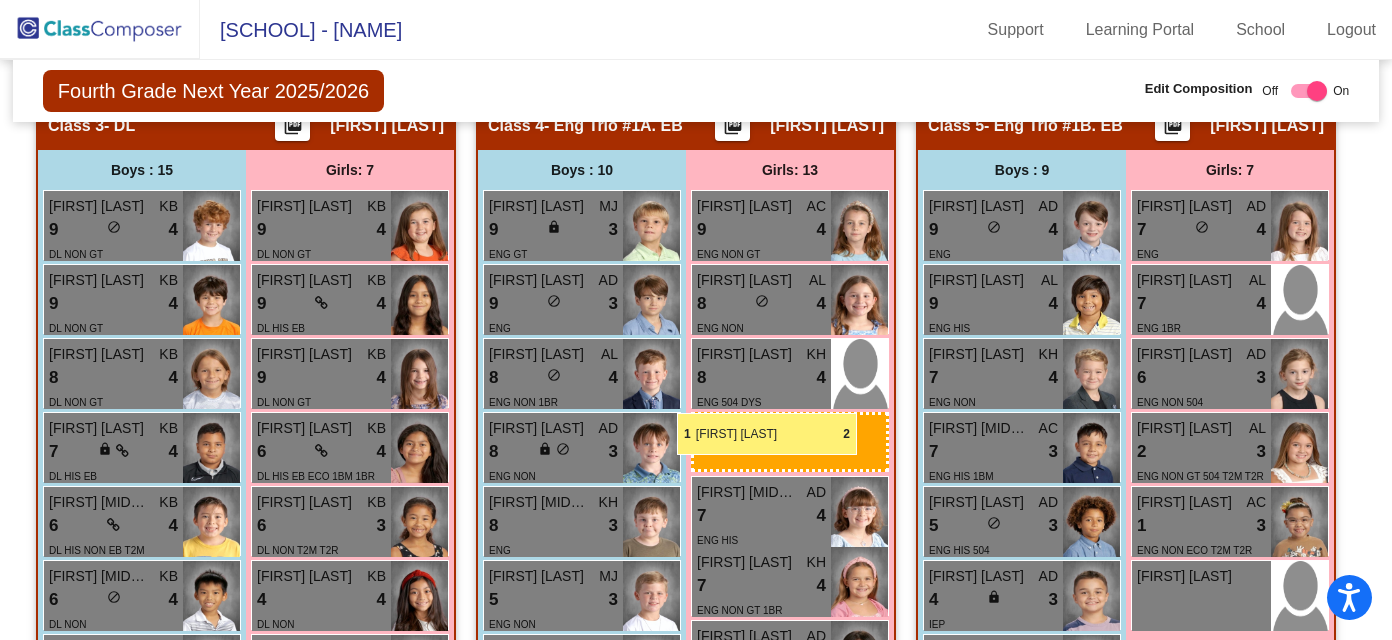 drag, startPoint x: 1270, startPoint y: 577, endPoint x: 676, endPoint y: 413, distance: 616.224 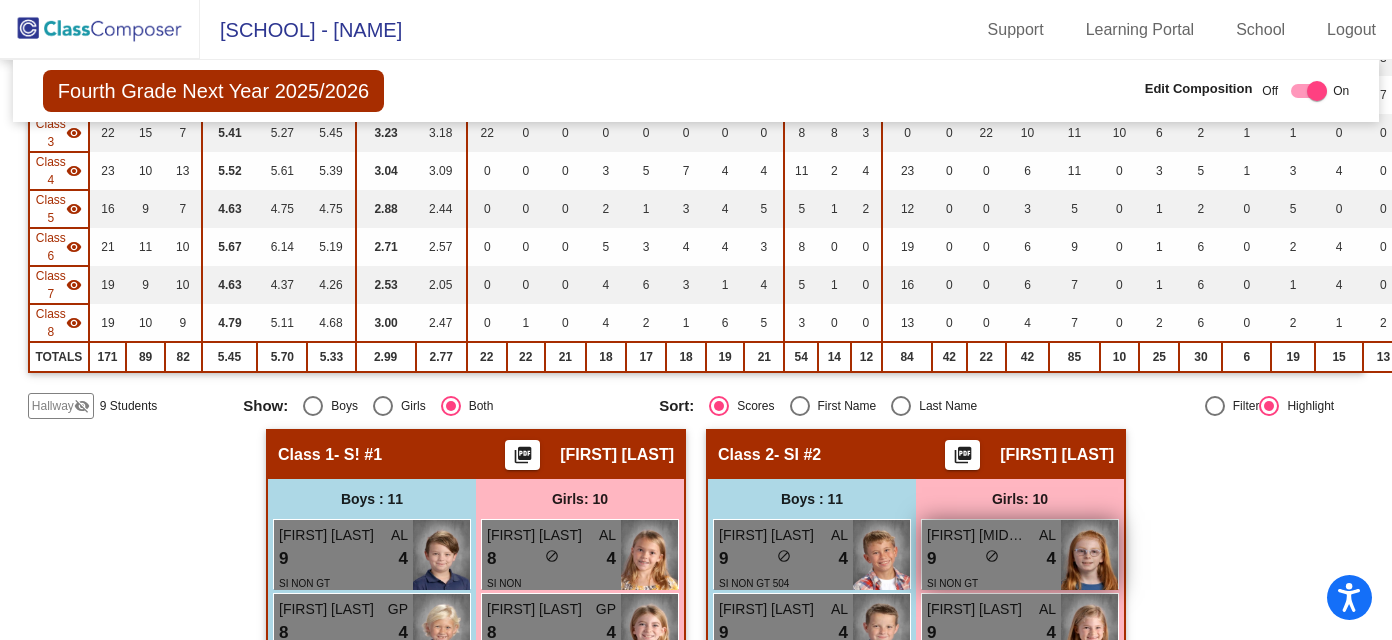 scroll, scrollTop: 0, scrollLeft: 0, axis: both 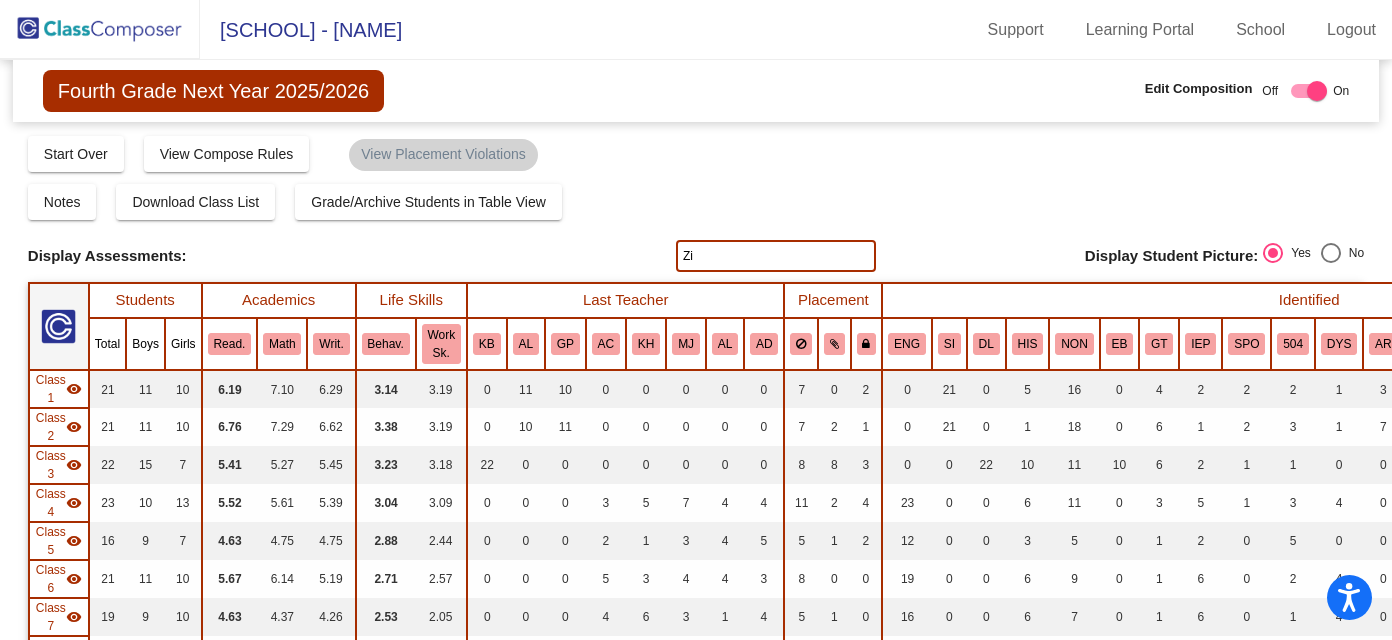 type on "Z" 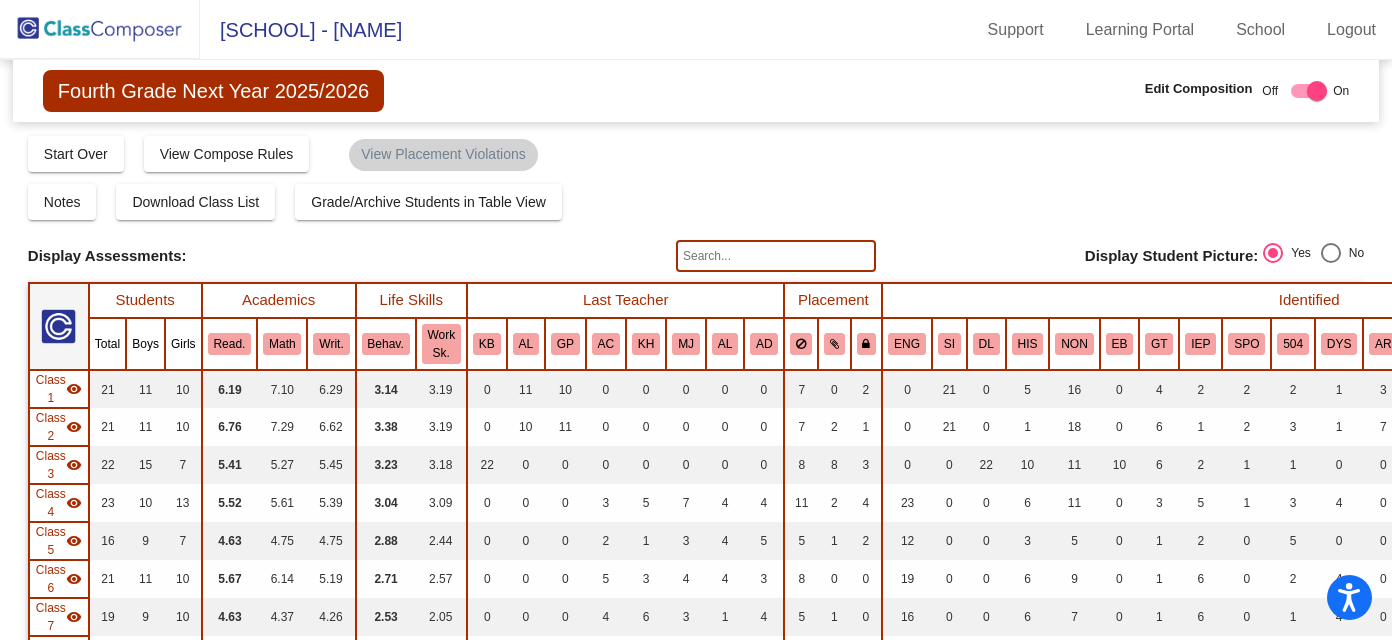 scroll, scrollTop: 0, scrollLeft: 0, axis: both 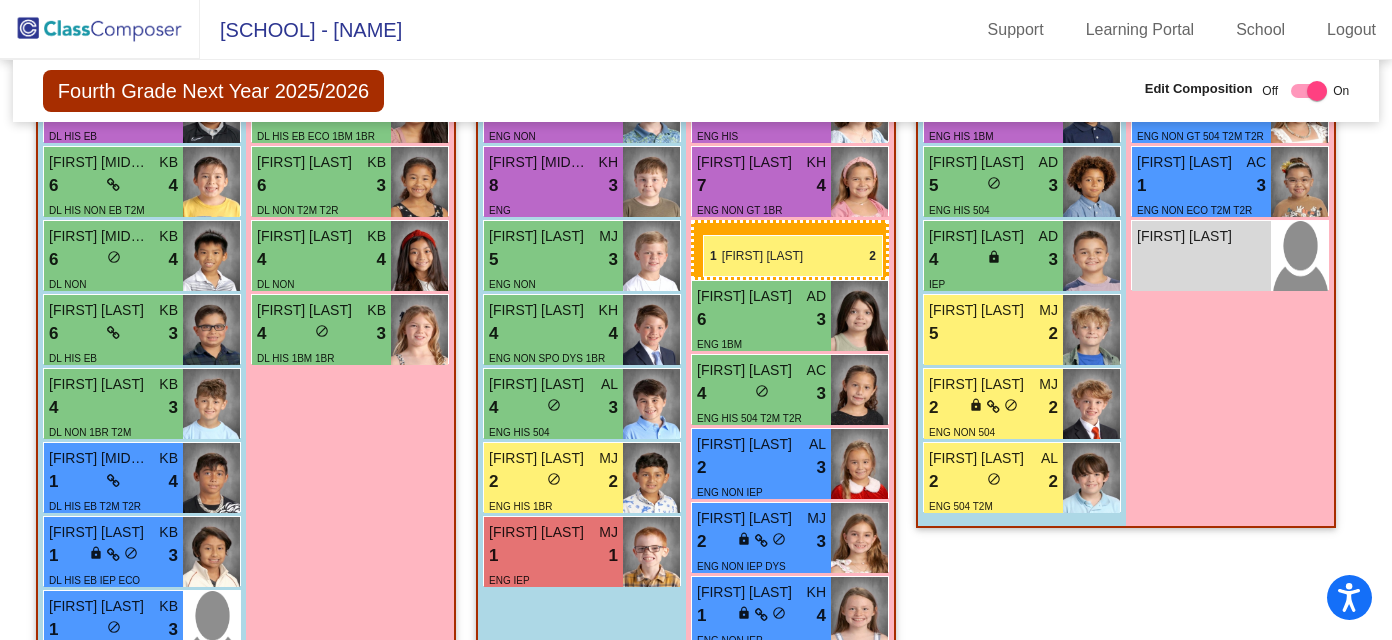 drag, startPoint x: 1289, startPoint y: 277, endPoint x: 685, endPoint y: 231, distance: 605.74915 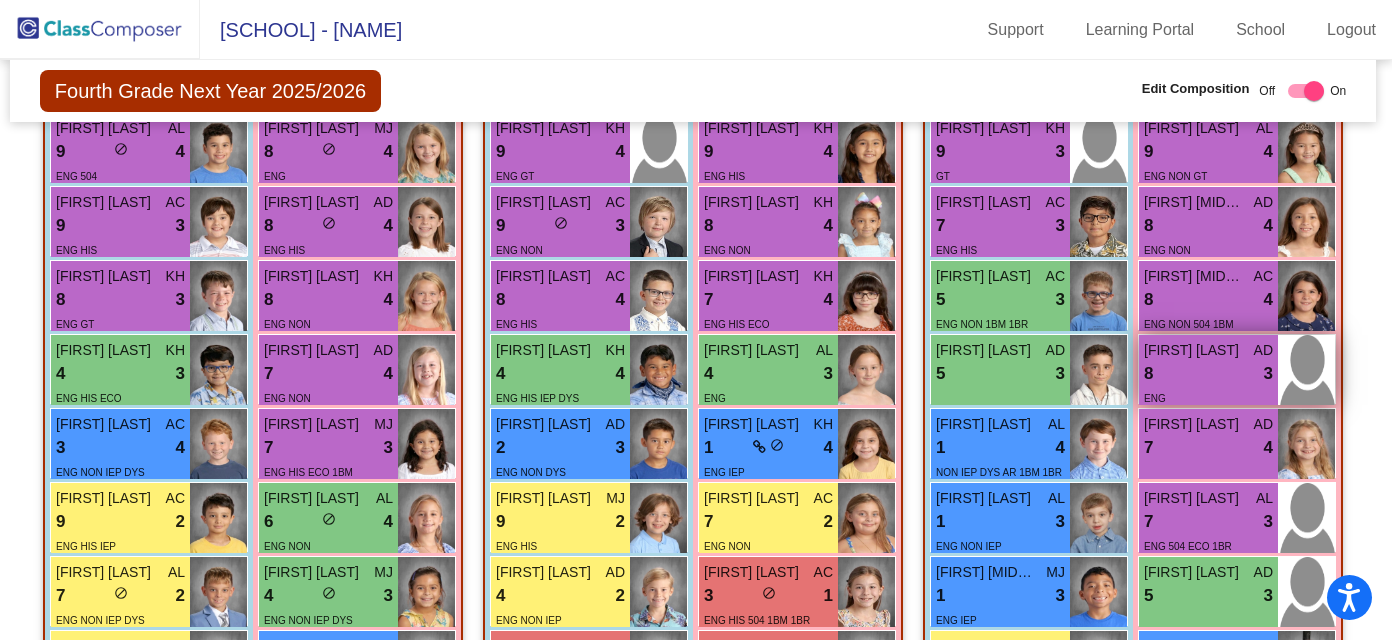 scroll, scrollTop: 2906, scrollLeft: 3, axis: both 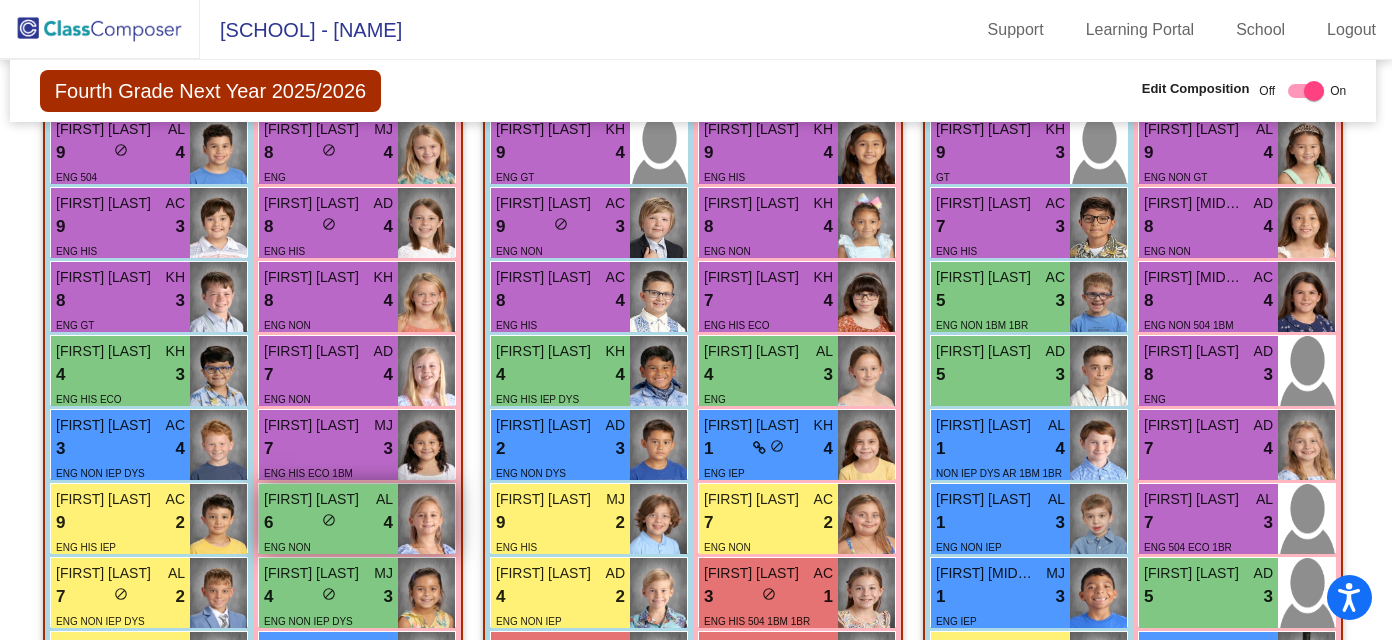 type 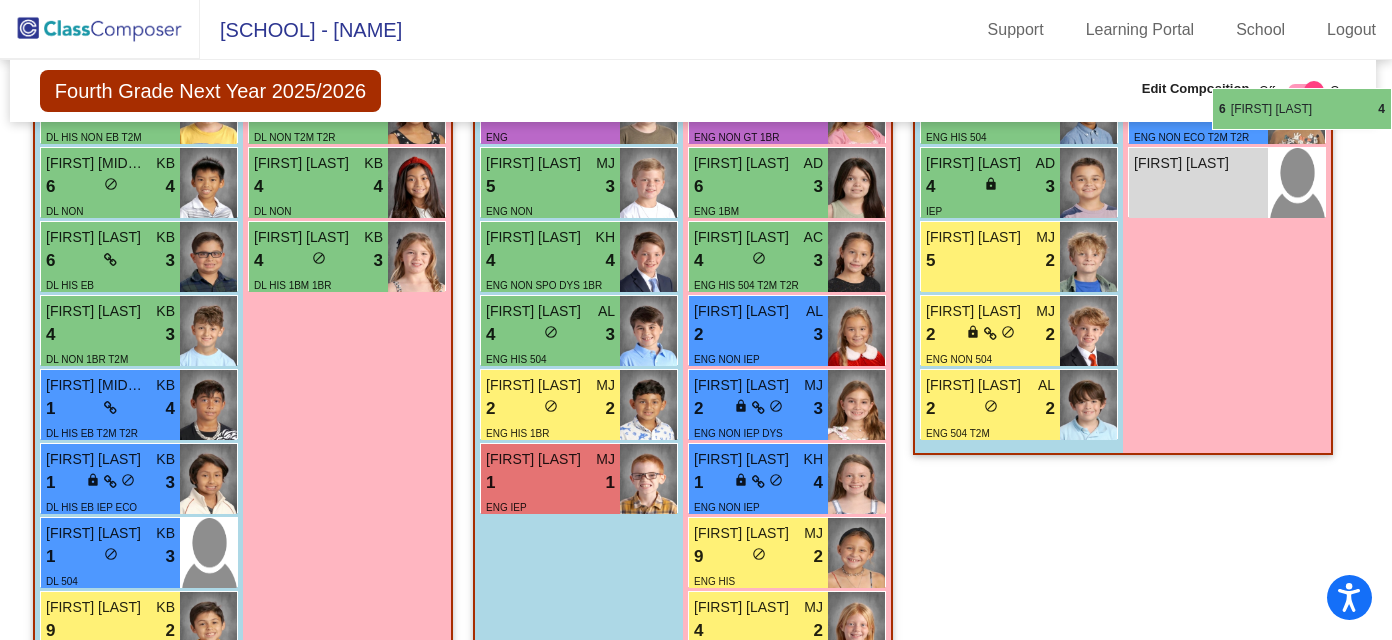 scroll, scrollTop: 1990, scrollLeft: 3, axis: both 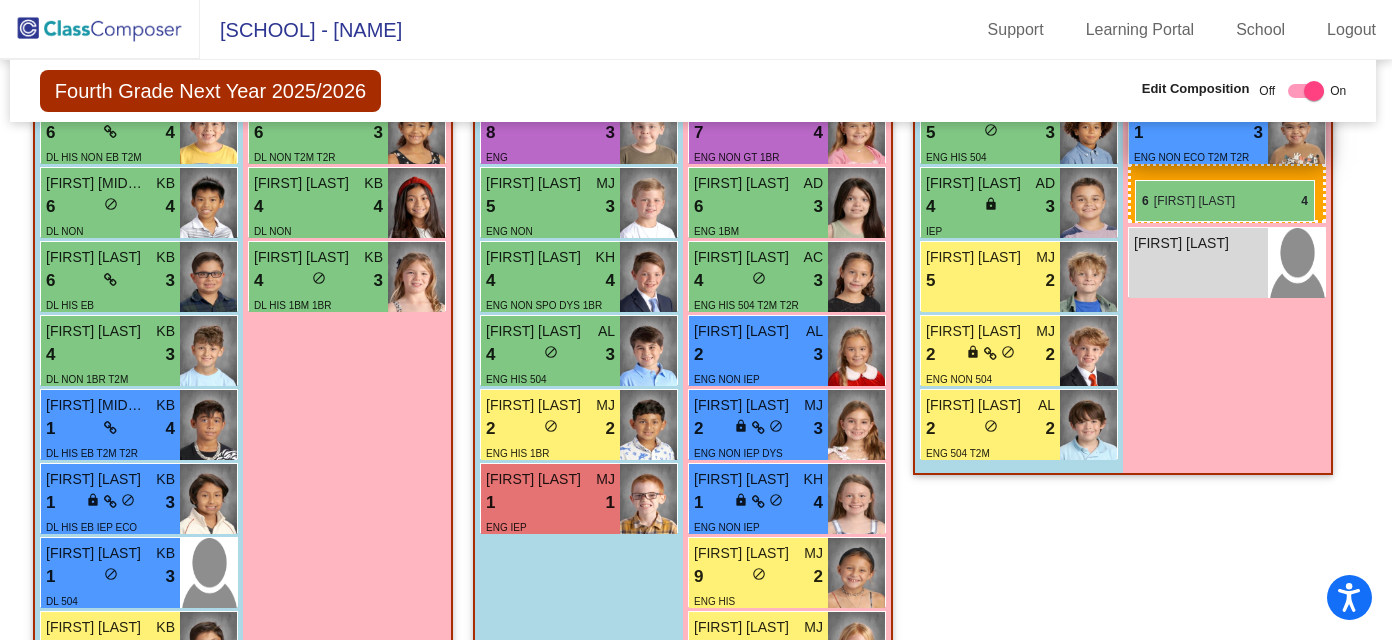 drag, startPoint x: 309, startPoint y: 525, endPoint x: 1130, endPoint y: 171, distance: 894.0677 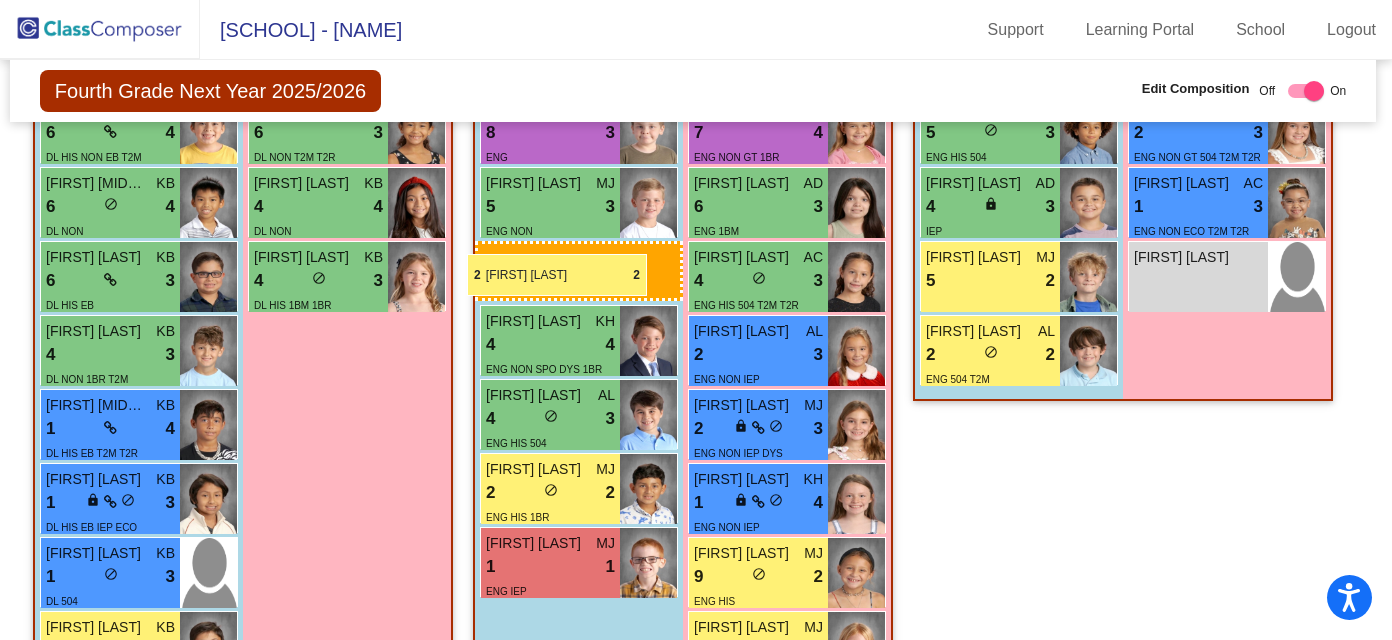 drag, startPoint x: 1007, startPoint y: 353, endPoint x: 467, endPoint y: 253, distance: 549.1812 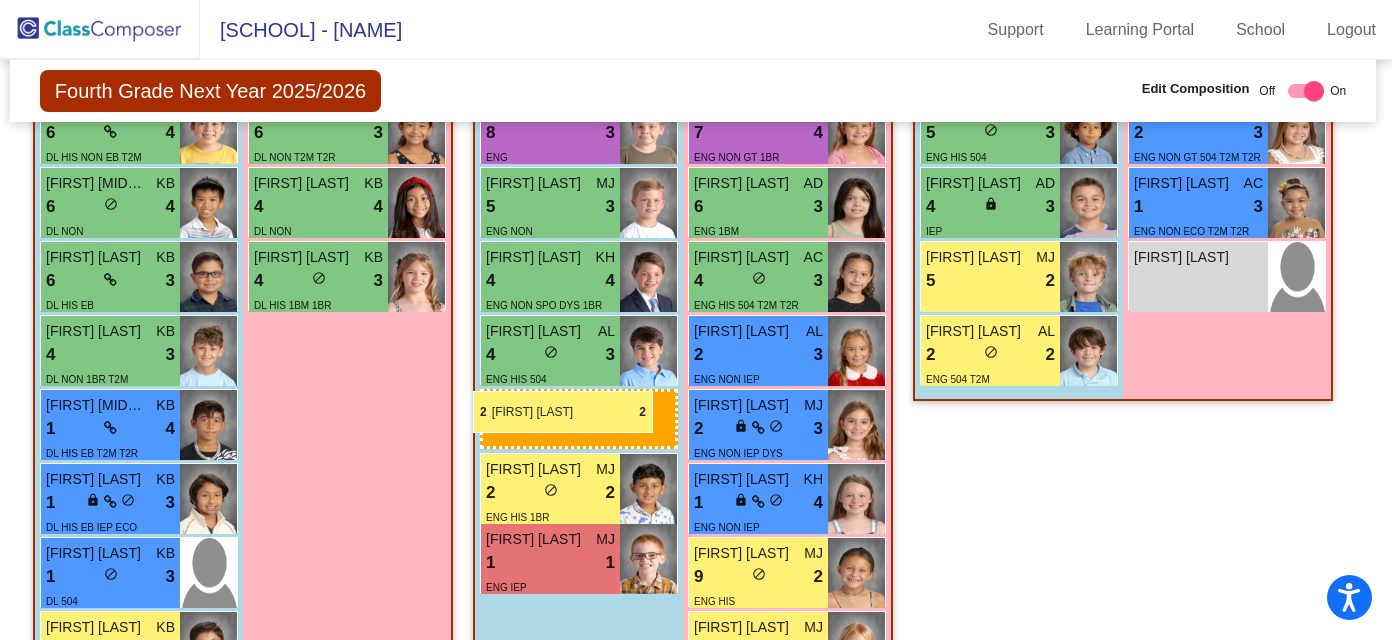 drag, startPoint x: 1041, startPoint y: 354, endPoint x: 470, endPoint y: 385, distance: 571.8409 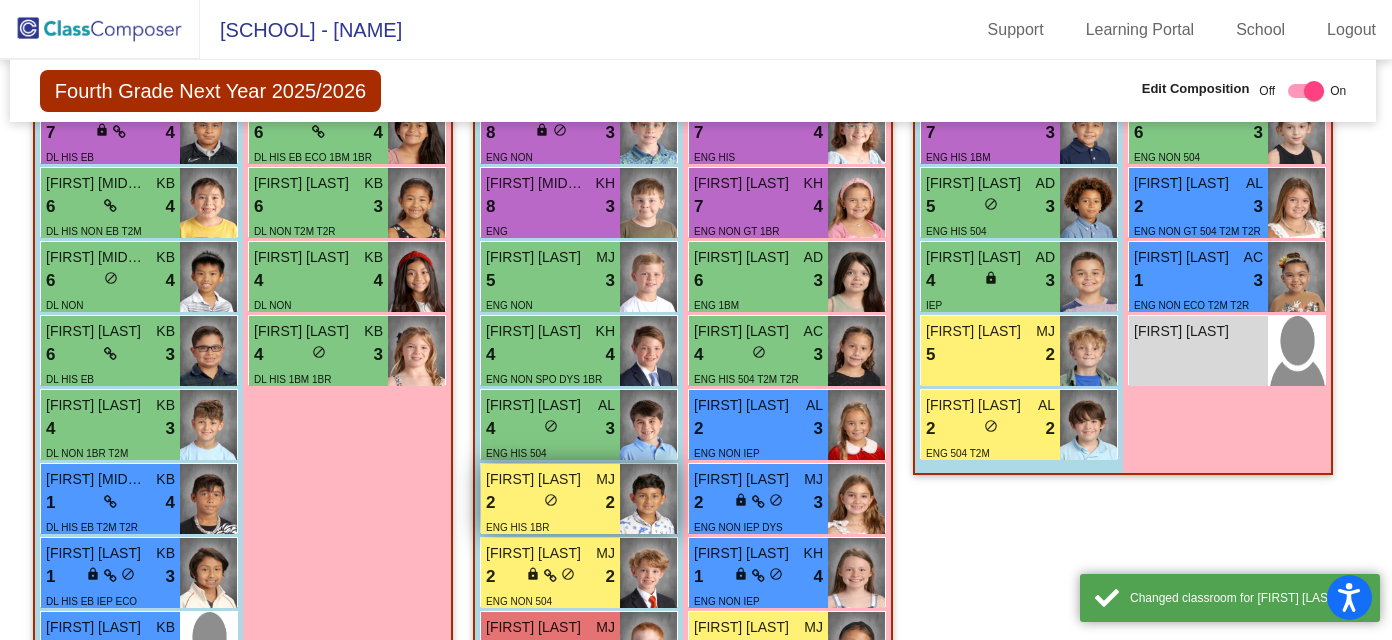 scroll, scrollTop: 2000, scrollLeft: 3, axis: both 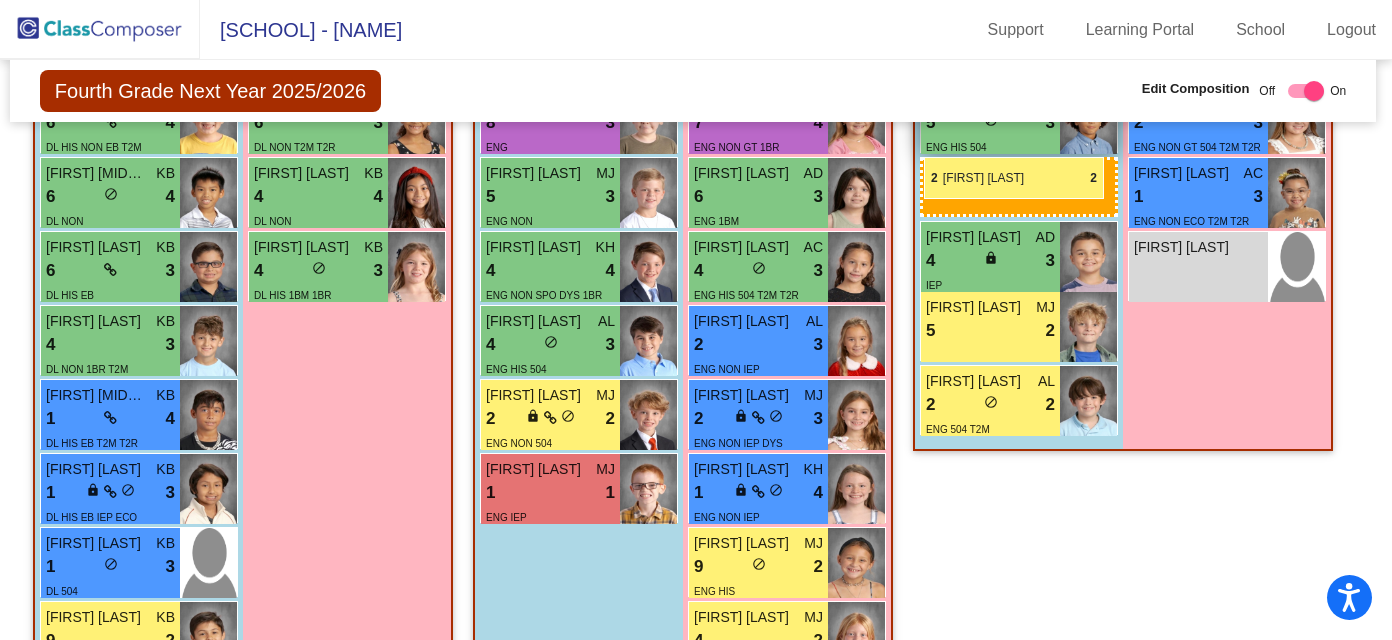 drag, startPoint x: 544, startPoint y: 420, endPoint x: 924, endPoint y: 151, distance: 465.576 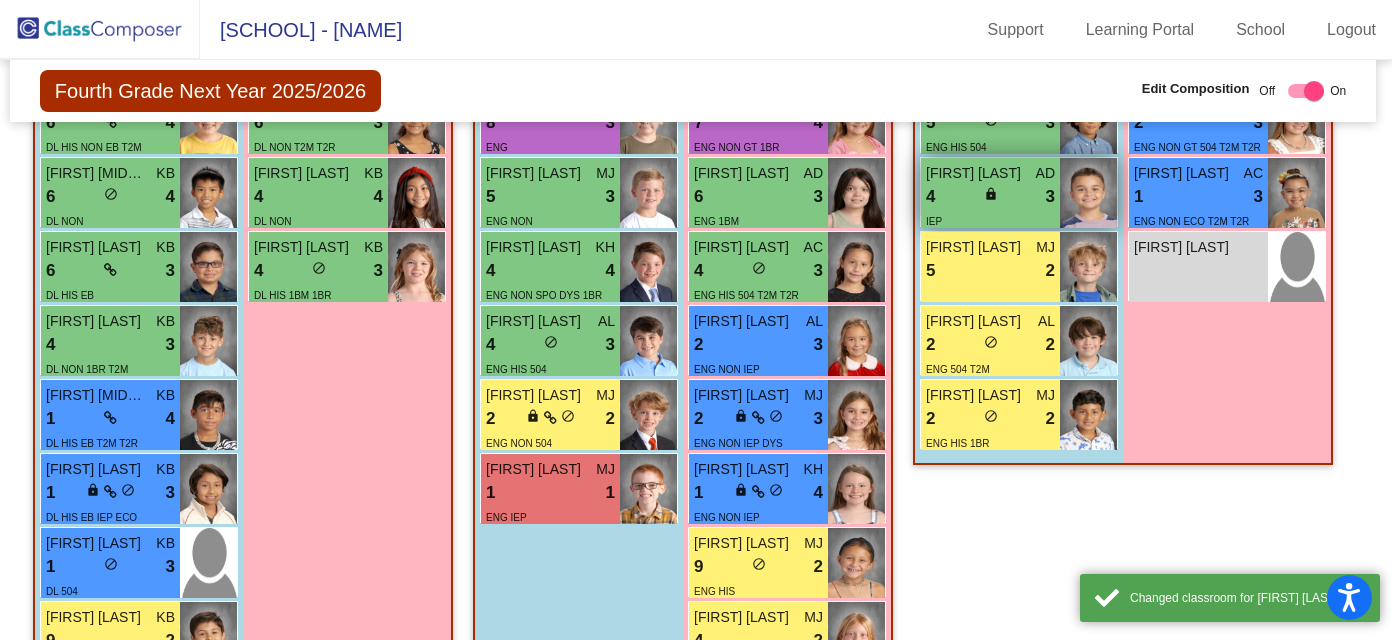 scroll, scrollTop: 1956, scrollLeft: 3, axis: both 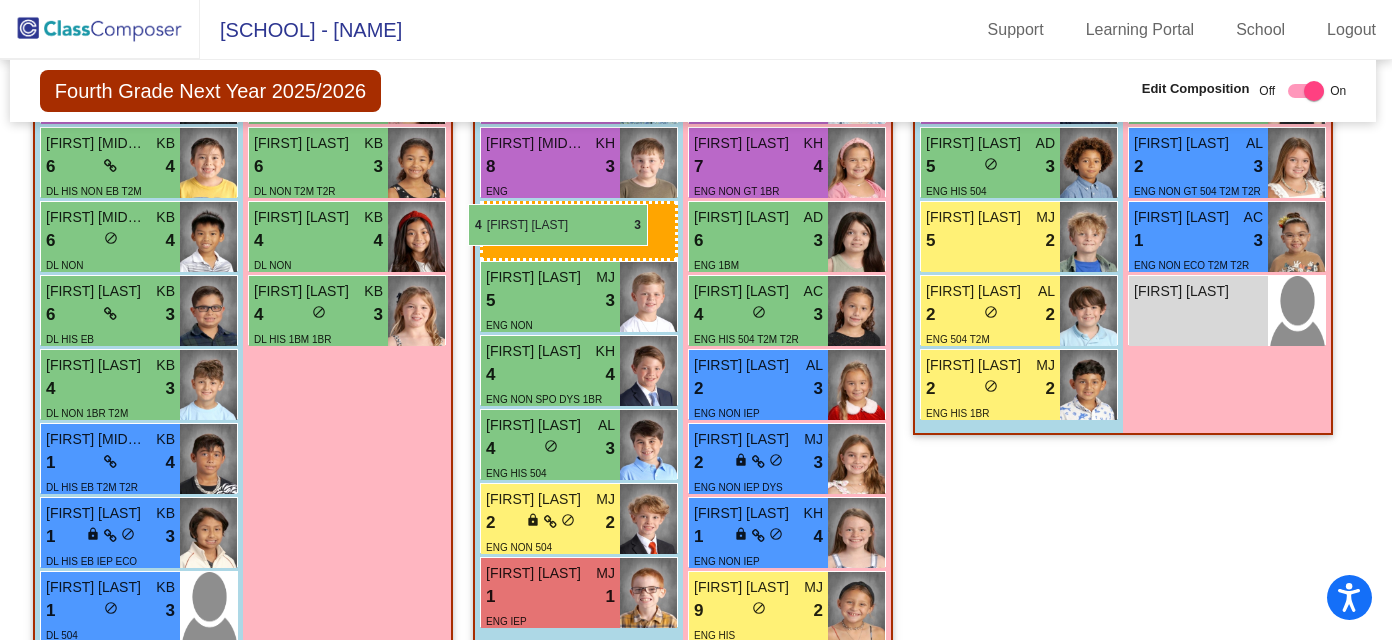 drag, startPoint x: 1048, startPoint y: 250, endPoint x: 468, endPoint y: 201, distance: 582.06616 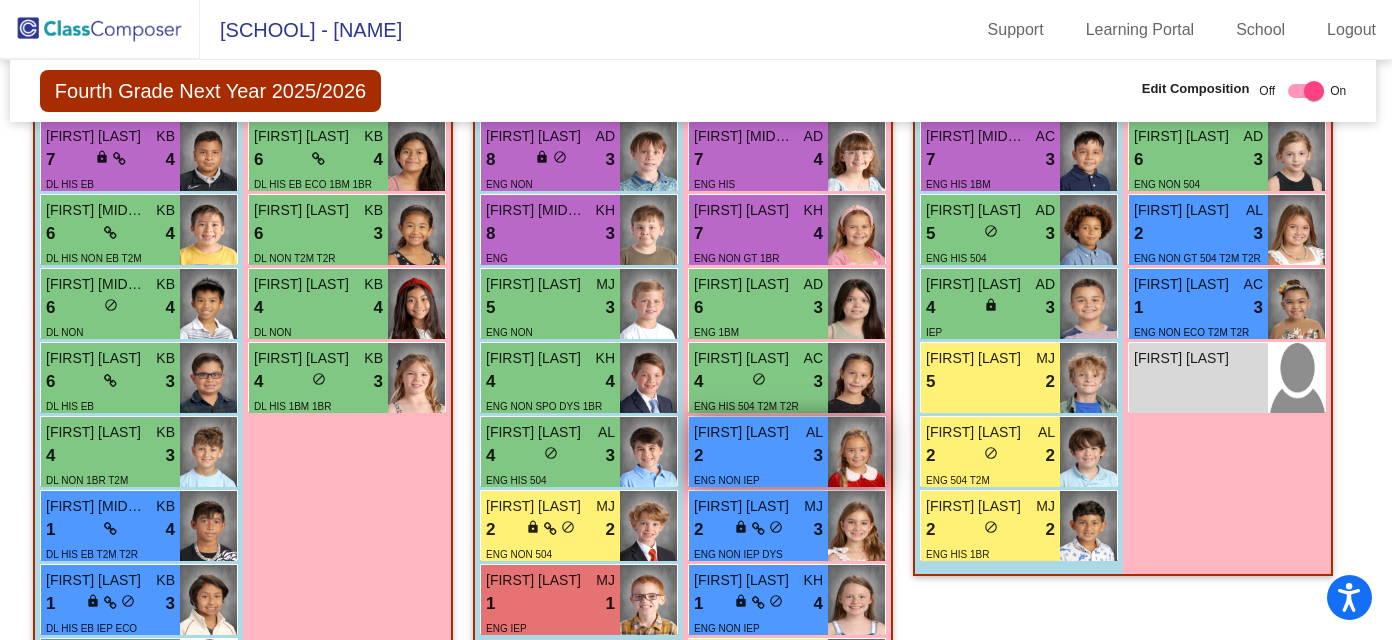 scroll, scrollTop: 1892, scrollLeft: 3, axis: both 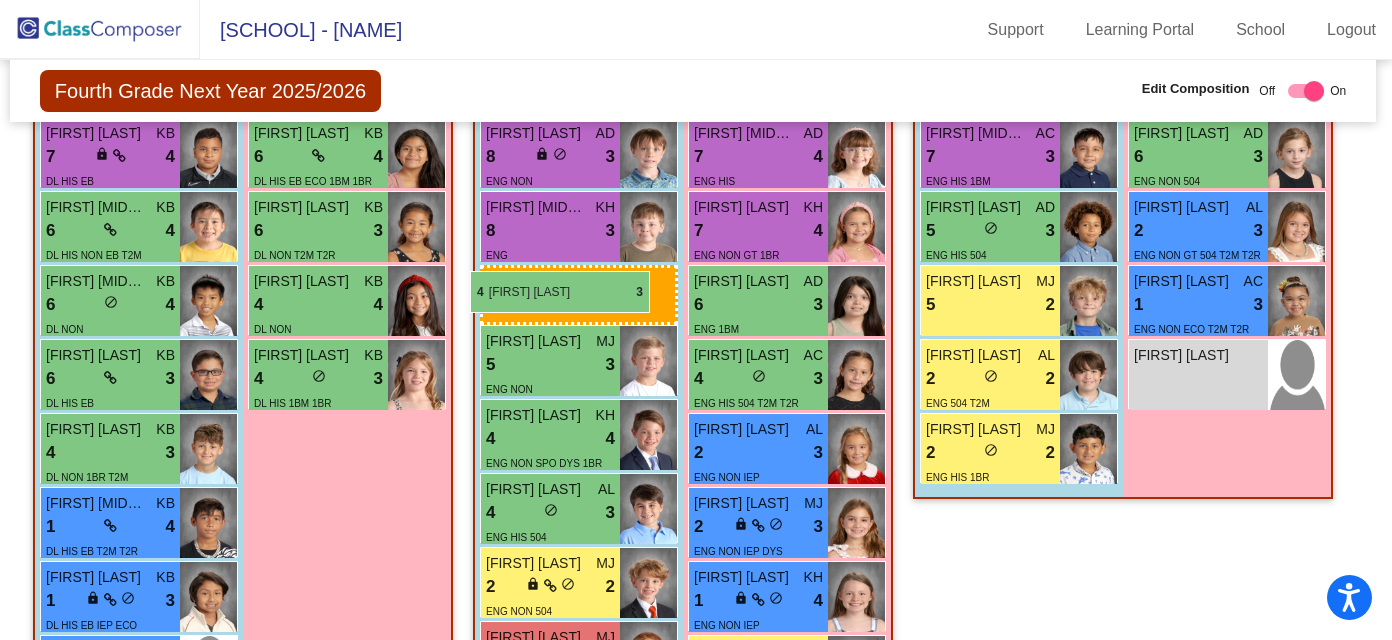 drag, startPoint x: 1010, startPoint y: 291, endPoint x: 470, endPoint y: 269, distance: 540.44794 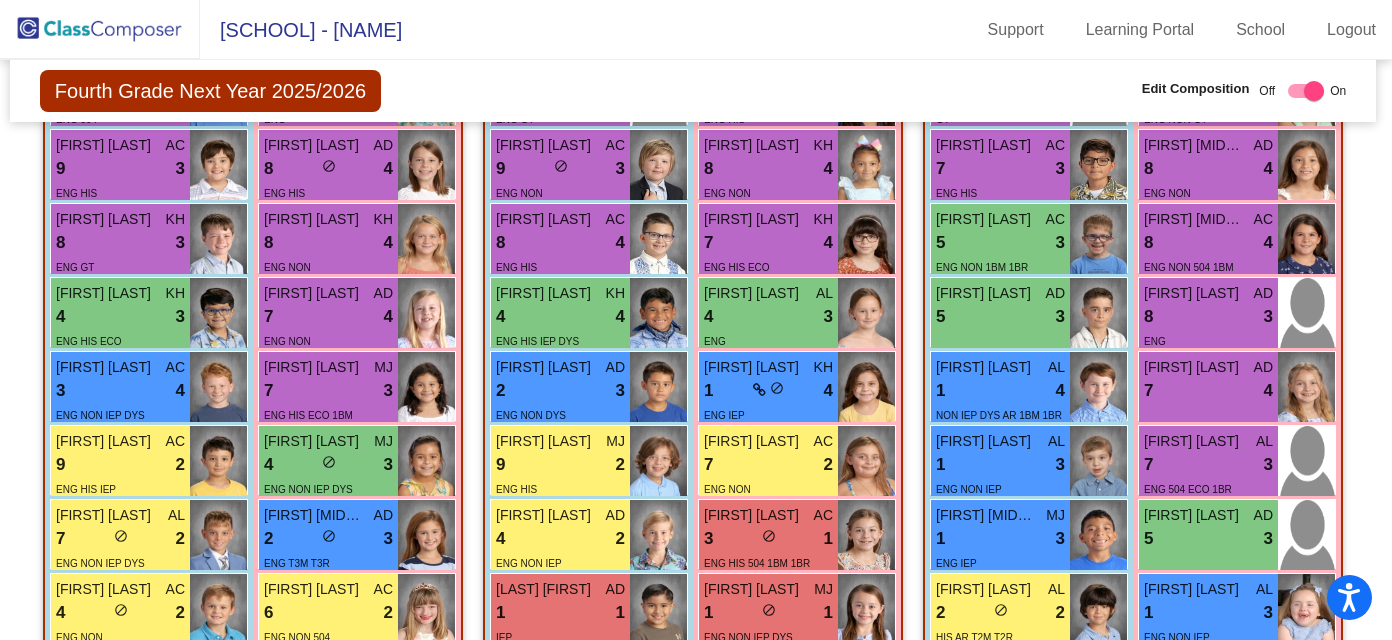 scroll, scrollTop: 2968, scrollLeft: 3, axis: both 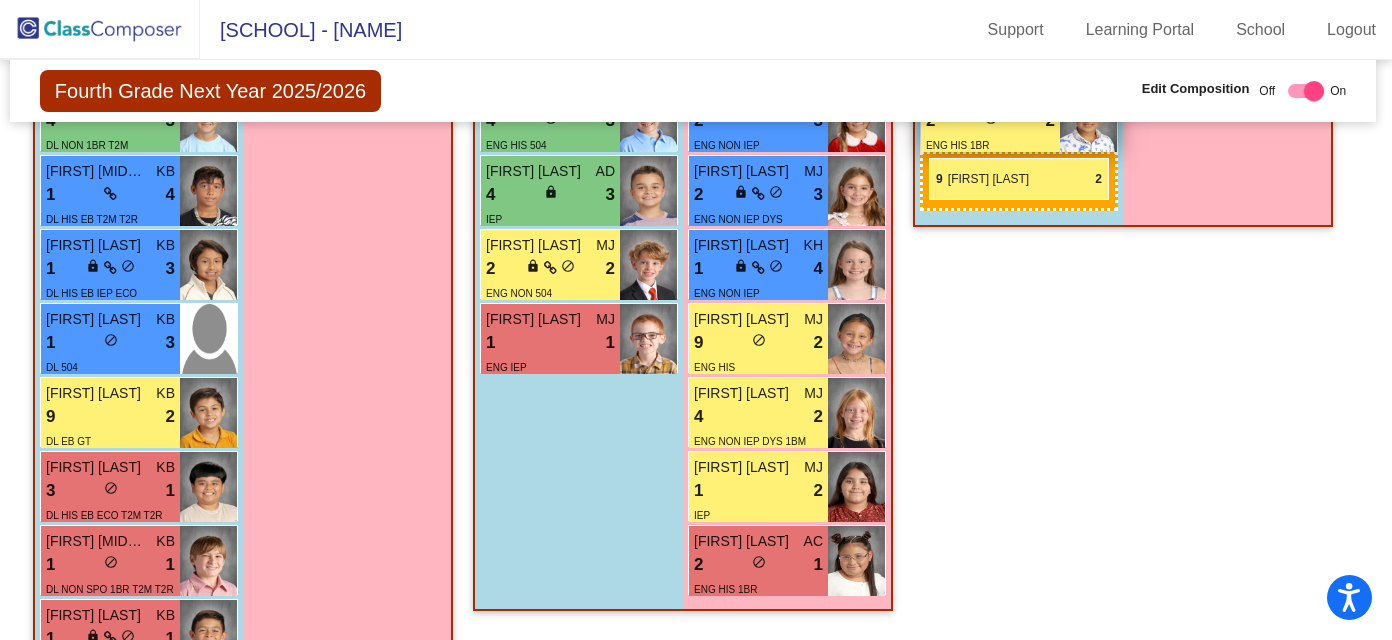 drag, startPoint x: 134, startPoint y: 462, endPoint x: 930, endPoint y: 157, distance: 852.4324 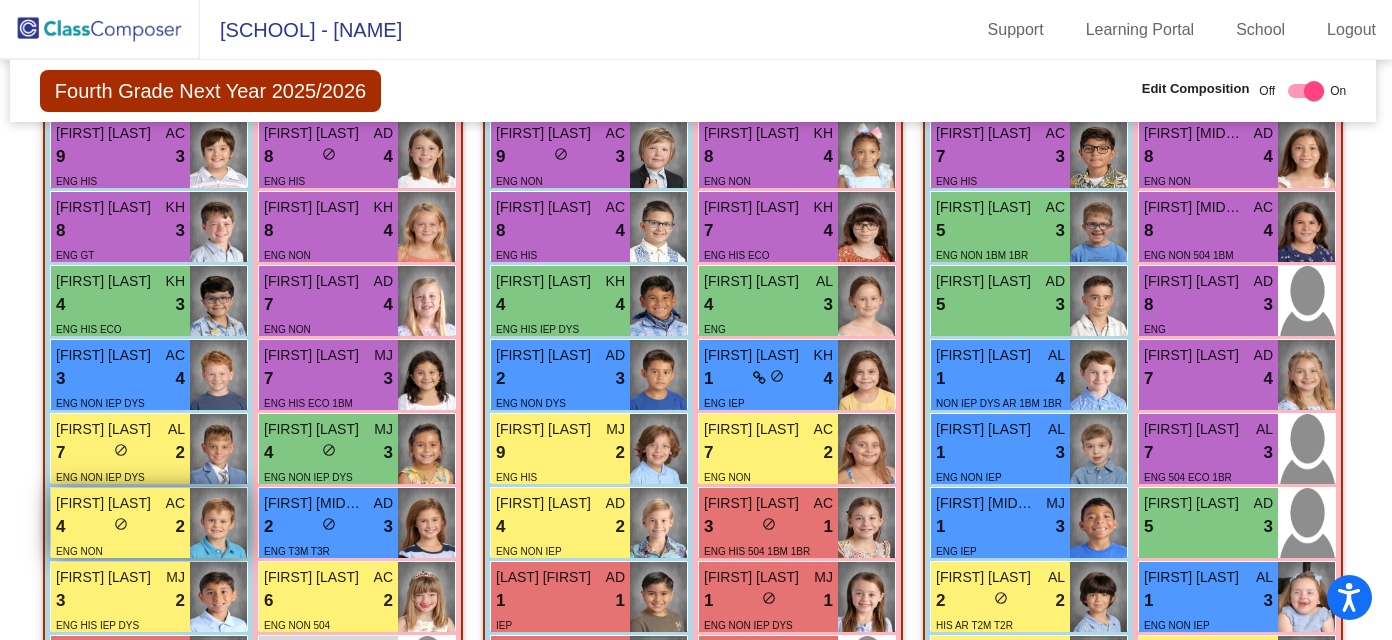 scroll, scrollTop: 2978, scrollLeft: 3, axis: both 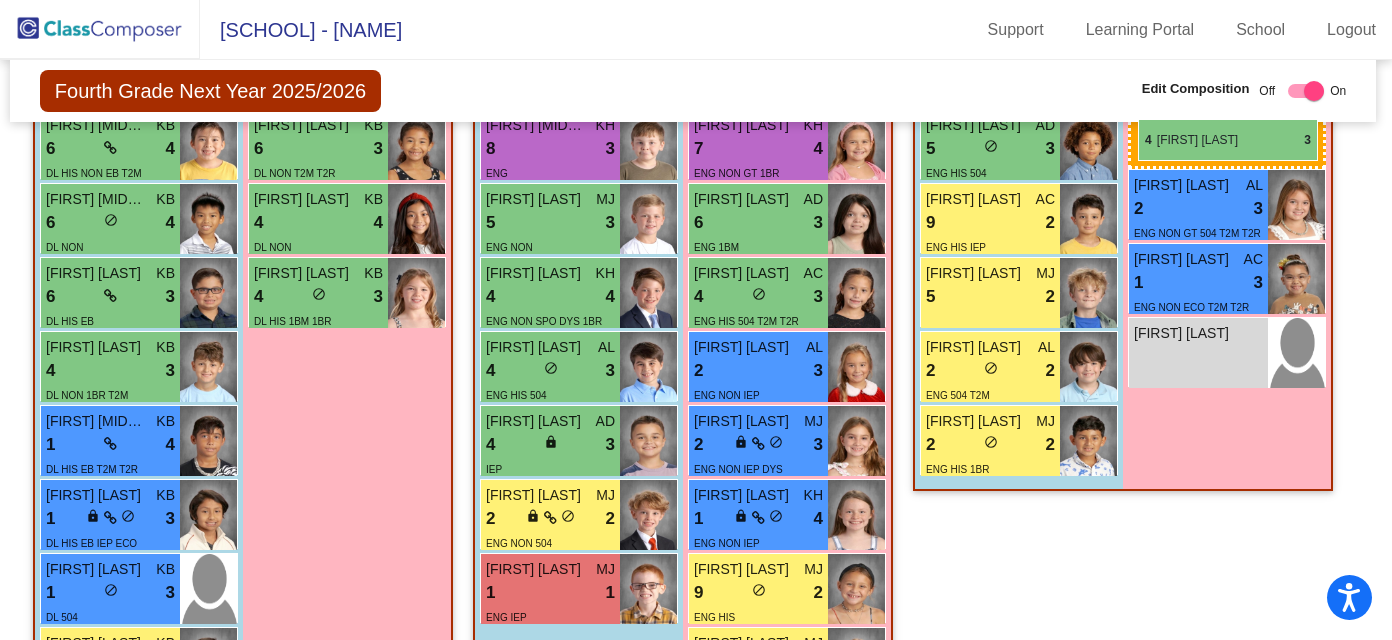 drag, startPoint x: 275, startPoint y: 436, endPoint x: 1138, endPoint y: 119, distance: 919.37915 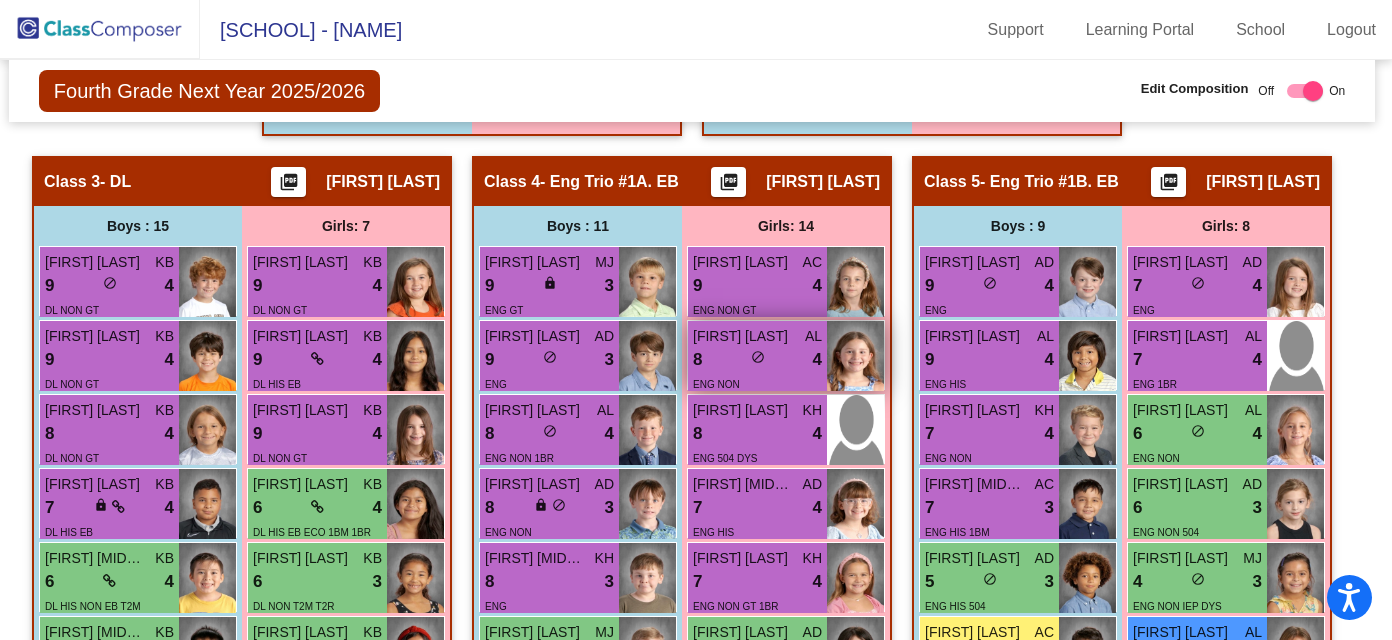 scroll, scrollTop: 1562, scrollLeft: 4, axis: both 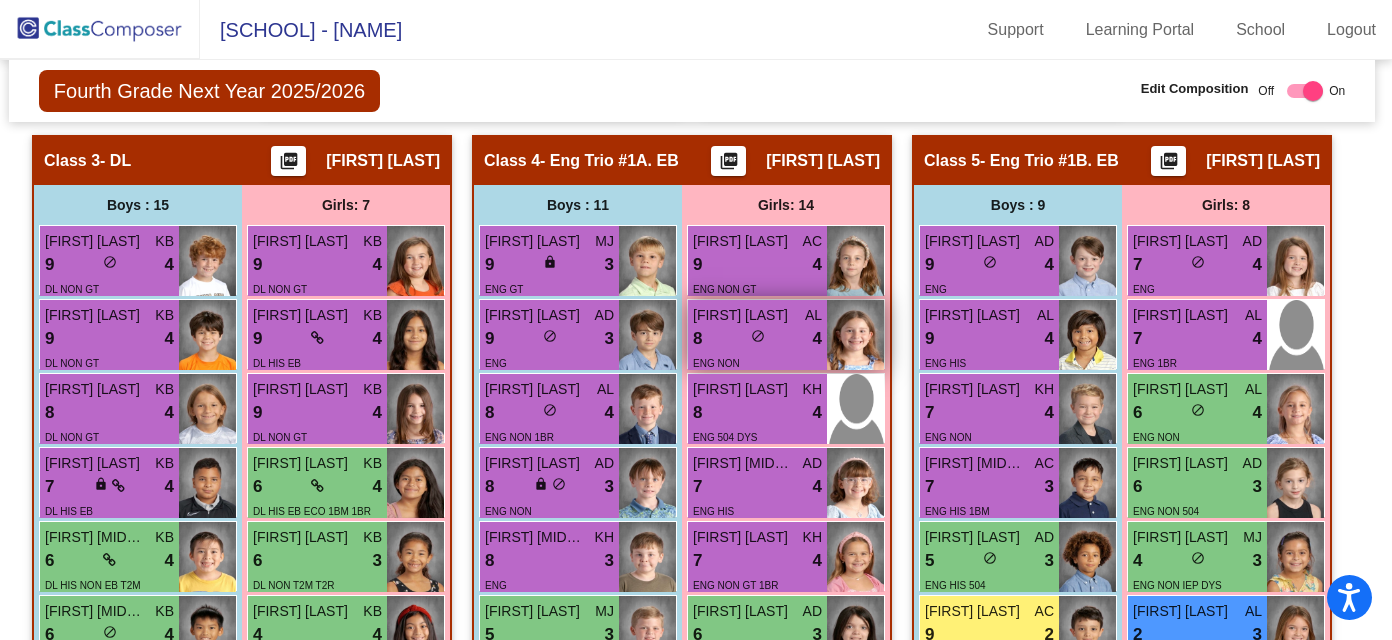 click on "8 lock do_not_disturb_alt 4" at bounding box center [757, 339] 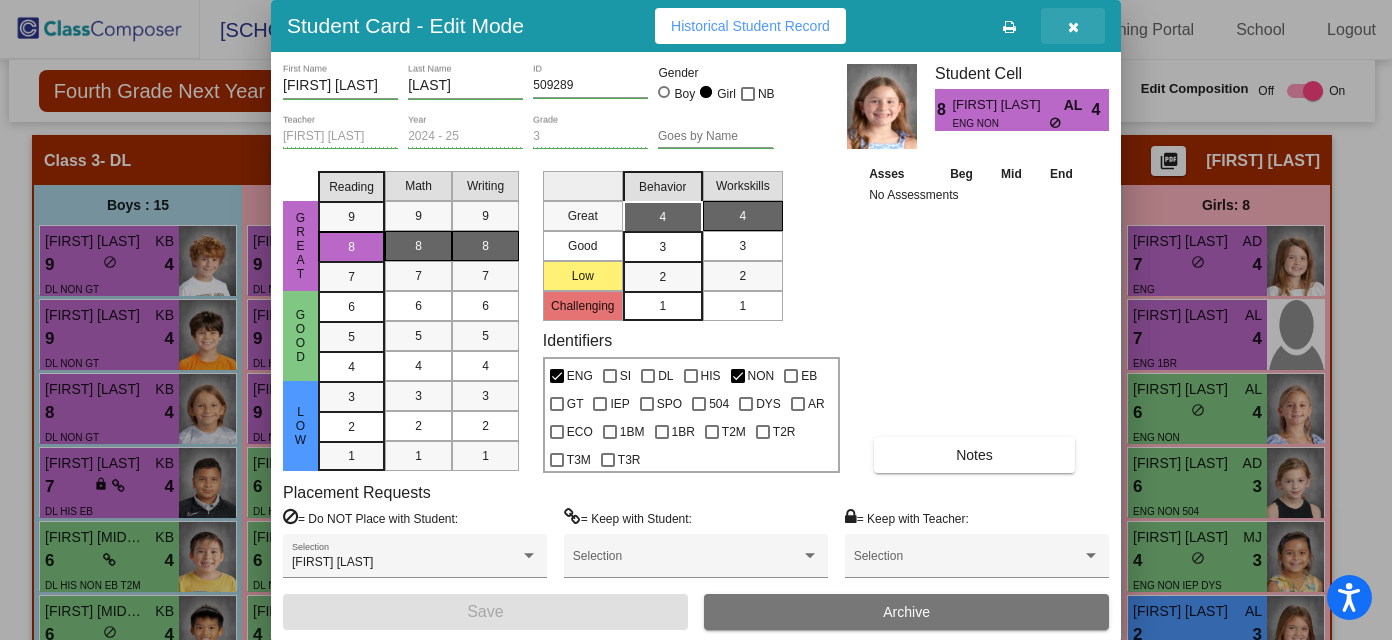 click at bounding box center (1073, 26) 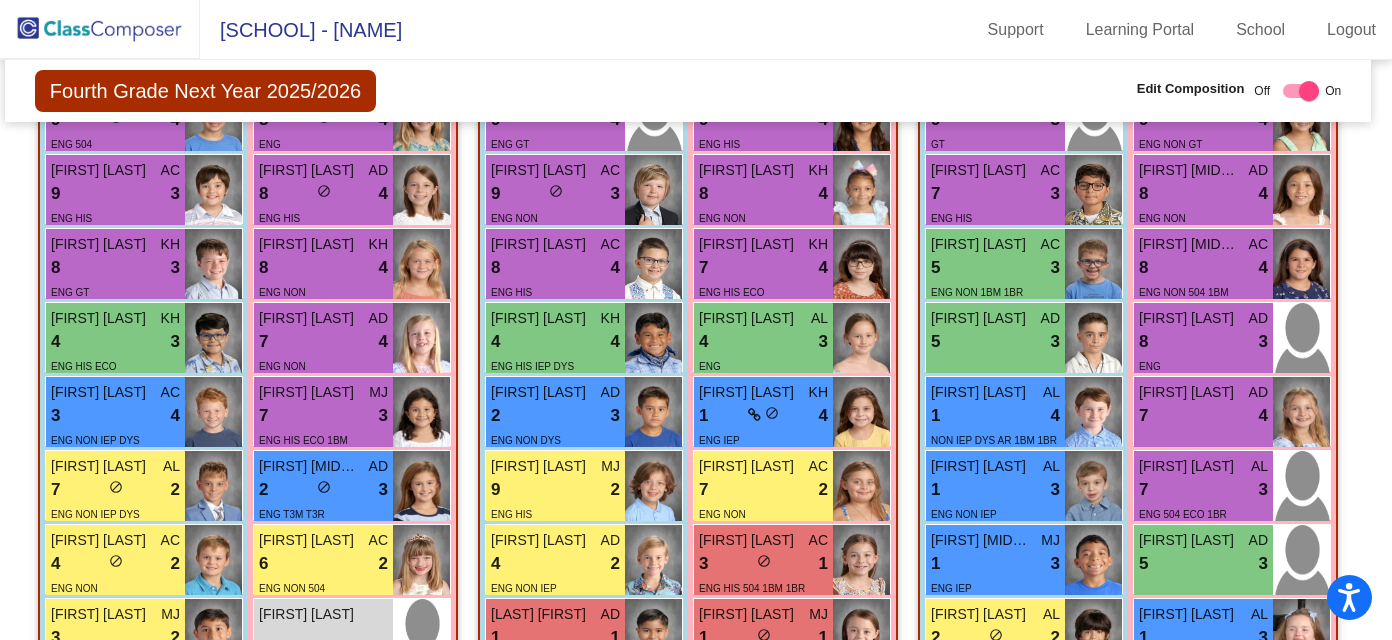 scroll, scrollTop: 3160, scrollLeft: 8, axis: both 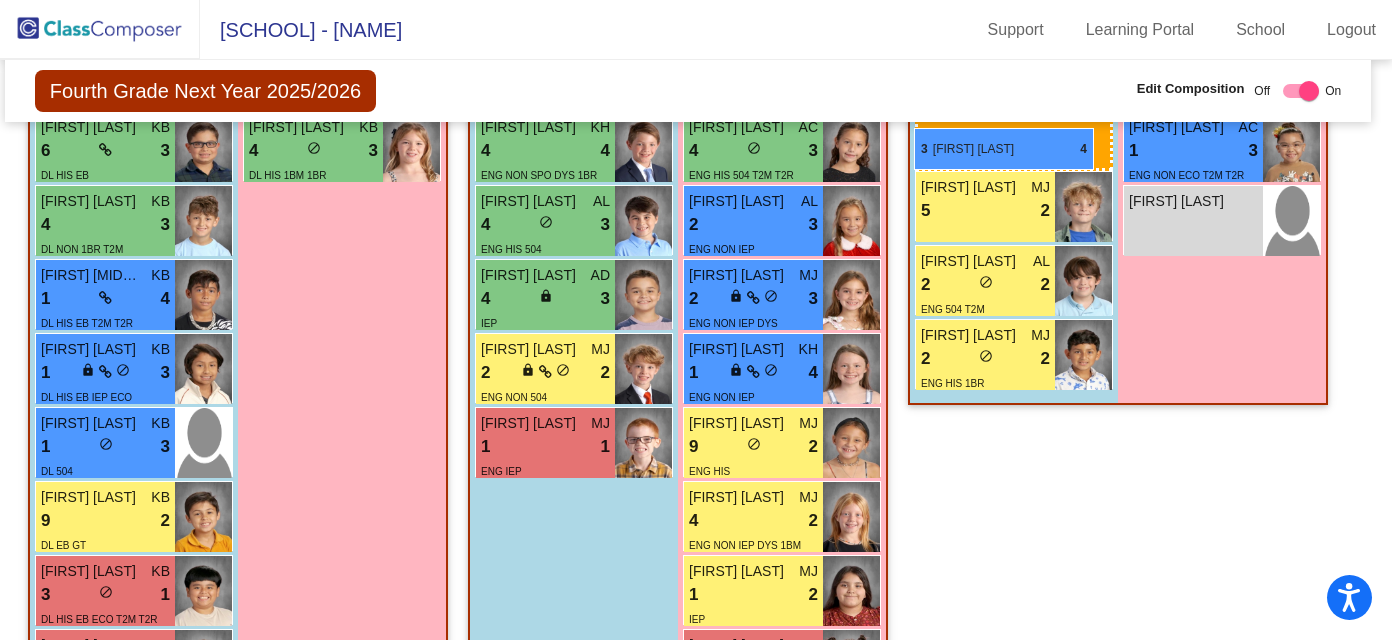 drag, startPoint x: 155, startPoint y: 193, endPoint x: 913, endPoint y: 127, distance: 760.8679 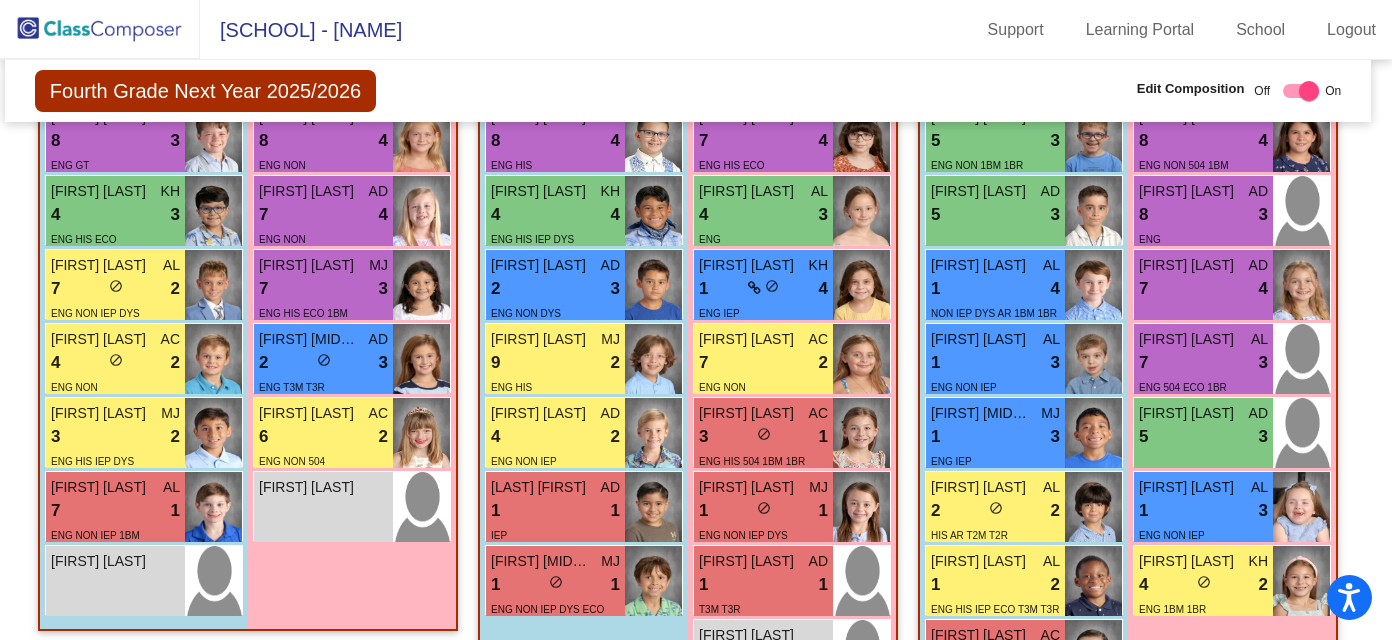scroll, scrollTop: 3086, scrollLeft: 8, axis: both 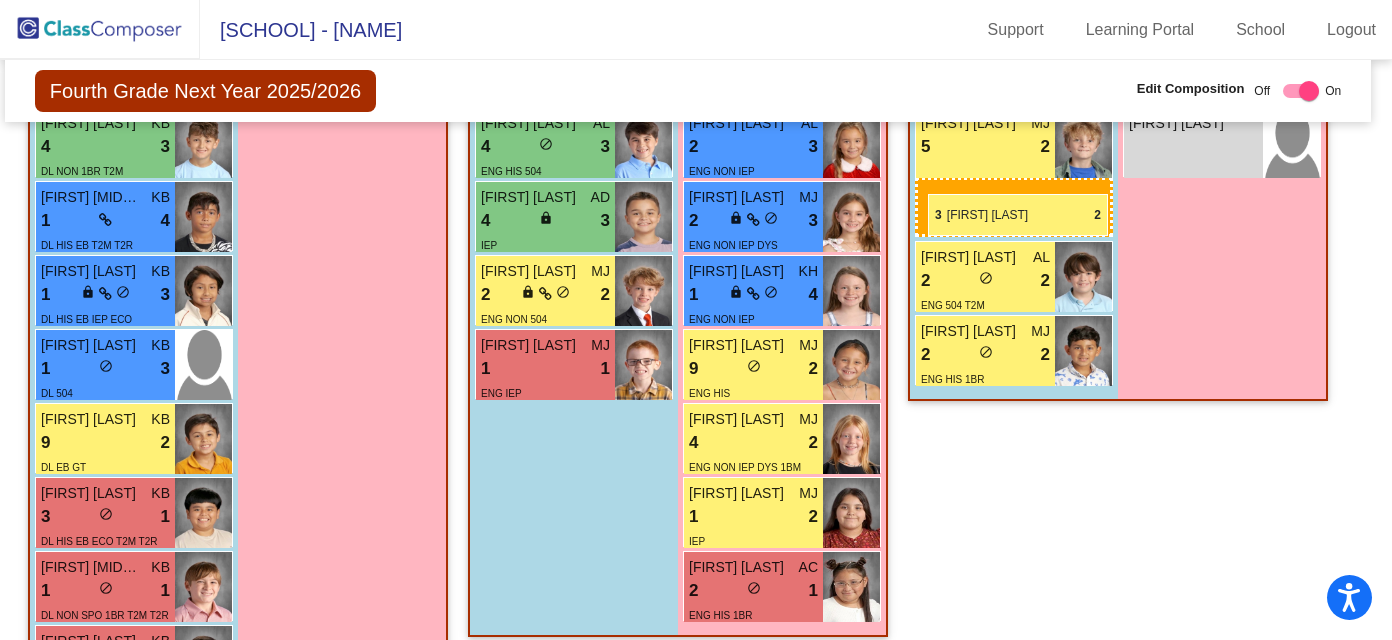 drag, startPoint x: 101, startPoint y: 406, endPoint x: 928, endPoint y: 192, distance: 854.23944 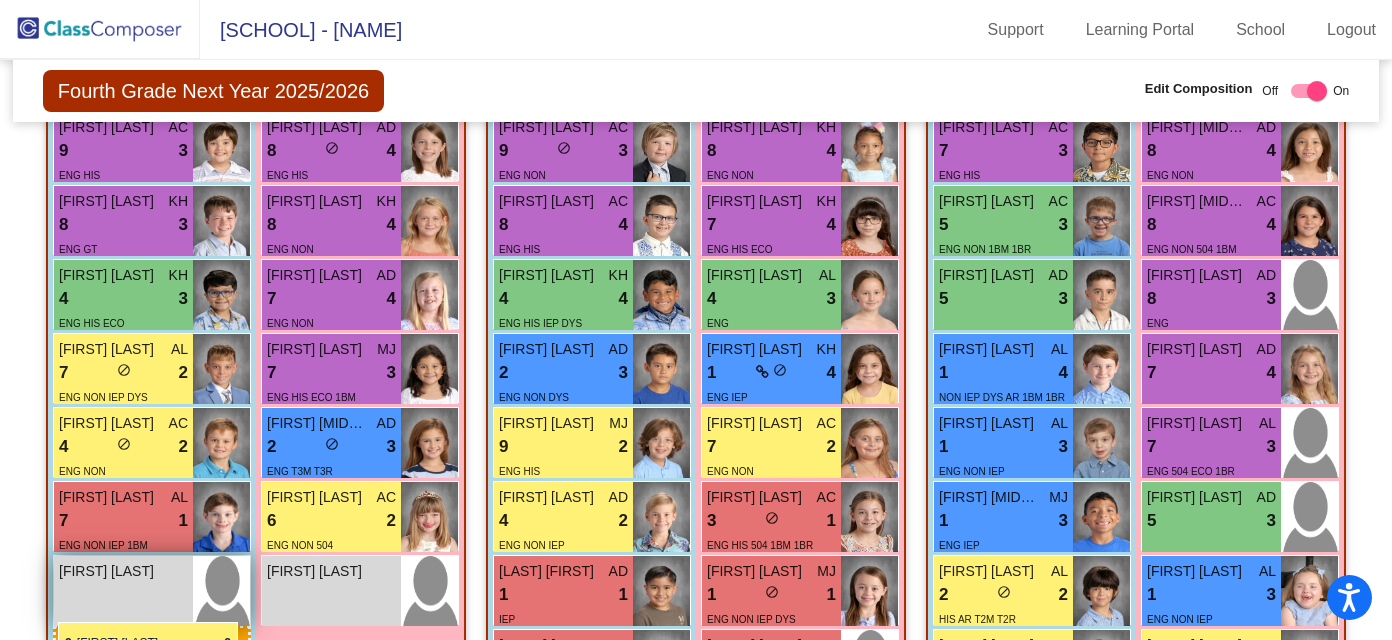 scroll, scrollTop: 2998, scrollLeft: 0, axis: vertical 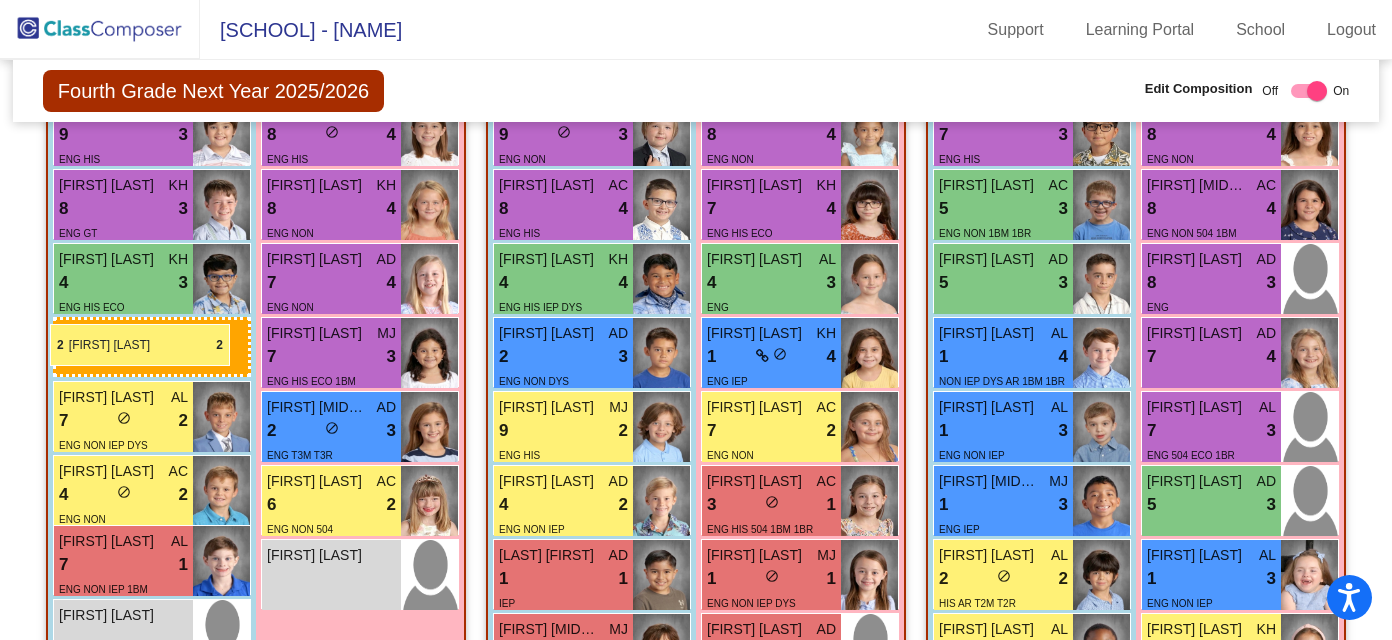 drag, startPoint x: 1089, startPoint y: 357, endPoint x: 50, endPoint y: 324, distance: 1039.5239 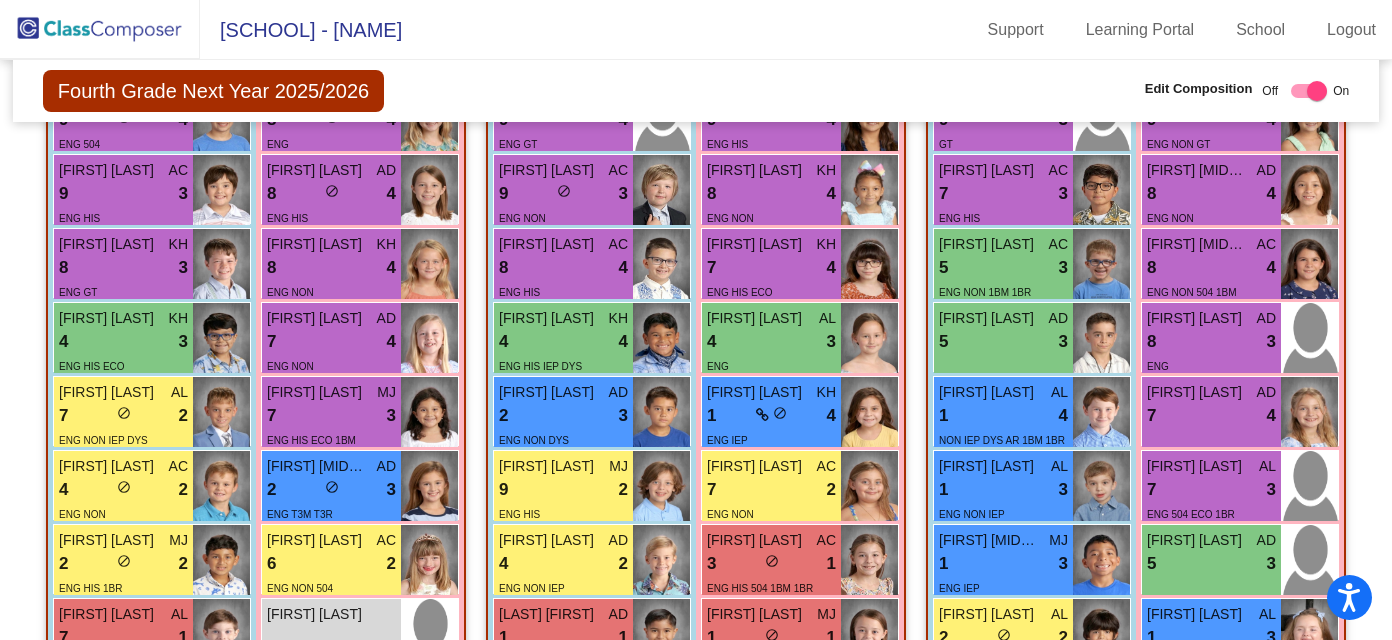 scroll, scrollTop: 2981, scrollLeft: 0, axis: vertical 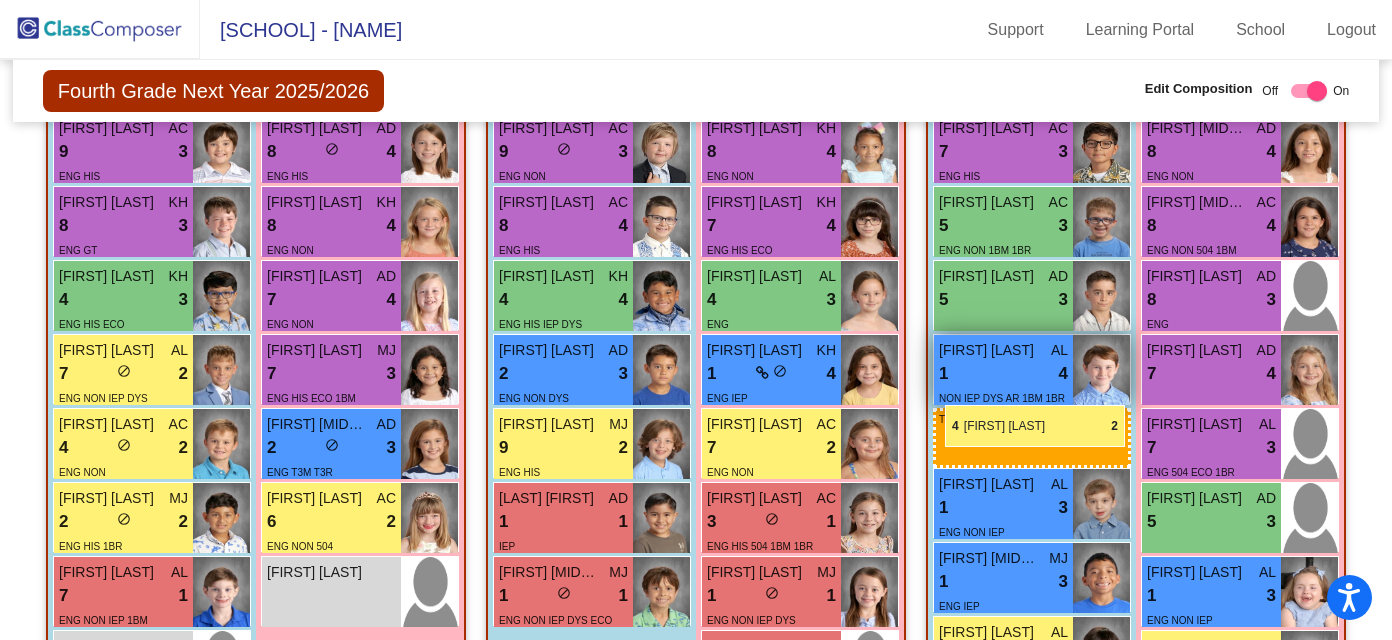 drag, startPoint x: 569, startPoint y: 516, endPoint x: 950, endPoint y: 401, distance: 397.9774 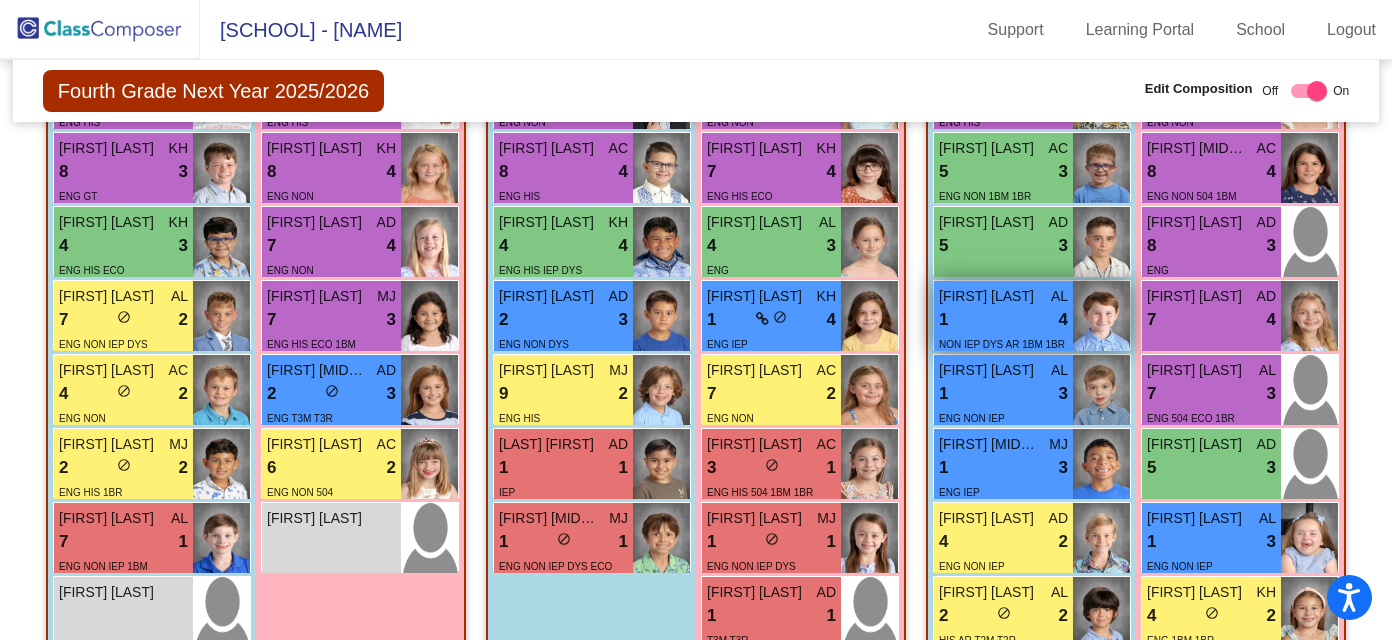 scroll, scrollTop: 3036, scrollLeft: 0, axis: vertical 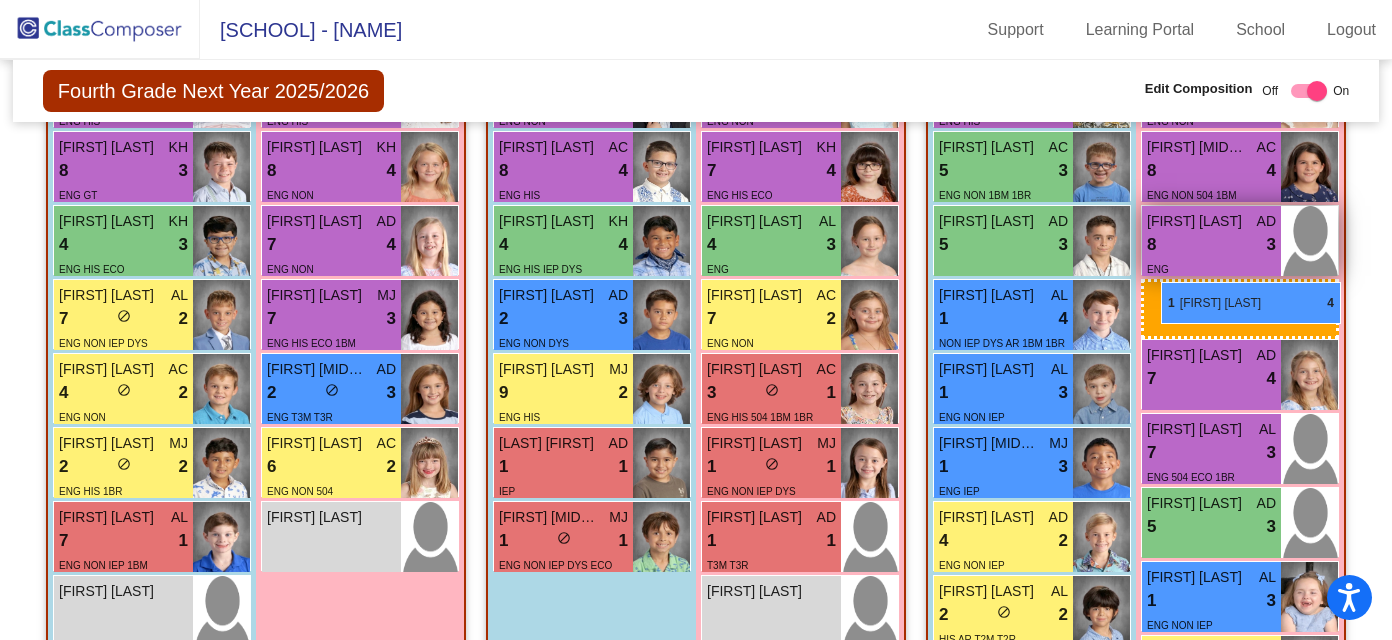 drag, startPoint x: 768, startPoint y: 312, endPoint x: 1161, endPoint y: 277, distance: 394.55545 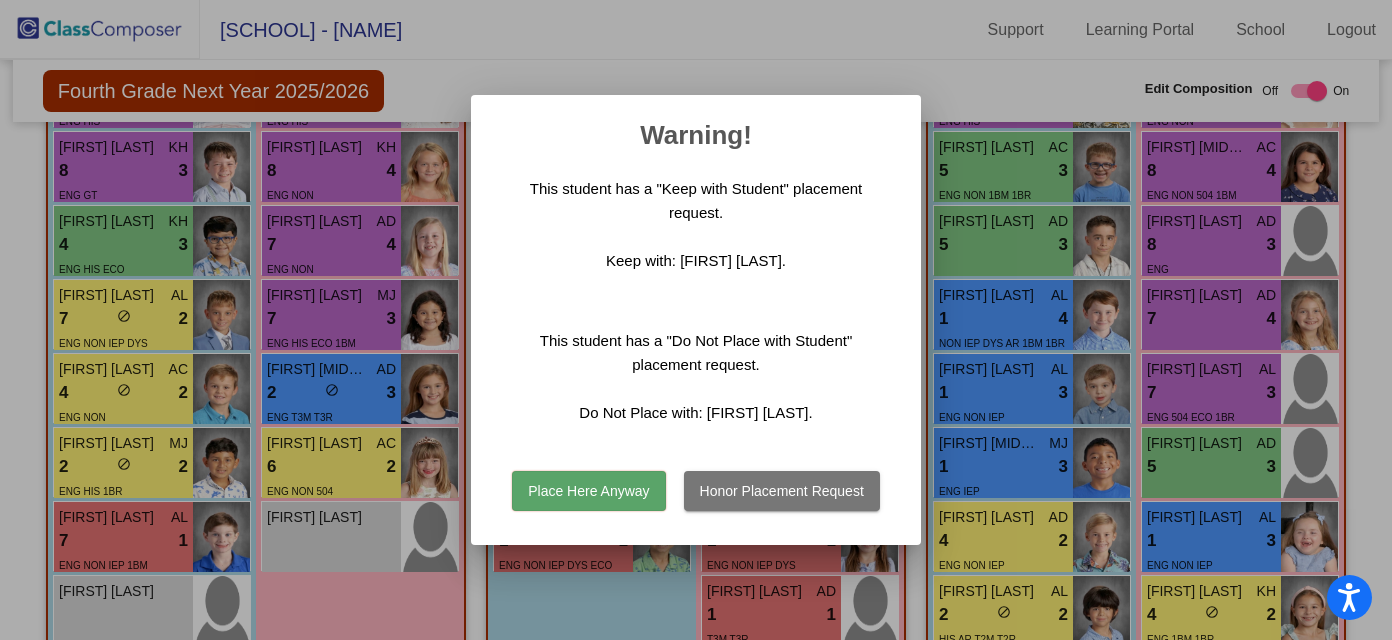 click on "Place Here Anyway" at bounding box center [588, 491] 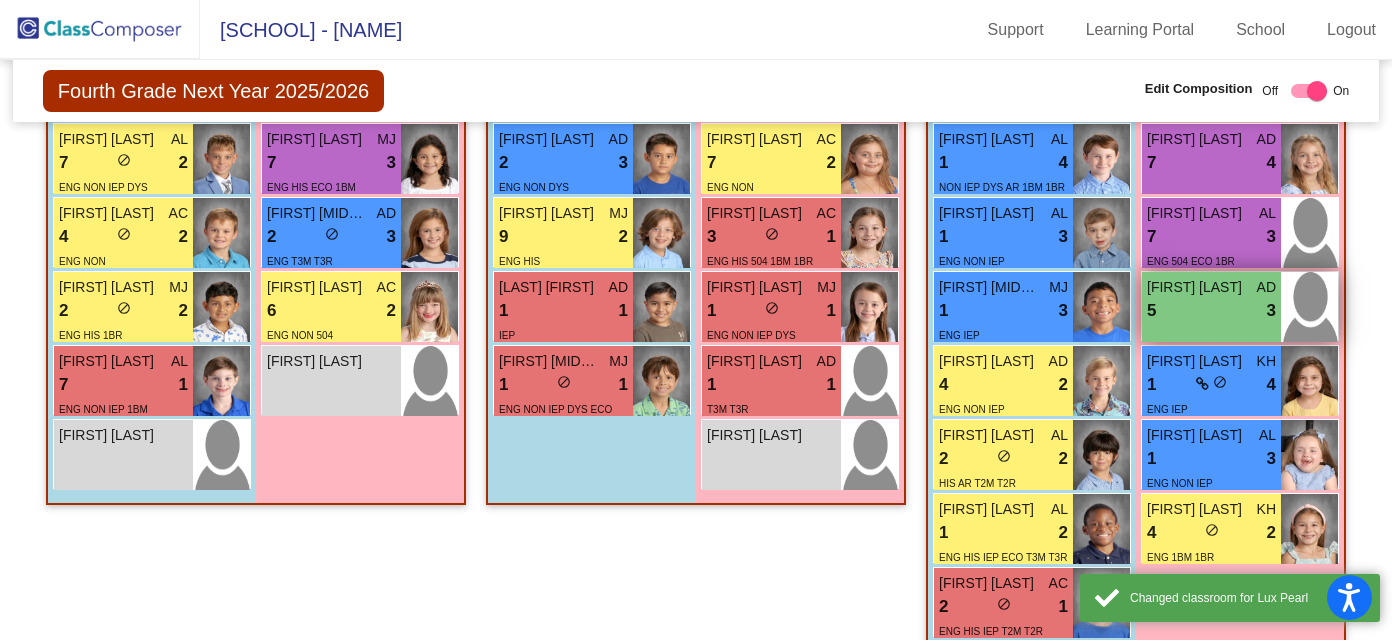 scroll, scrollTop: 3193, scrollLeft: 0, axis: vertical 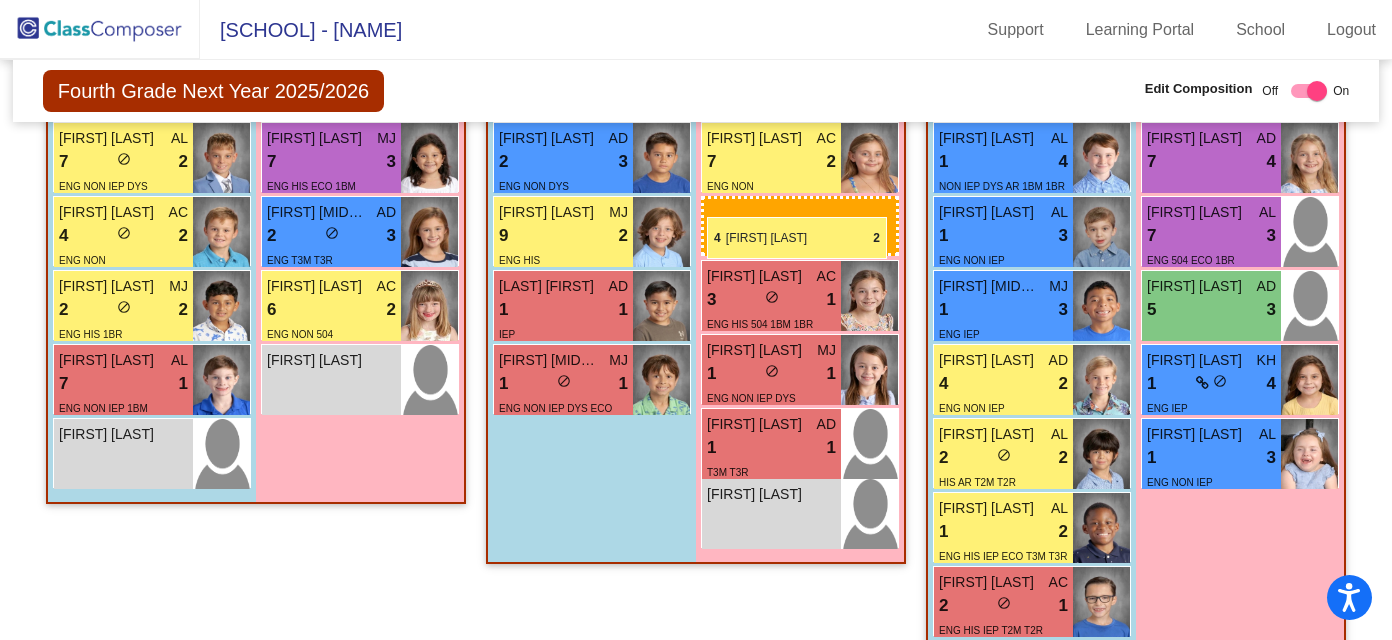 drag, startPoint x: 1251, startPoint y: 519, endPoint x: 706, endPoint y: 217, distance: 623.08026 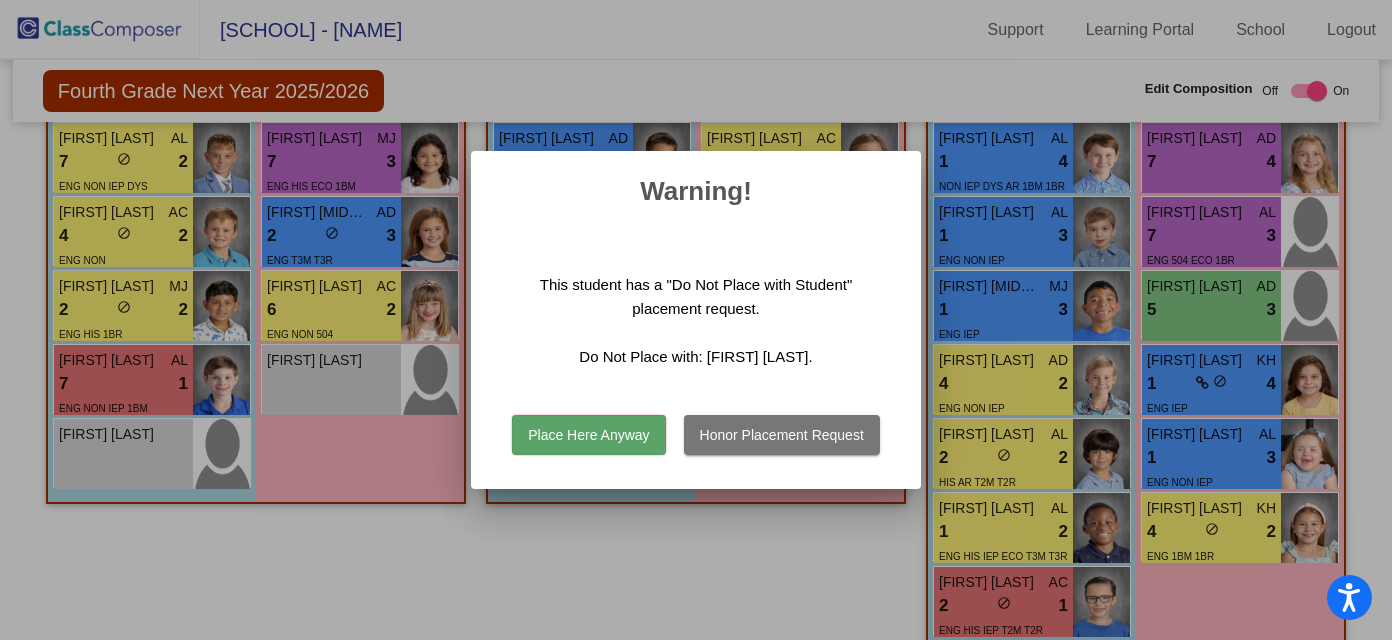 click on "Place Here Anyway" at bounding box center (588, 435) 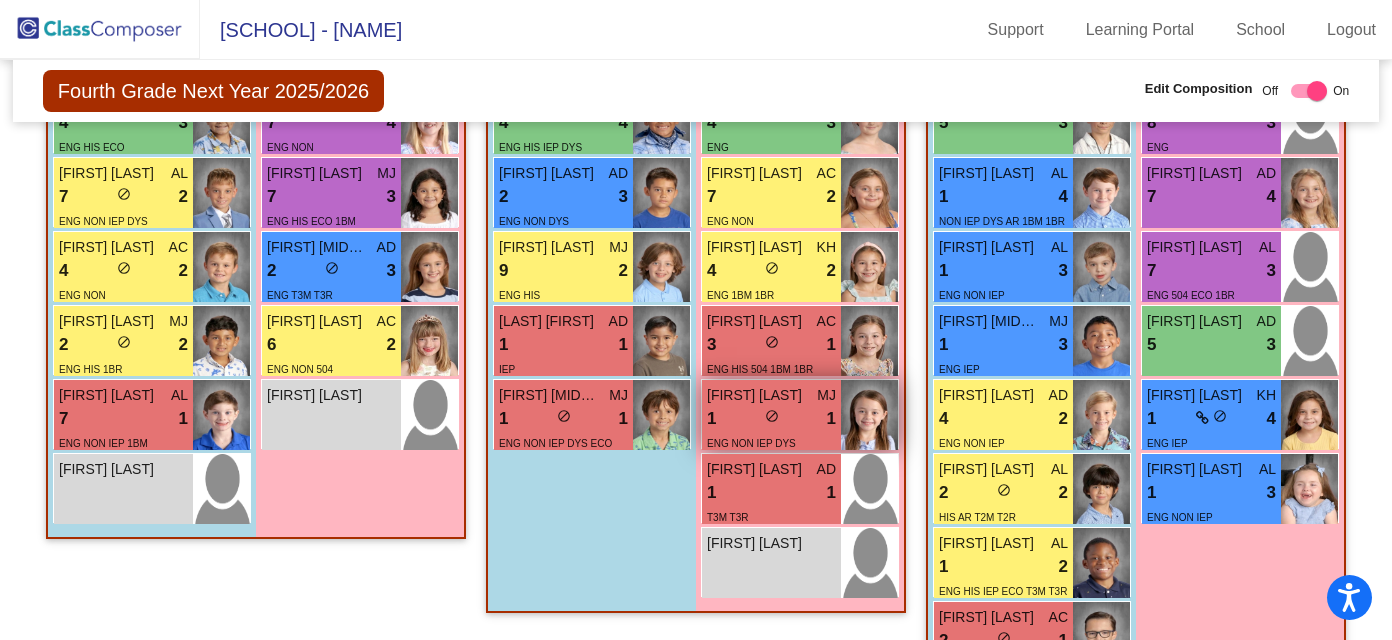 scroll, scrollTop: 3159, scrollLeft: 0, axis: vertical 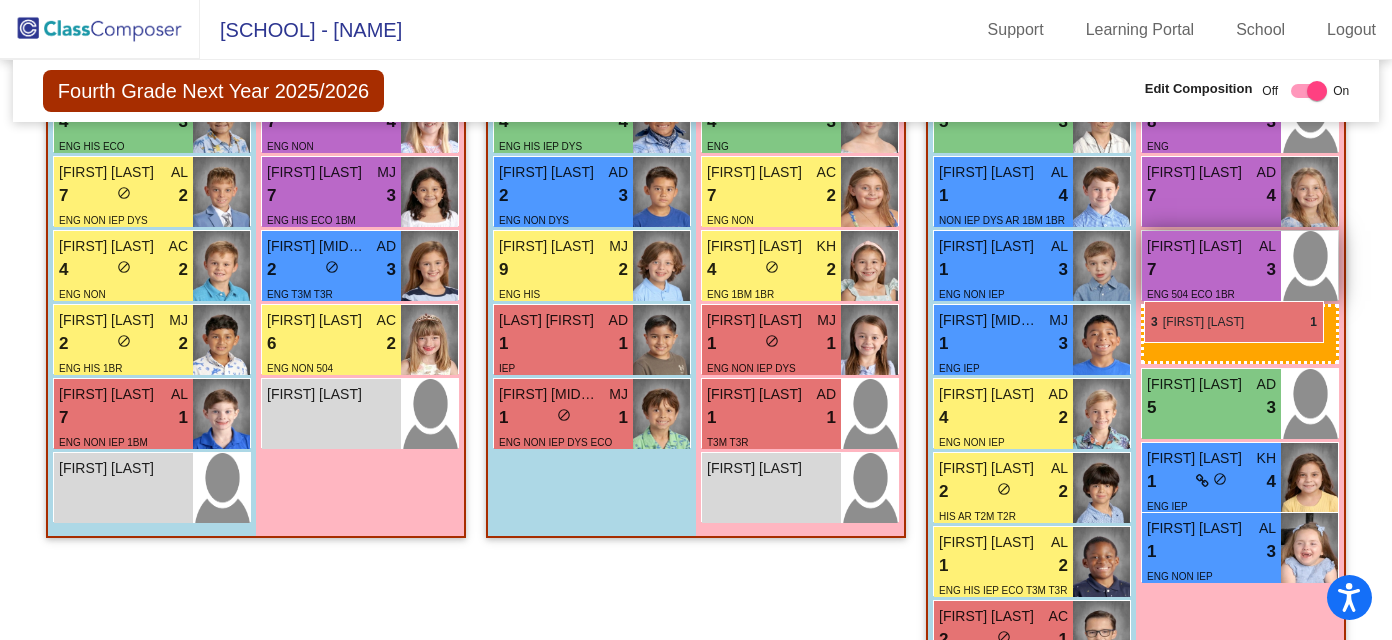 drag, startPoint x: 782, startPoint y: 343, endPoint x: 1142, endPoint y: 298, distance: 362.8016 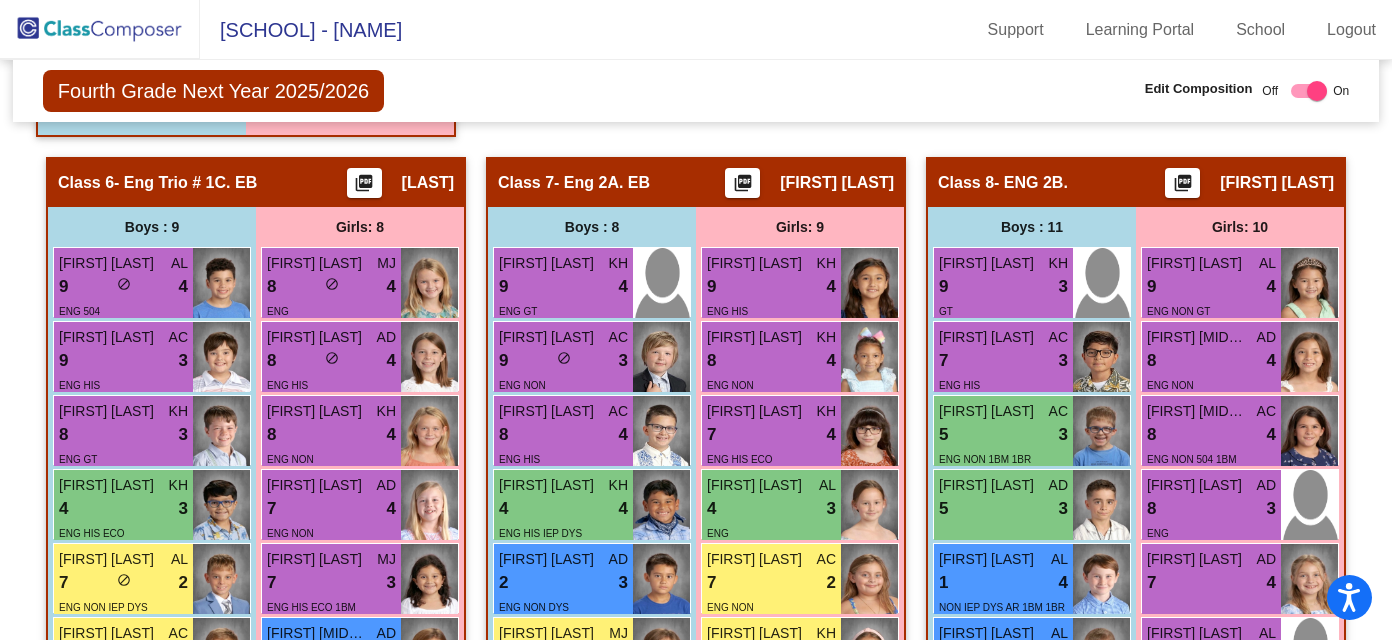 scroll, scrollTop: 2921, scrollLeft: 0, axis: vertical 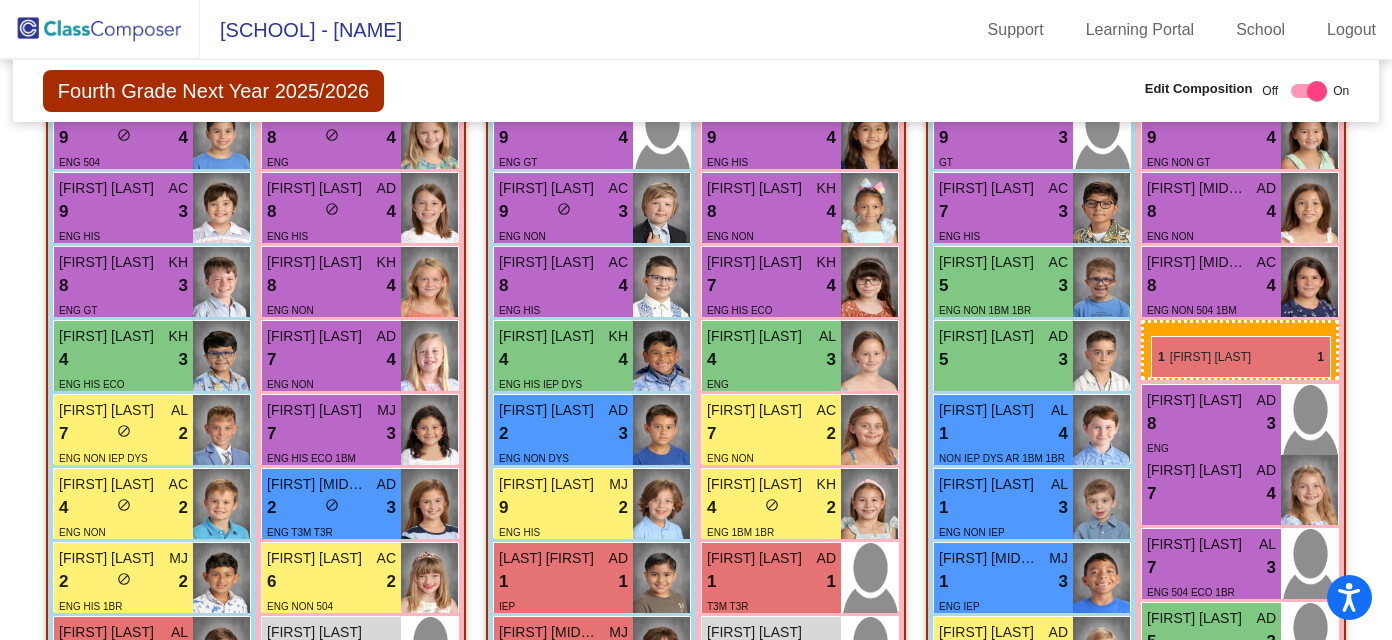 drag, startPoint x: 752, startPoint y: 595, endPoint x: 1144, endPoint y: 334, distance: 470.94055 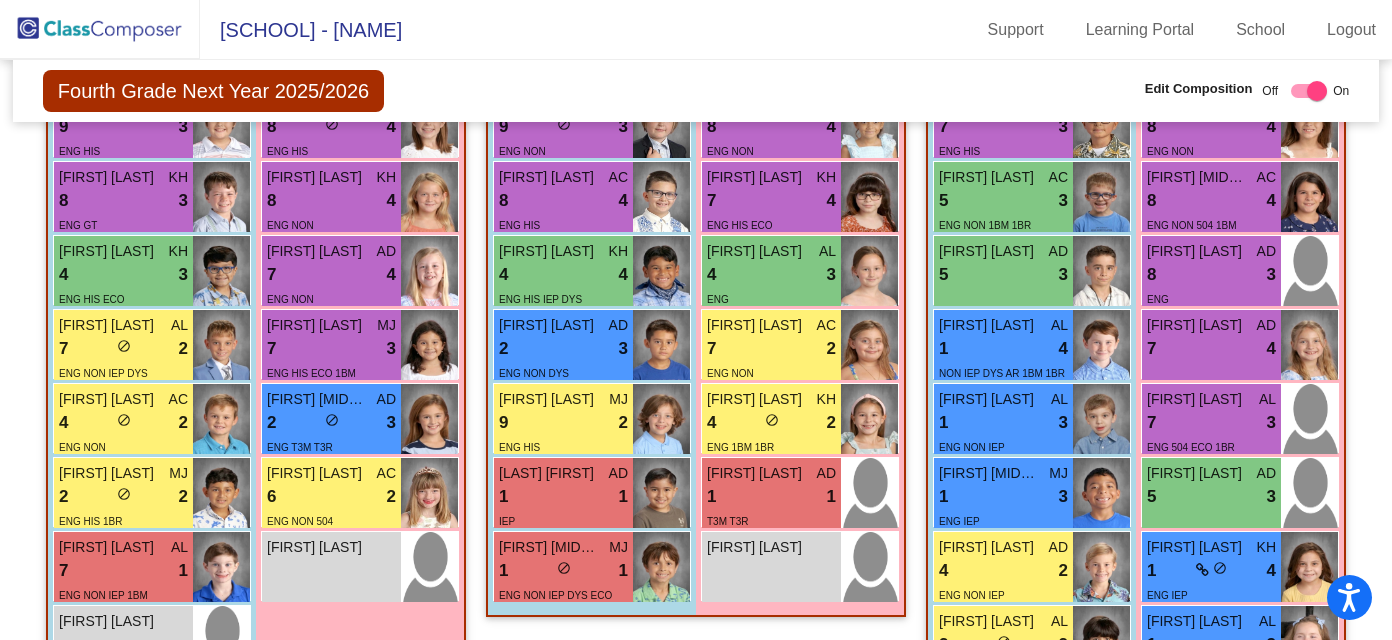 scroll, scrollTop: 2968, scrollLeft: 0, axis: vertical 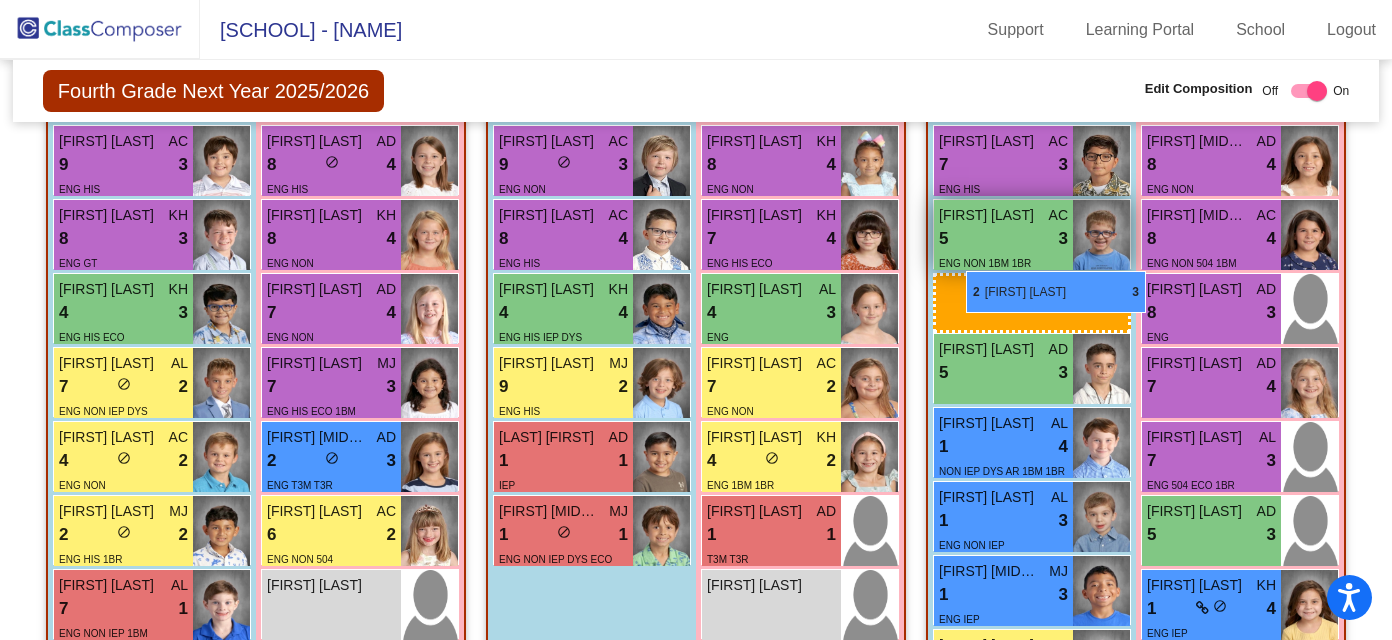 drag, startPoint x: 574, startPoint y: 394, endPoint x: 965, endPoint y: 270, distance: 410.1914 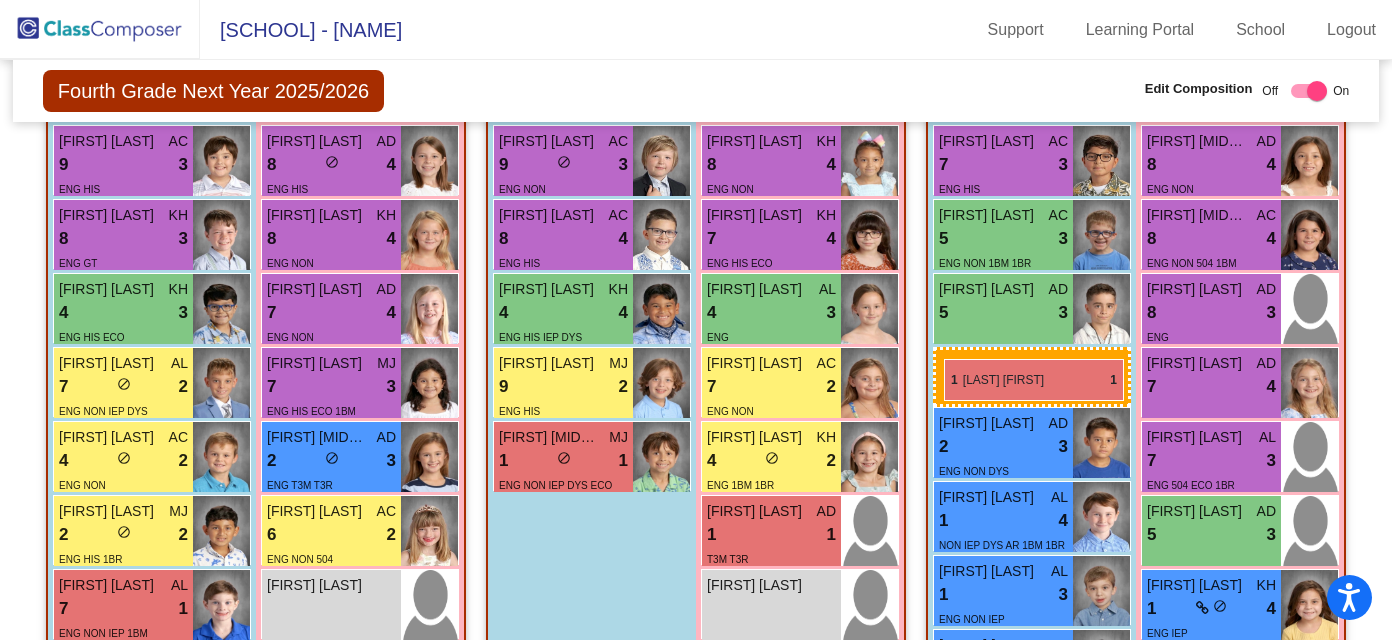 drag, startPoint x: 514, startPoint y: 463, endPoint x: 945, endPoint y: 355, distance: 444.32532 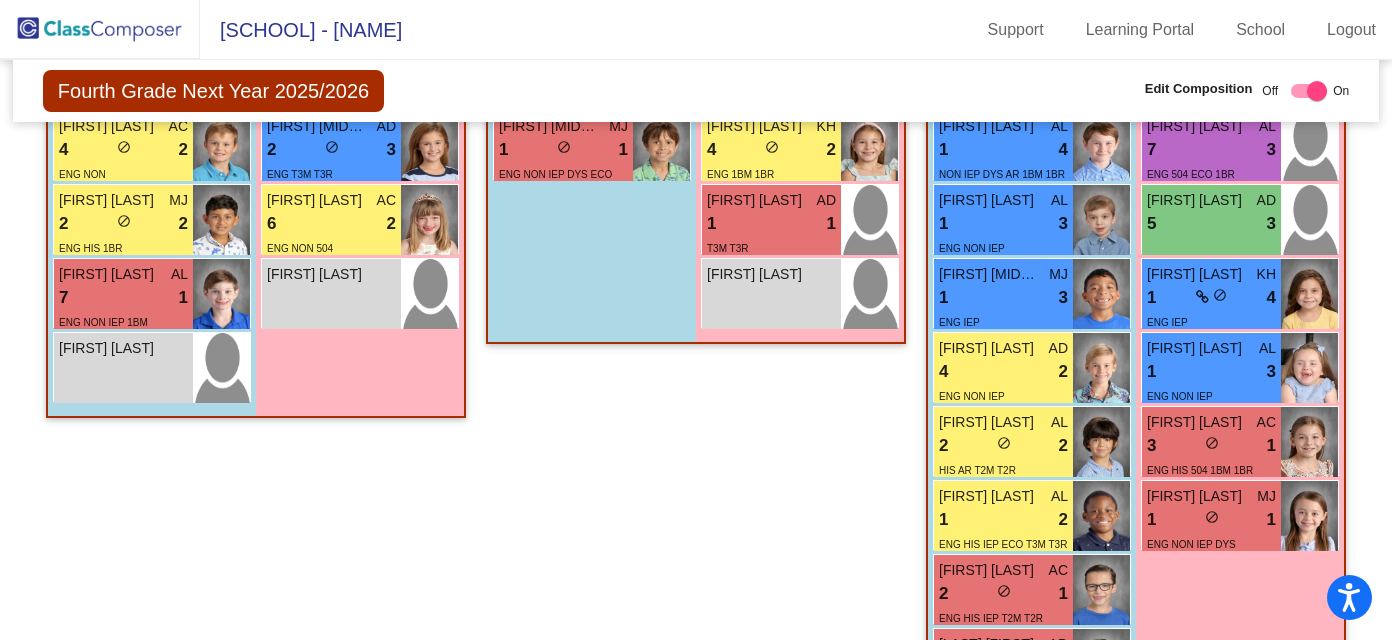 scroll, scrollTop: 3278, scrollLeft: 0, axis: vertical 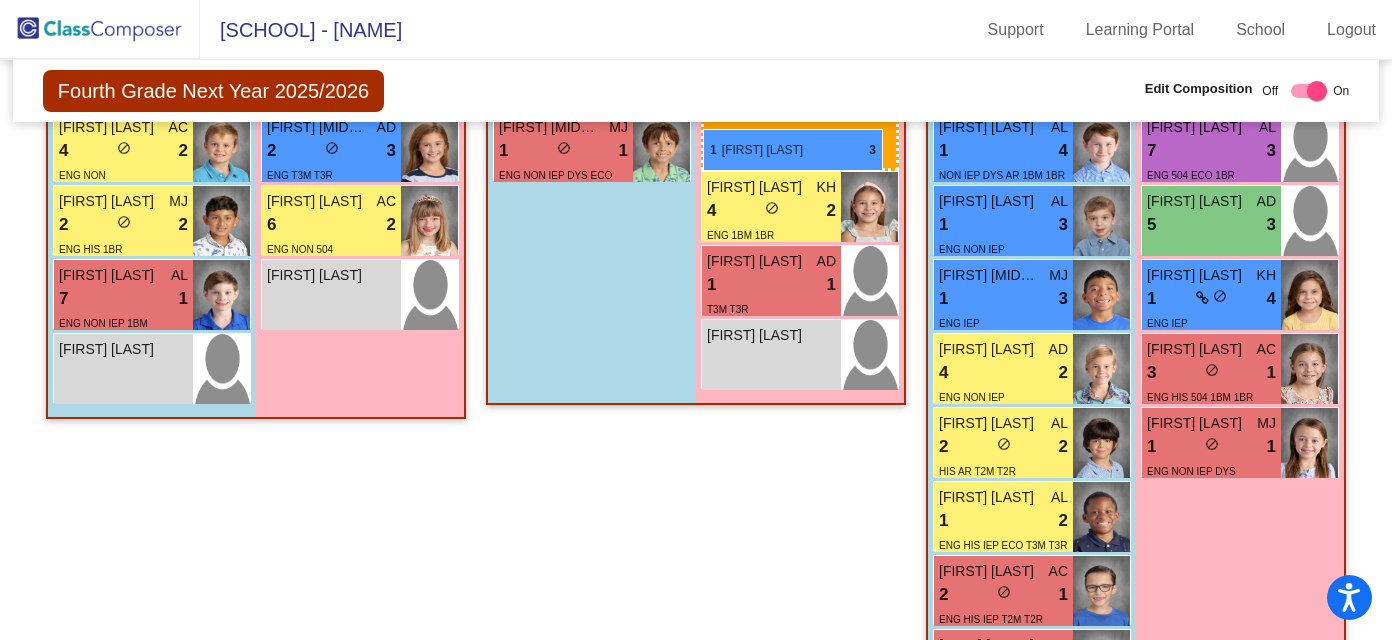 drag, startPoint x: 1283, startPoint y: 359, endPoint x: 709, endPoint y: 134, distance: 616.5233 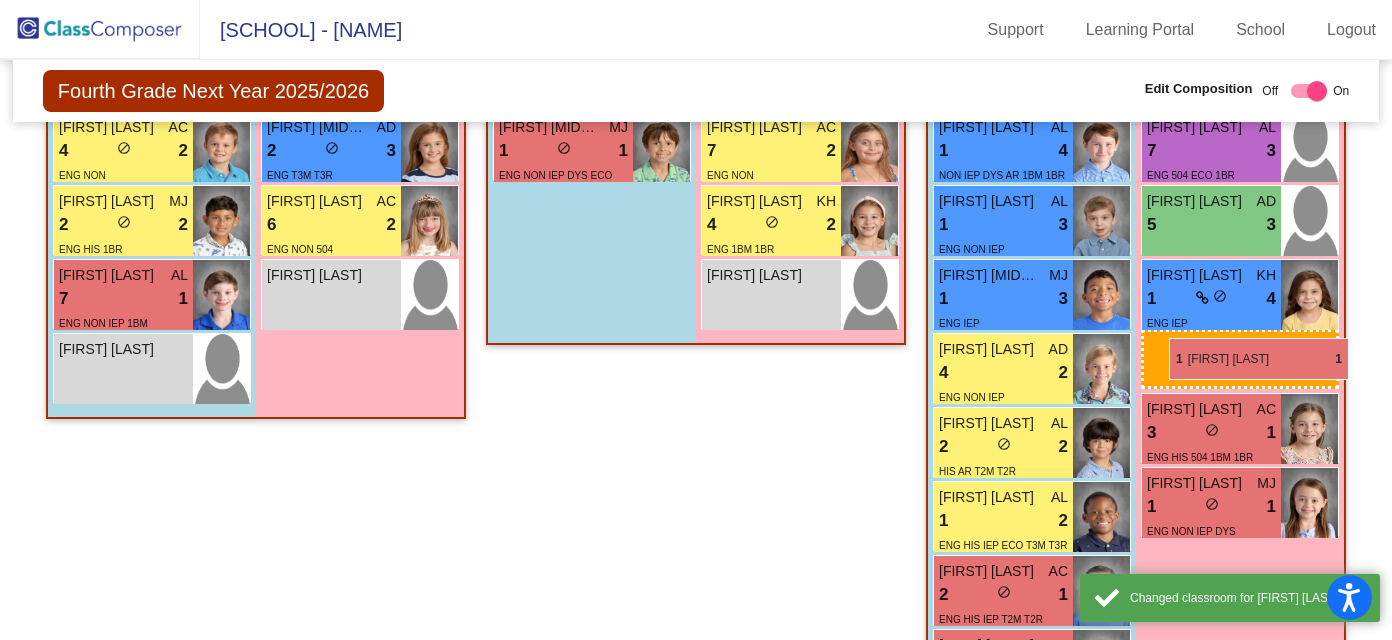 drag, startPoint x: 747, startPoint y: 287, endPoint x: 1167, endPoint y: 337, distance: 422.96573 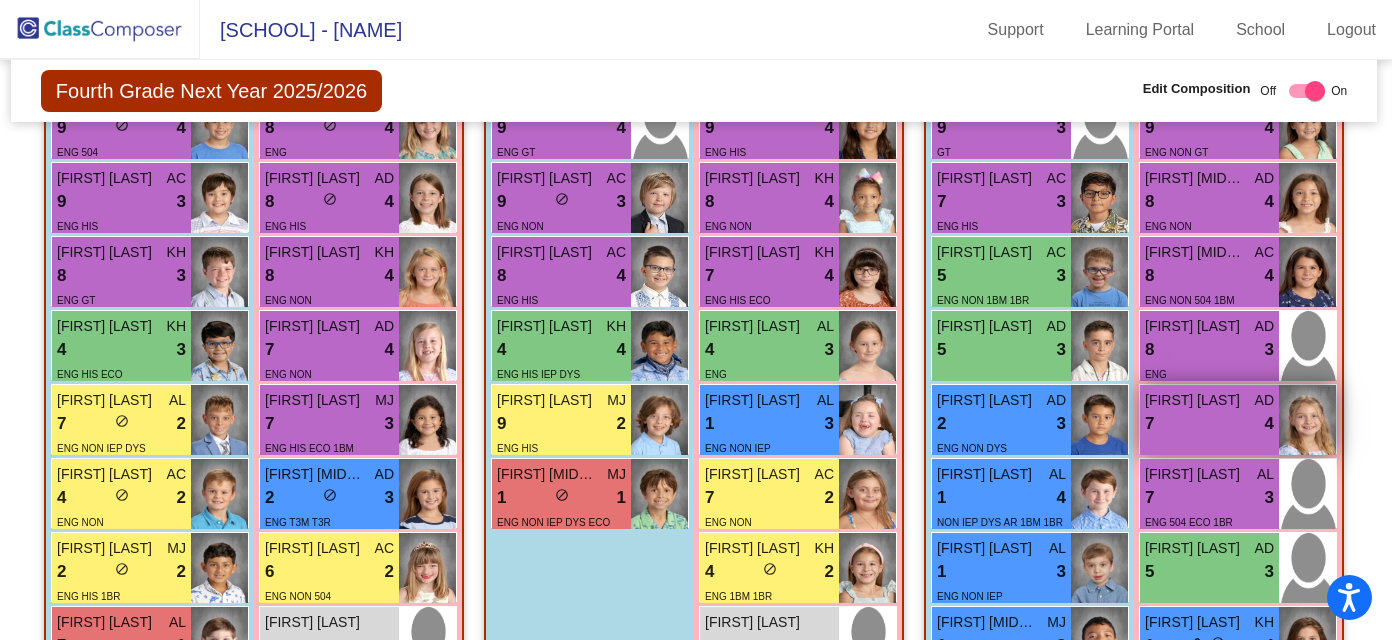 scroll, scrollTop: 2930, scrollLeft: 2, axis: both 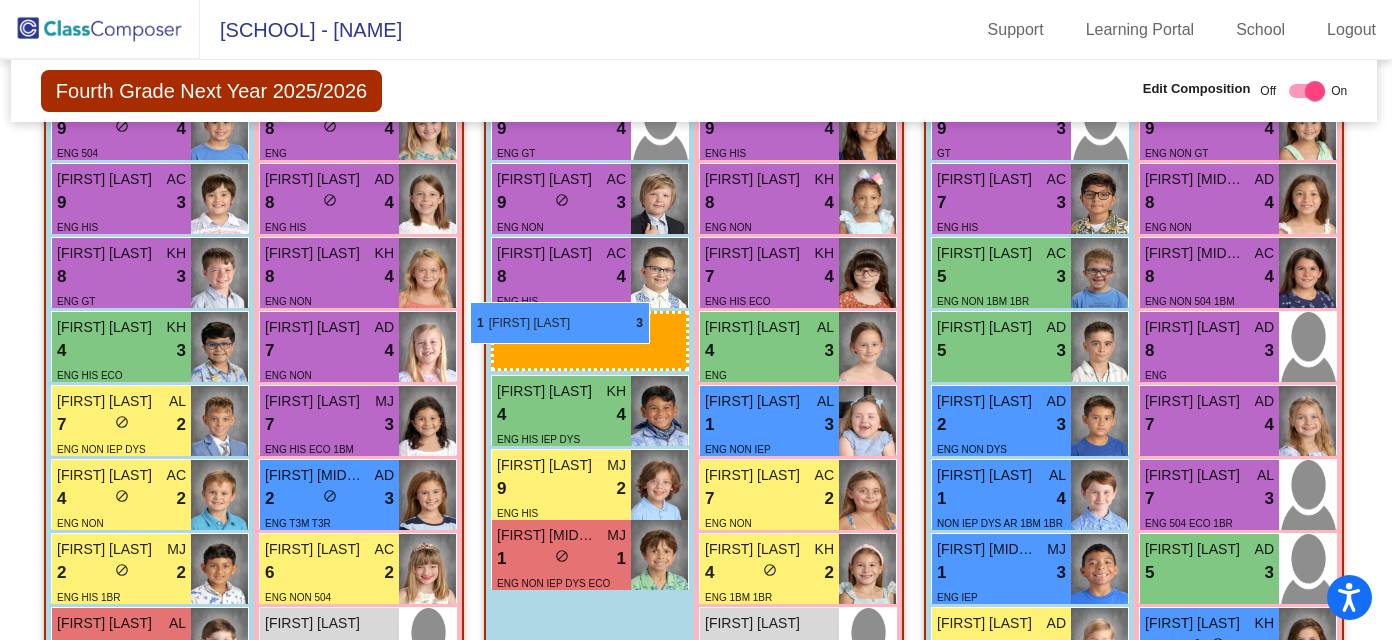 drag, startPoint x: 1089, startPoint y: 574, endPoint x: 471, endPoint y: 303, distance: 674.8074 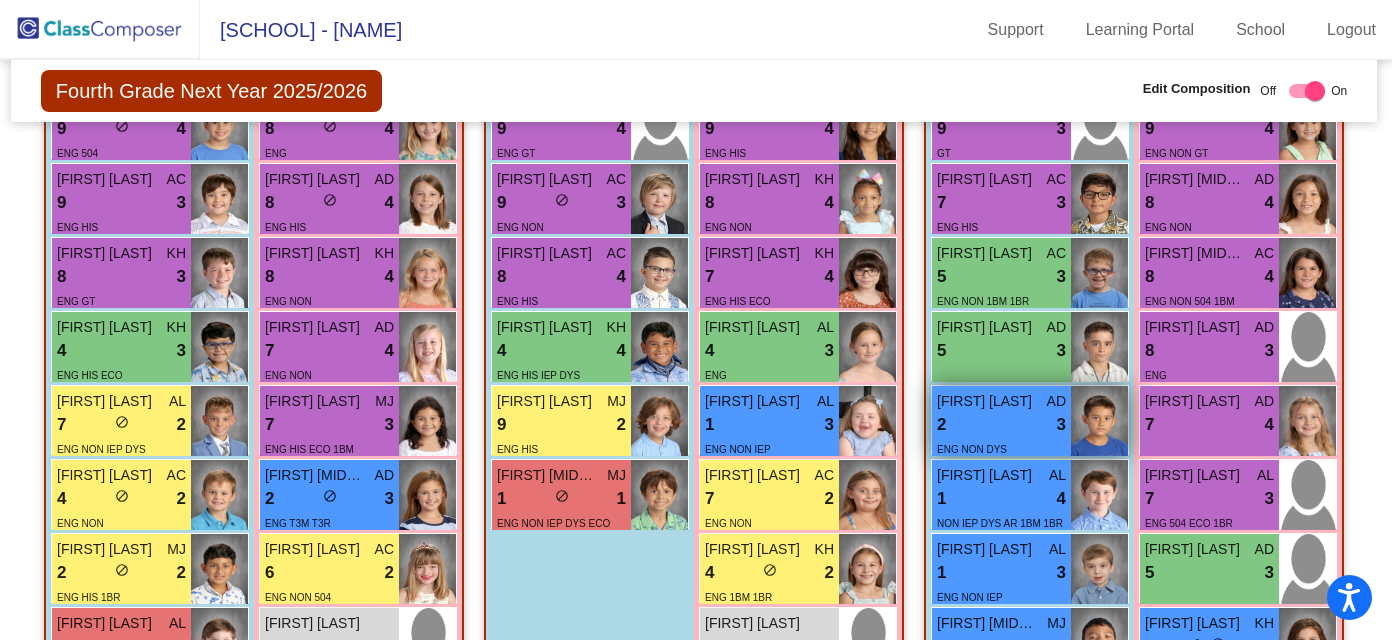click on "2 lock do_not_disturb_alt 3" at bounding box center [1001, 425] 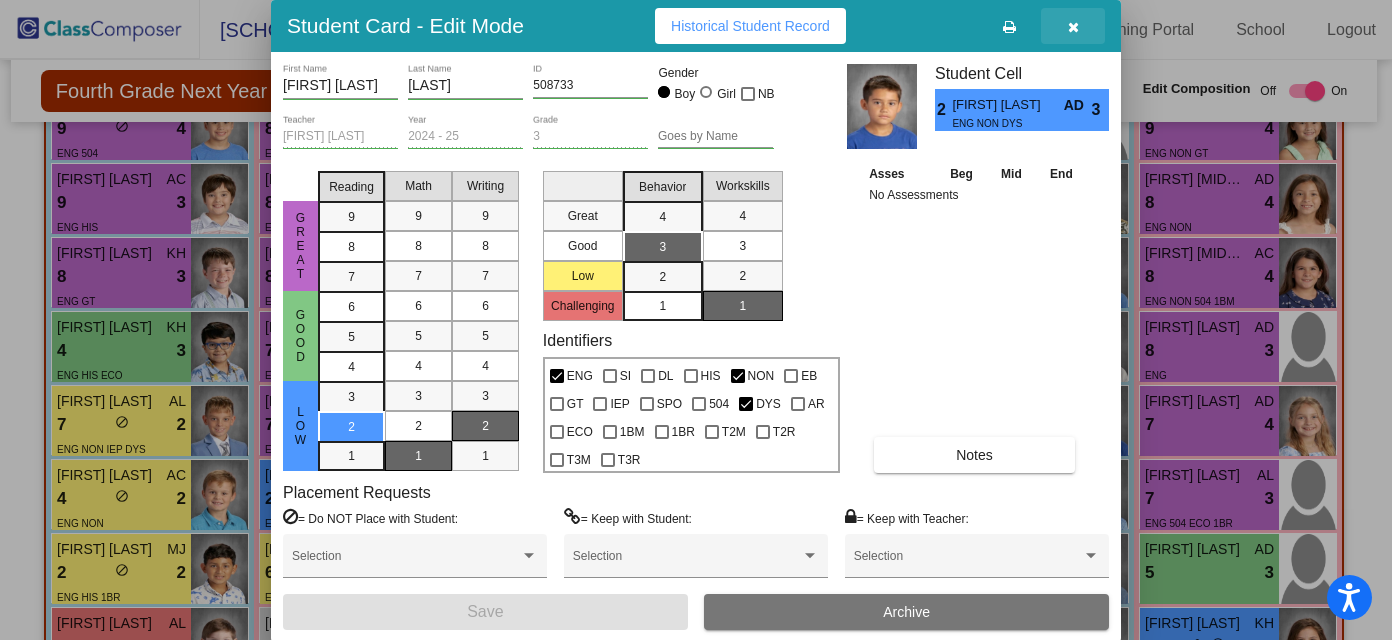 click at bounding box center (1073, 26) 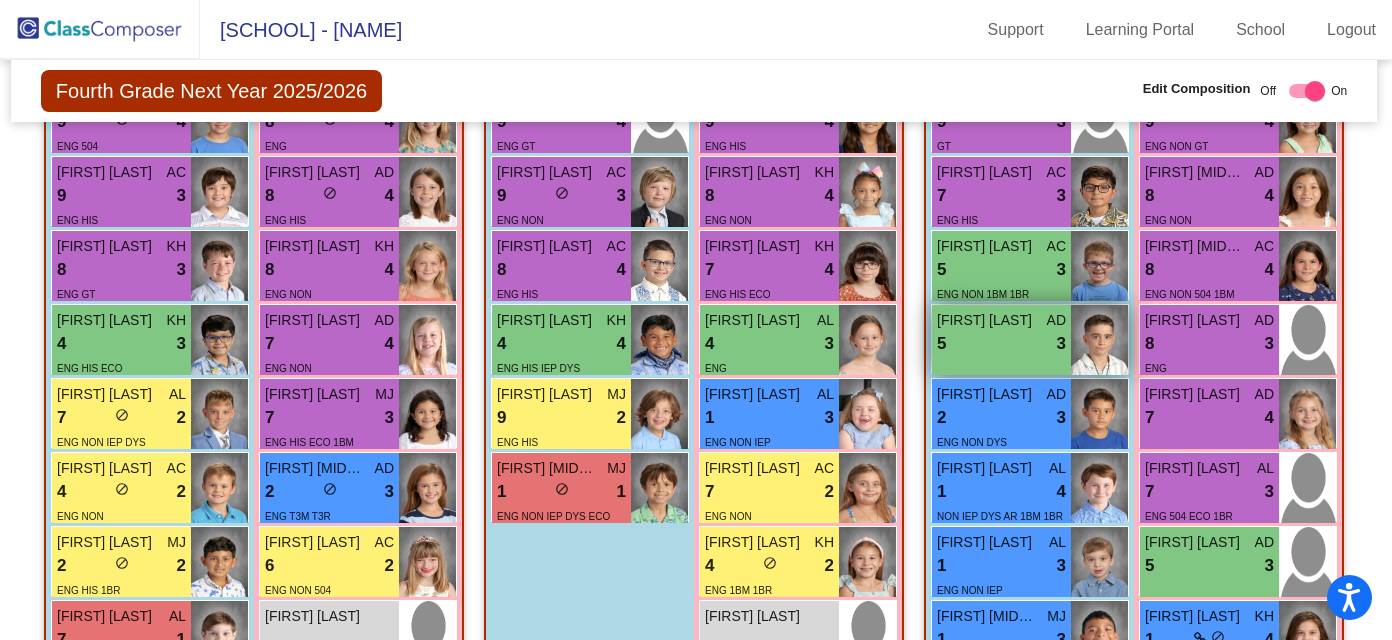scroll, scrollTop: 2978, scrollLeft: 2, axis: both 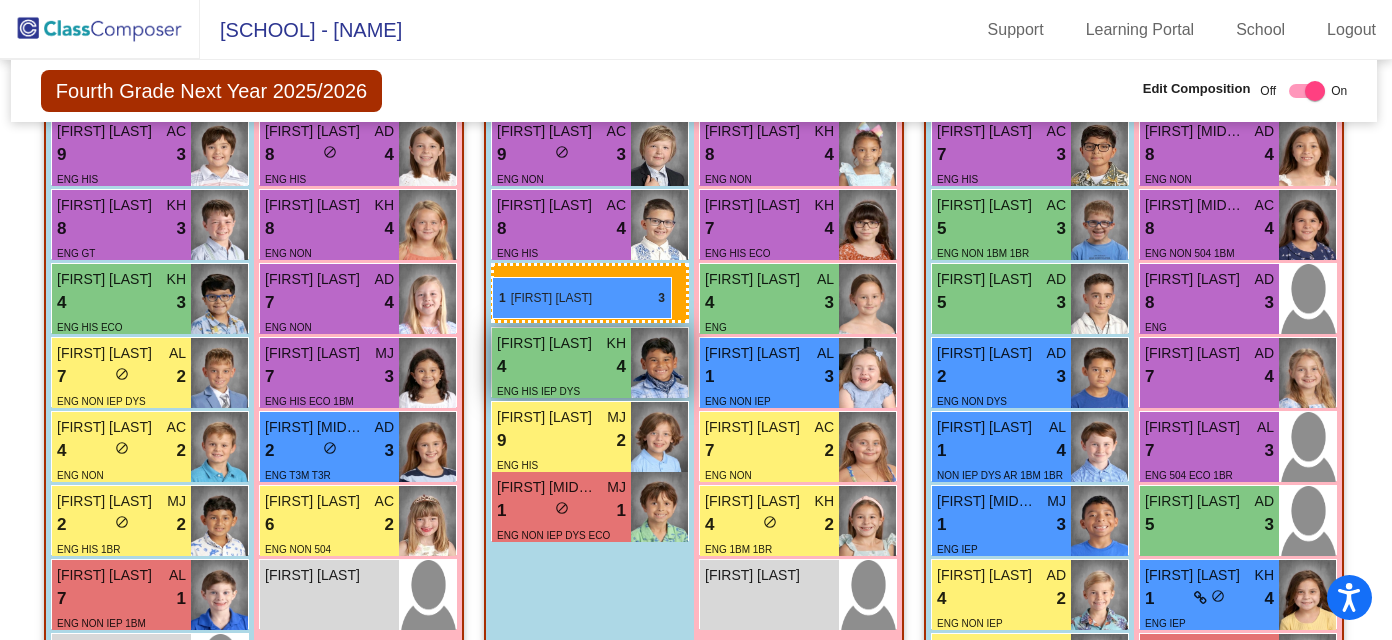 drag, startPoint x: 1058, startPoint y: 533, endPoint x: 489, endPoint y: 270, distance: 626.8413 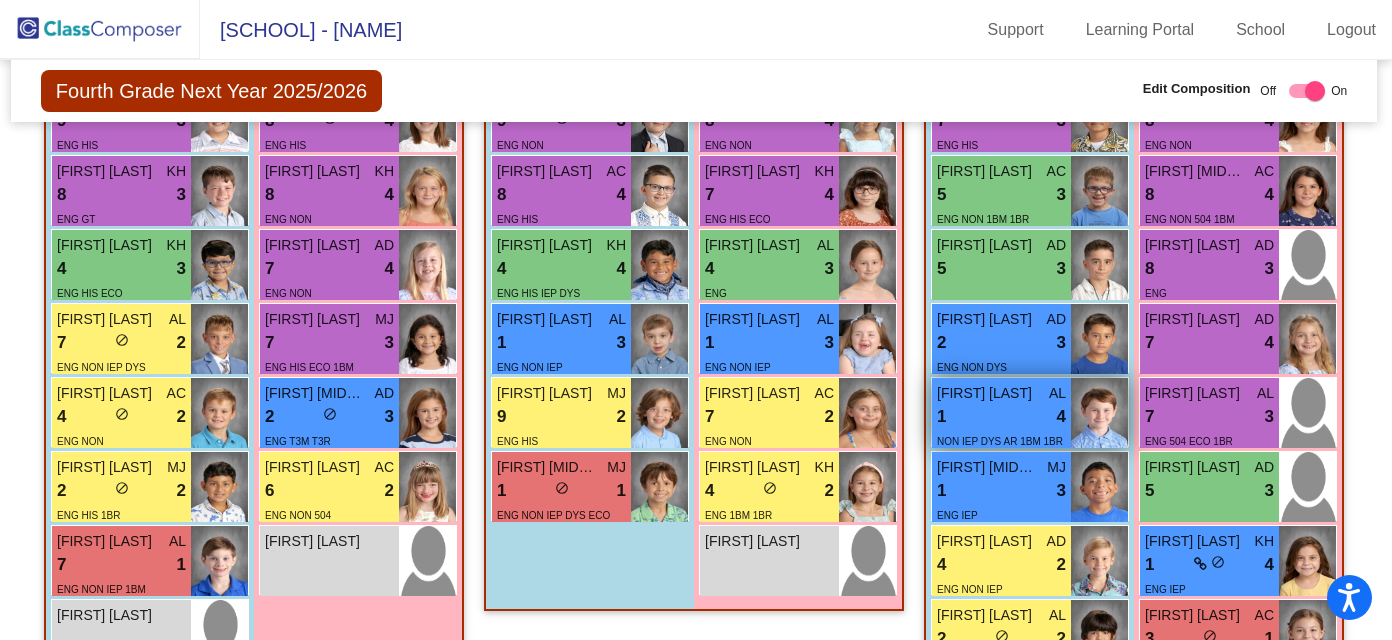 scroll, scrollTop: 2989, scrollLeft: 2, axis: both 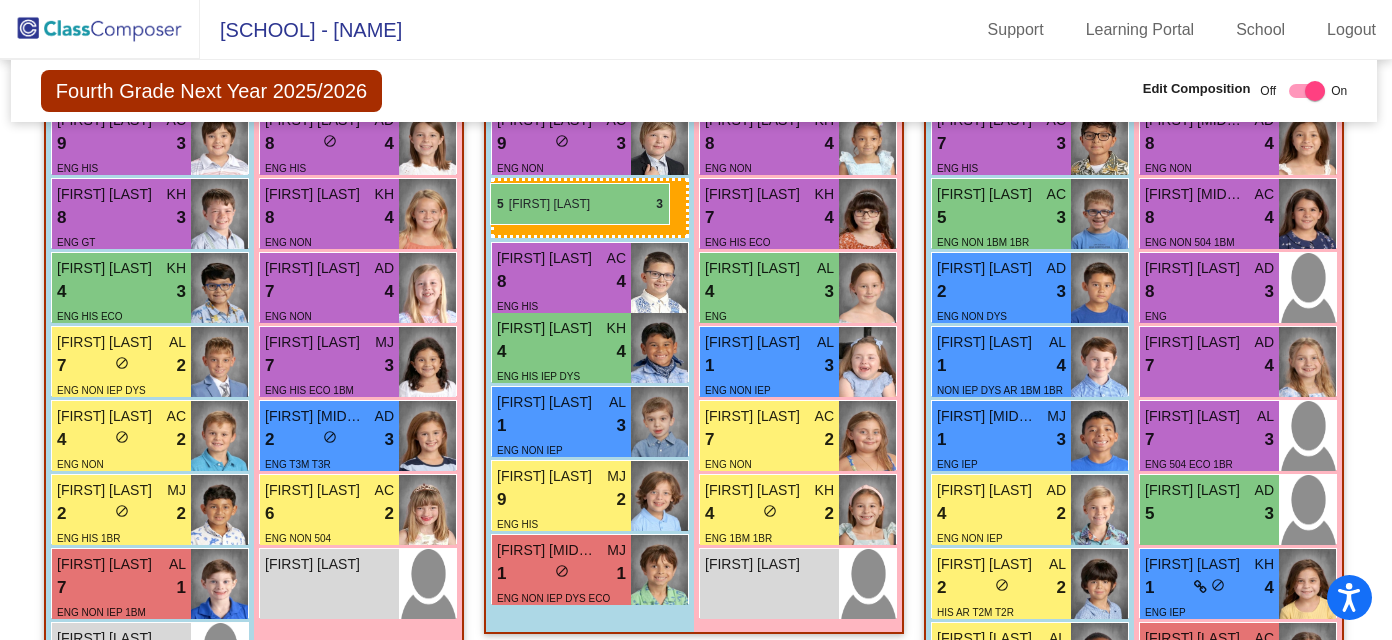 drag, startPoint x: 1066, startPoint y: 298, endPoint x: 493, endPoint y: 183, distance: 584.4262 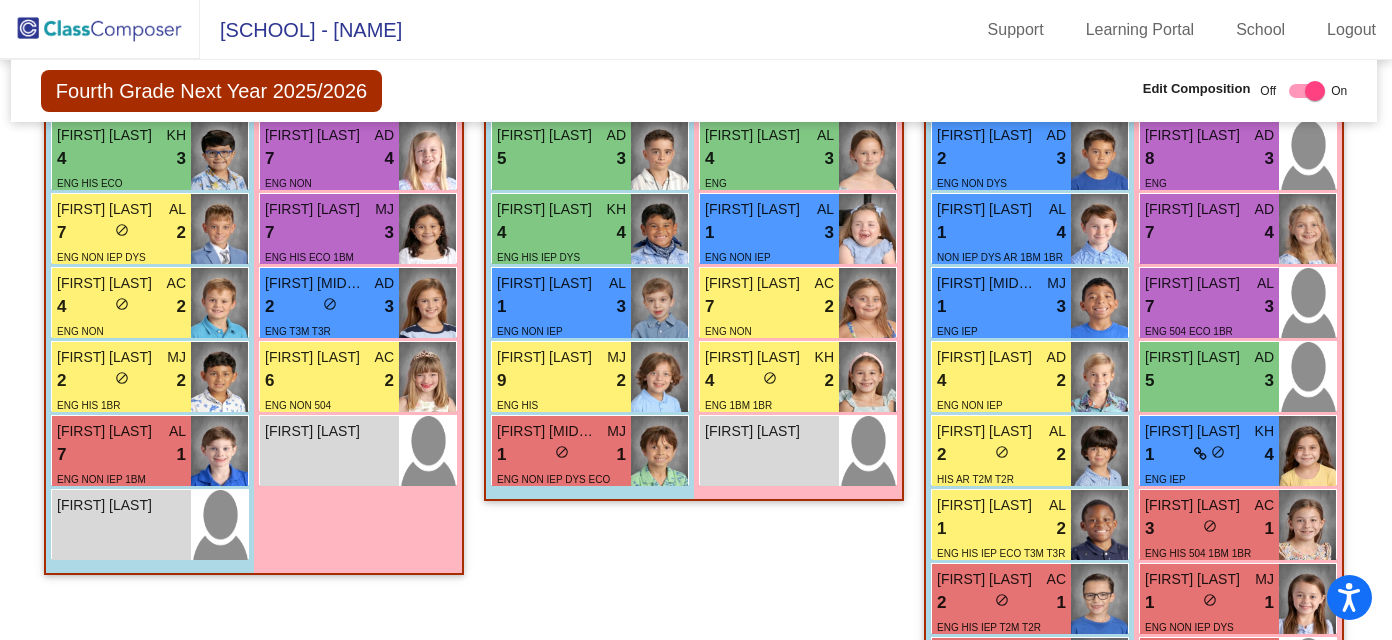 scroll, scrollTop: 3123, scrollLeft: 2, axis: both 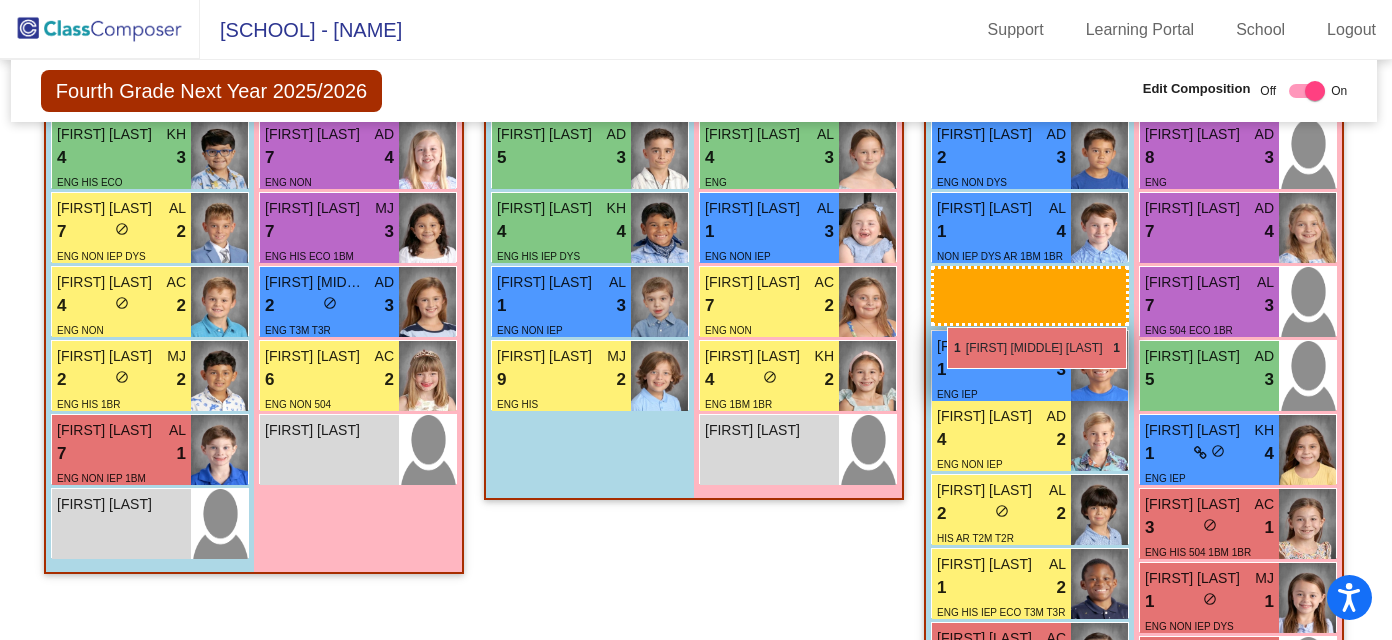 drag, startPoint x: 553, startPoint y: 450, endPoint x: 947, endPoint y: 328, distance: 412.45605 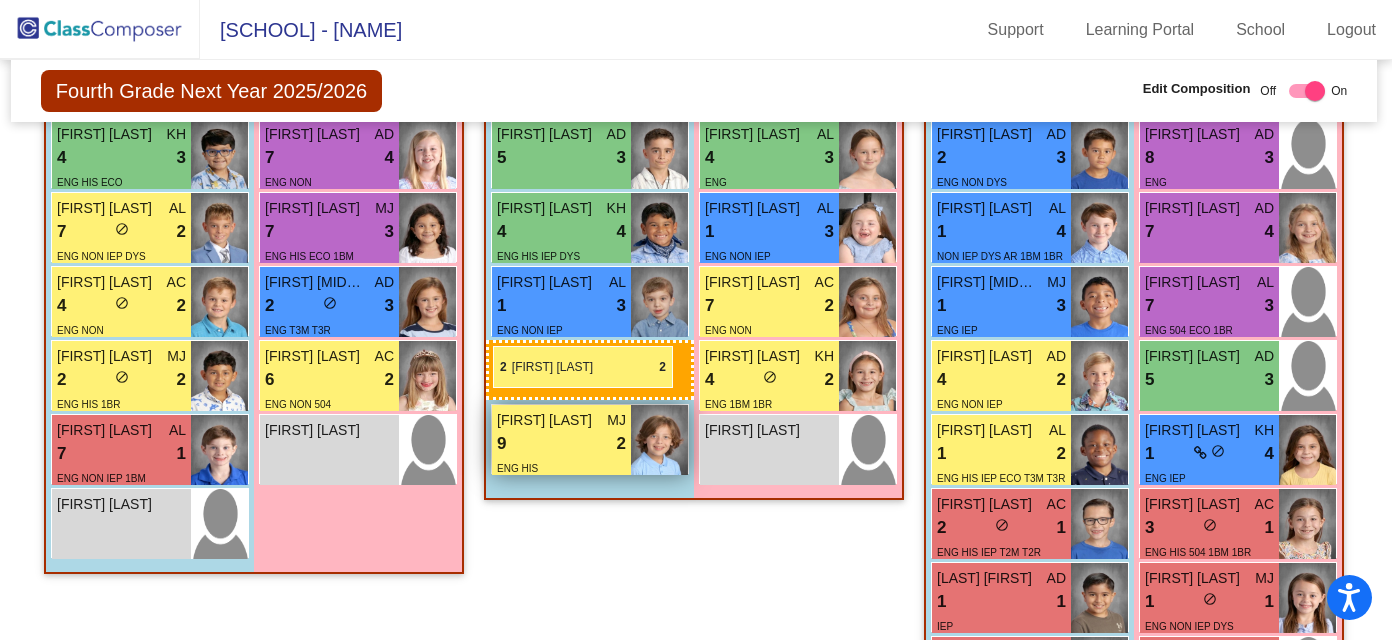 drag, startPoint x: 1064, startPoint y: 447, endPoint x: 493, endPoint y: 346, distance: 579.8638 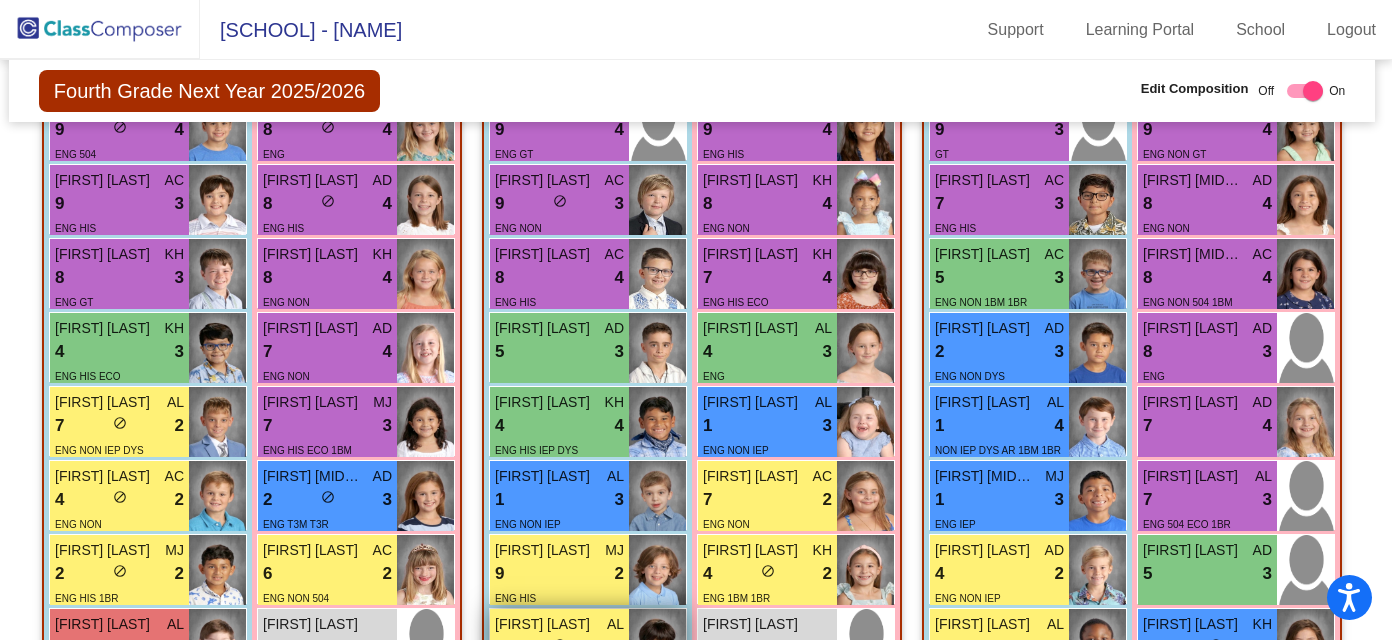 scroll, scrollTop: 3024, scrollLeft: 4, axis: both 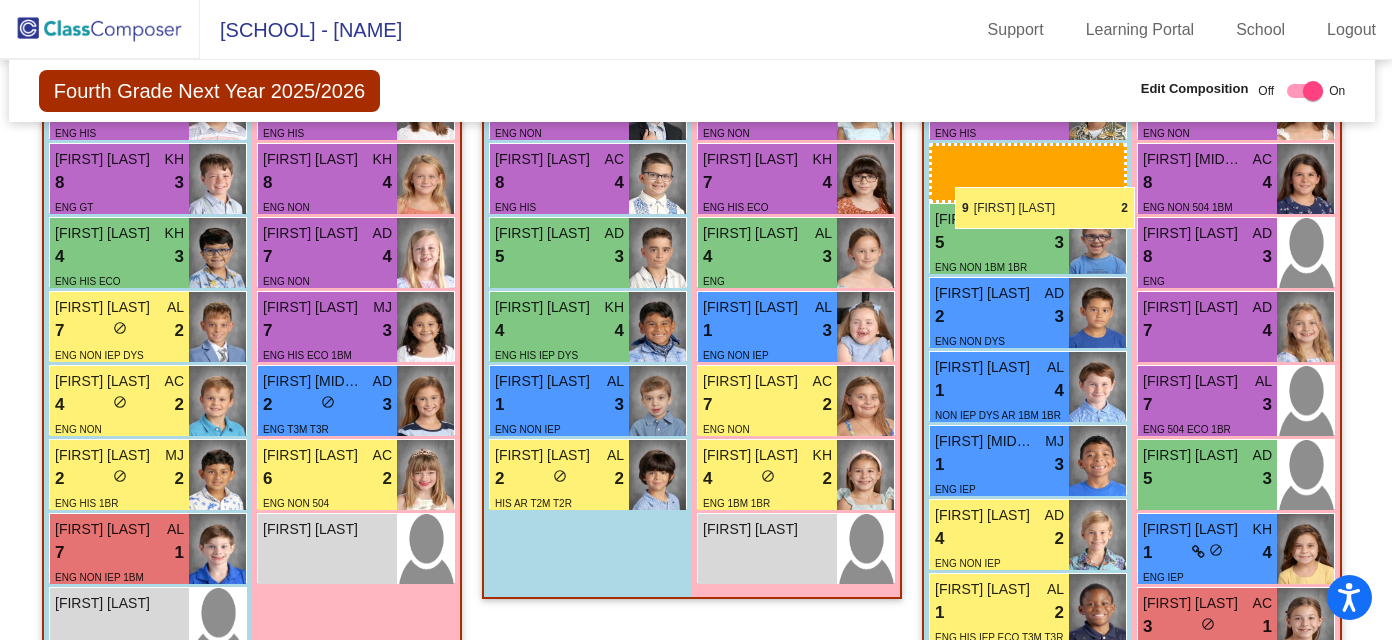 drag, startPoint x: 556, startPoint y: 483, endPoint x: 955, endPoint y: 186, distance: 497.40326 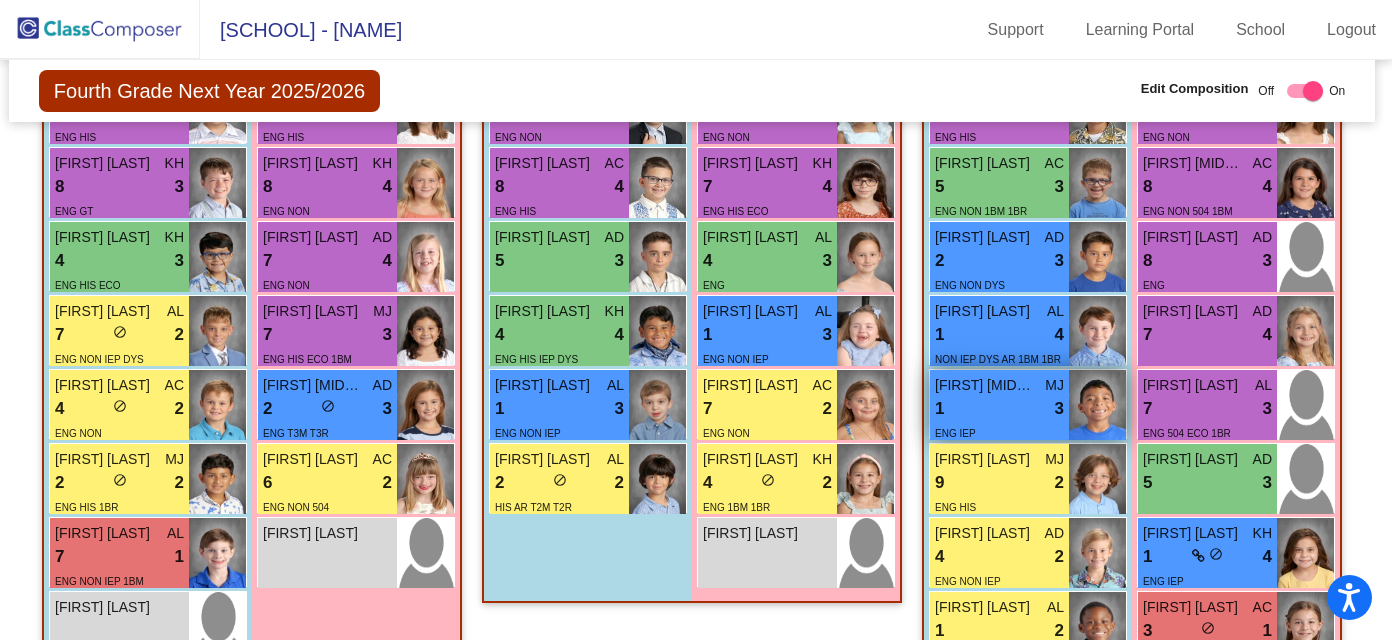 scroll, scrollTop: 3009, scrollLeft: 4, axis: both 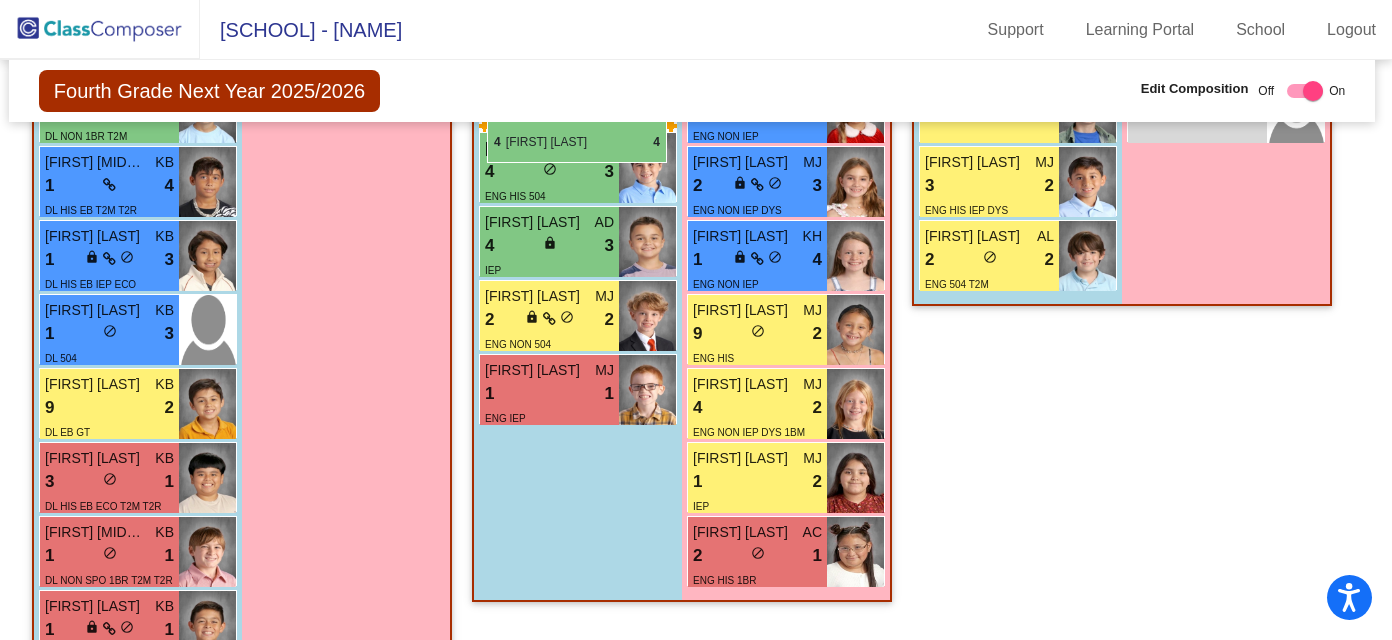 drag, startPoint x: 554, startPoint y: 337, endPoint x: 487, endPoint y: 121, distance: 226.1526 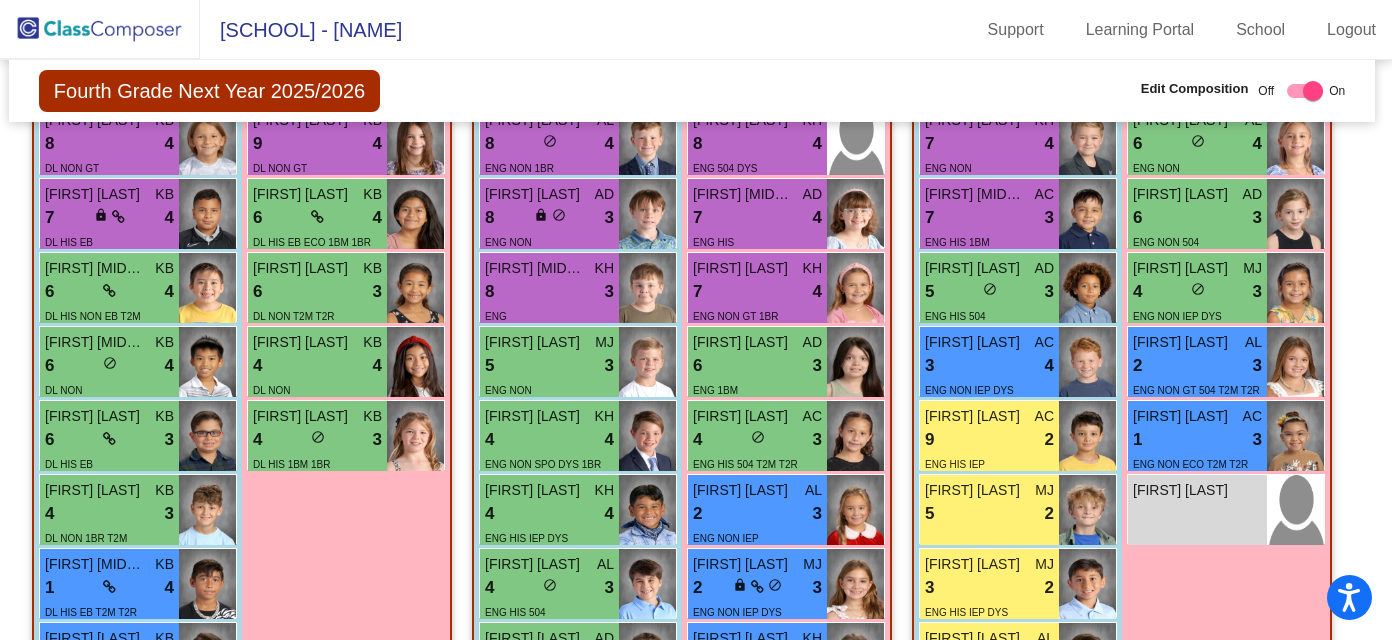scroll, scrollTop: 1843, scrollLeft: 4, axis: both 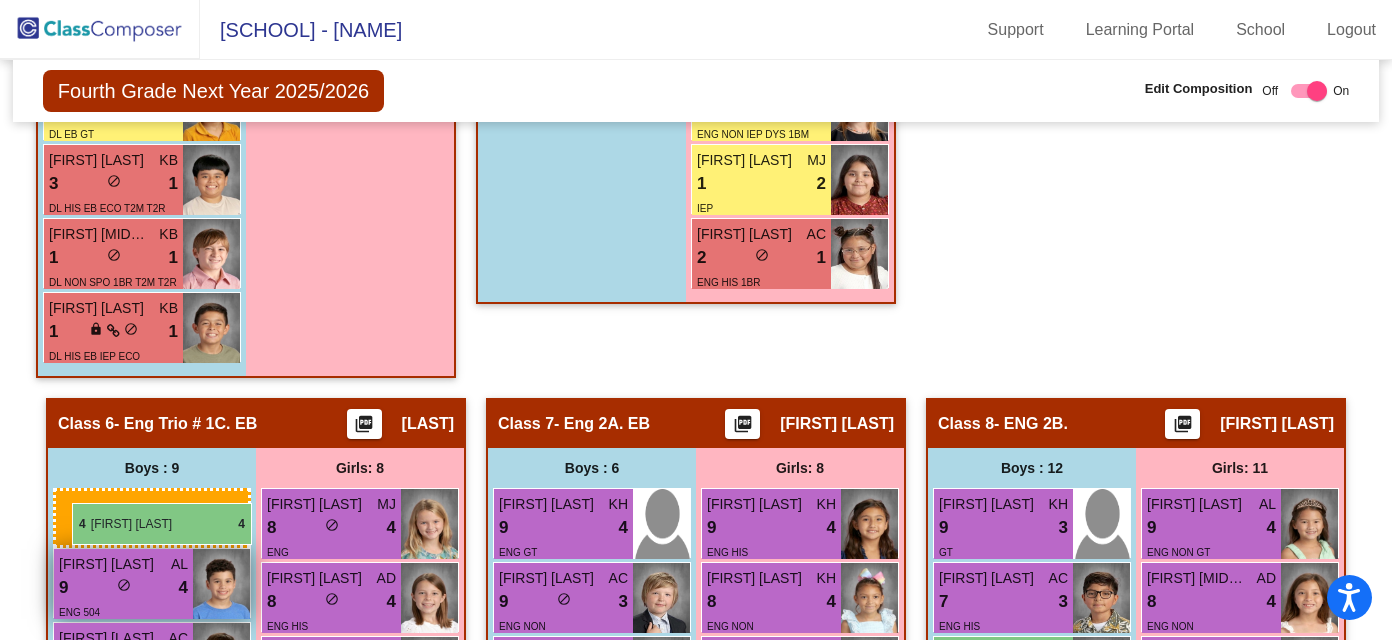 drag, startPoint x: 641, startPoint y: 421, endPoint x: 71, endPoint y: 501, distance: 575.5867 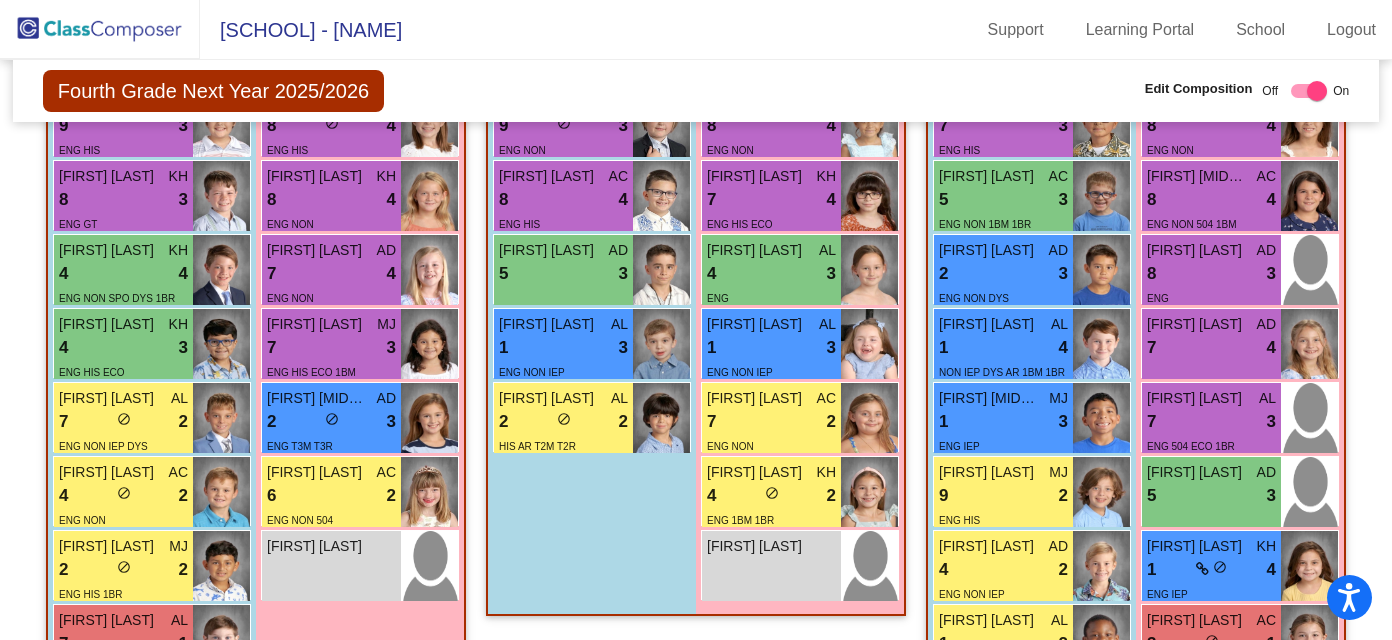 scroll, scrollTop: 3001, scrollLeft: 0, axis: vertical 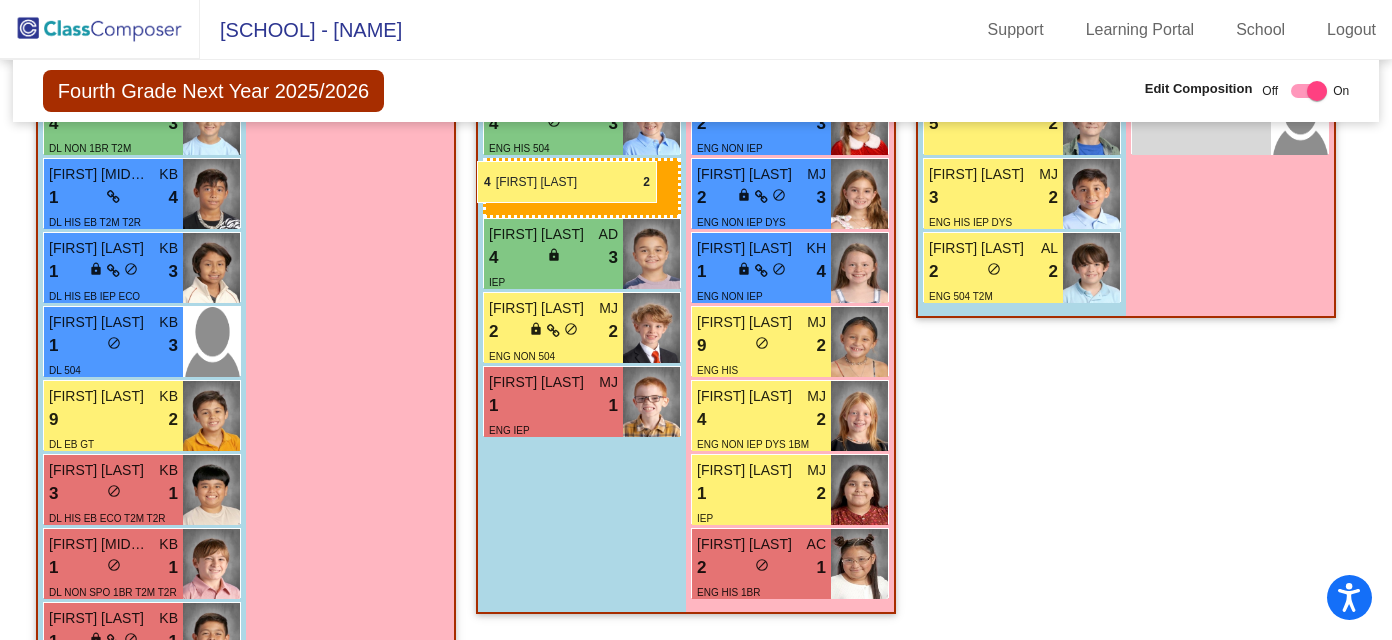 drag, startPoint x: 75, startPoint y: 502, endPoint x: 477, endPoint y: 161, distance: 527.148 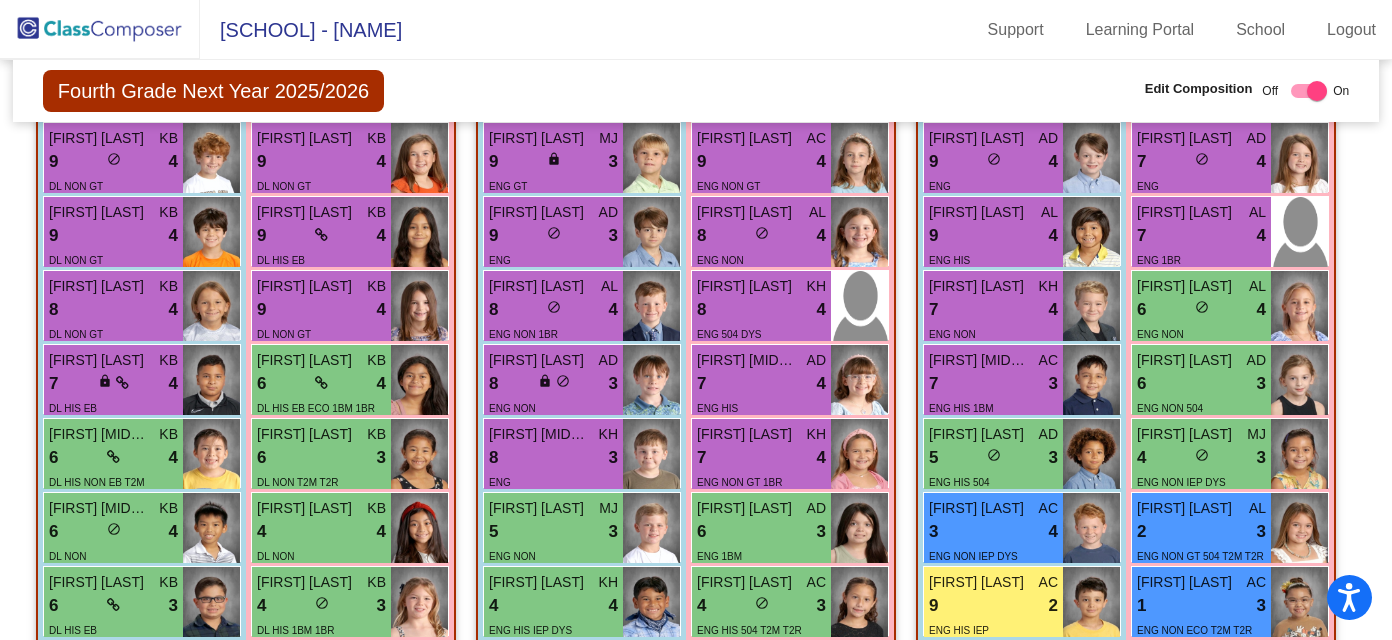 scroll, scrollTop: 1666, scrollLeft: 0, axis: vertical 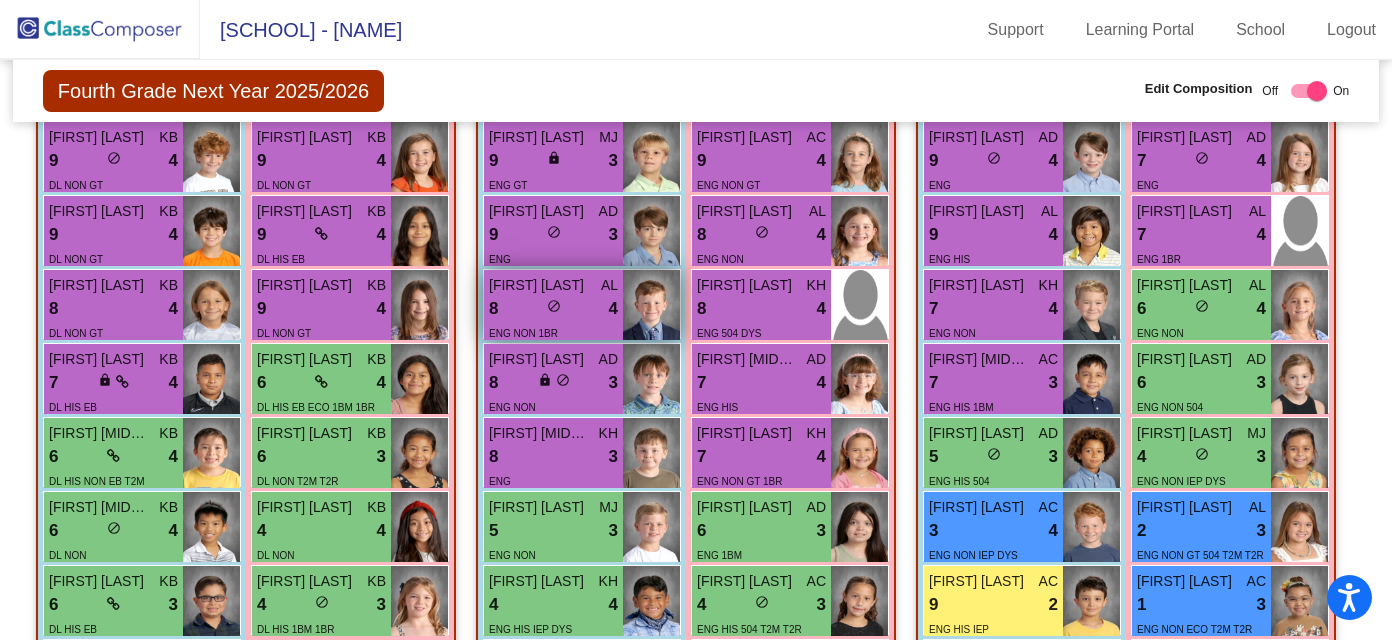 click on "8 lock do_not_disturb_alt 4" at bounding box center [553, 309] 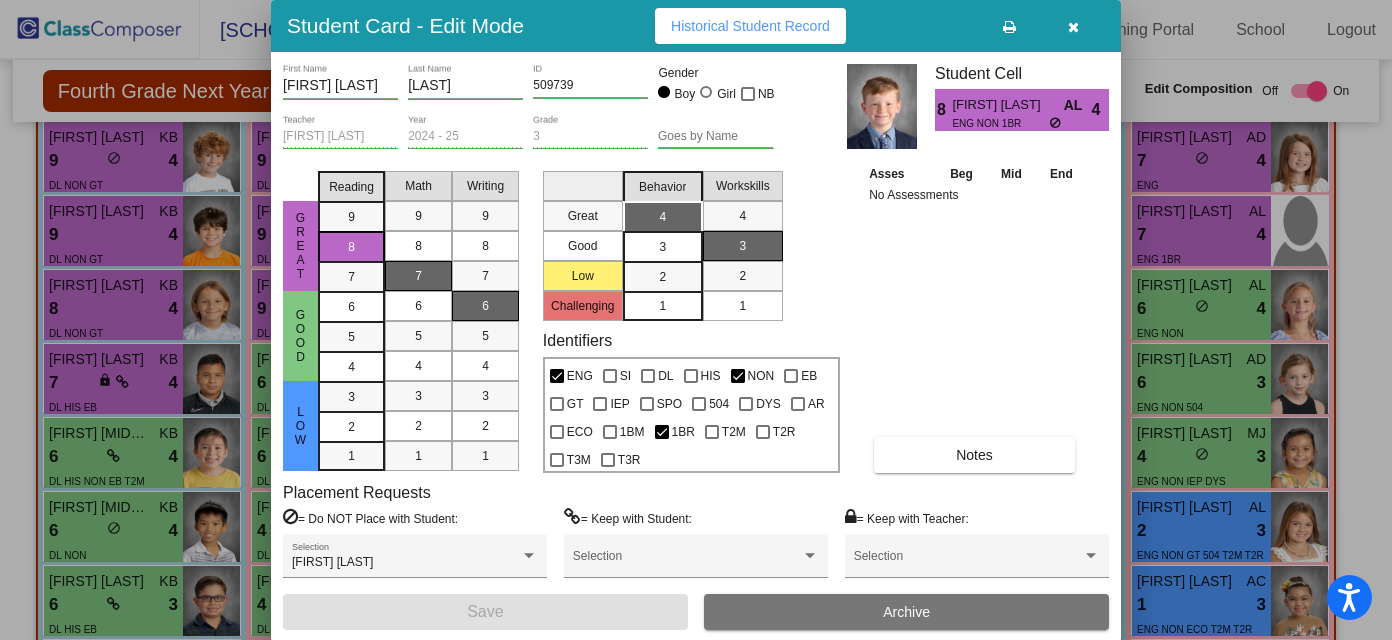 click at bounding box center (1073, 27) 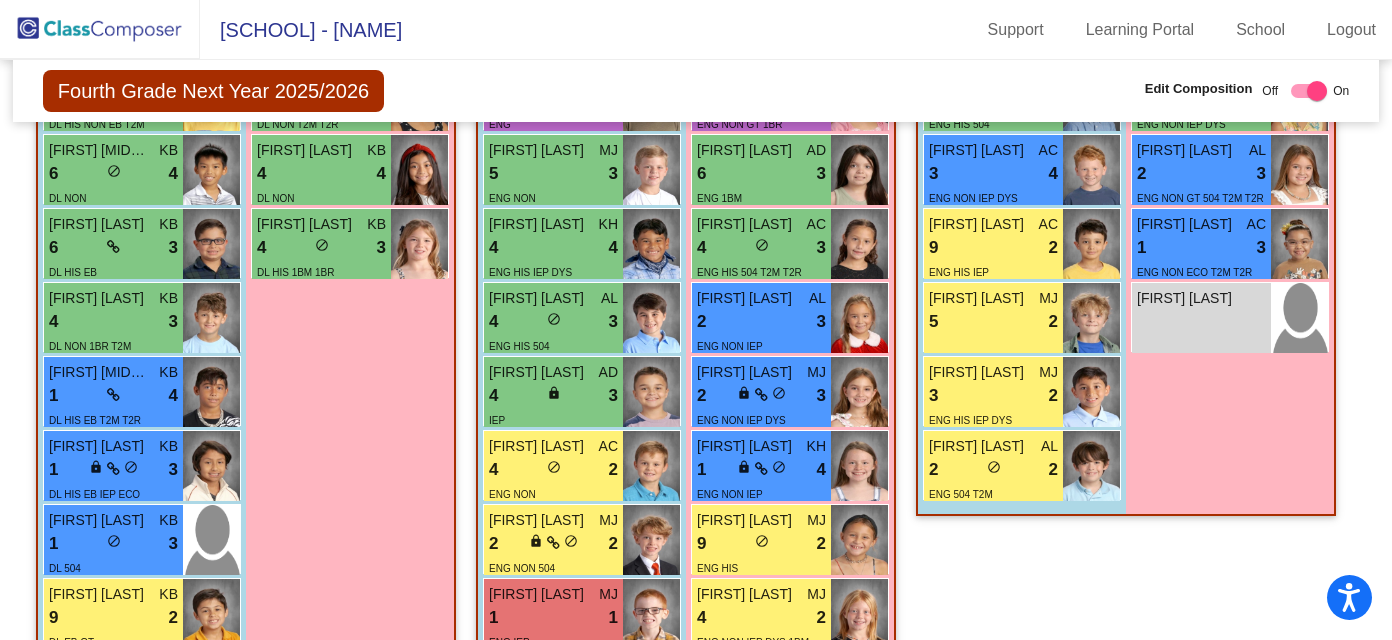 scroll, scrollTop: 2018, scrollLeft: 0, axis: vertical 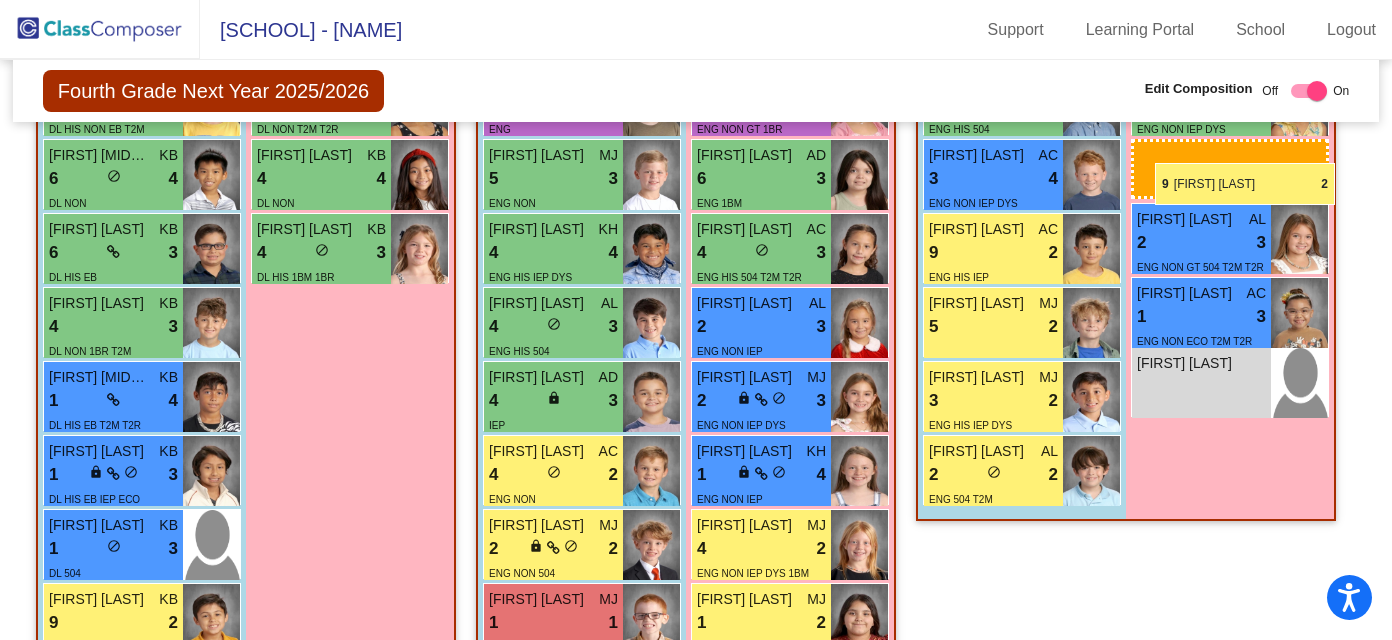 drag, startPoint x: 726, startPoint y: 556, endPoint x: 1156, endPoint y: 162, distance: 583.2118 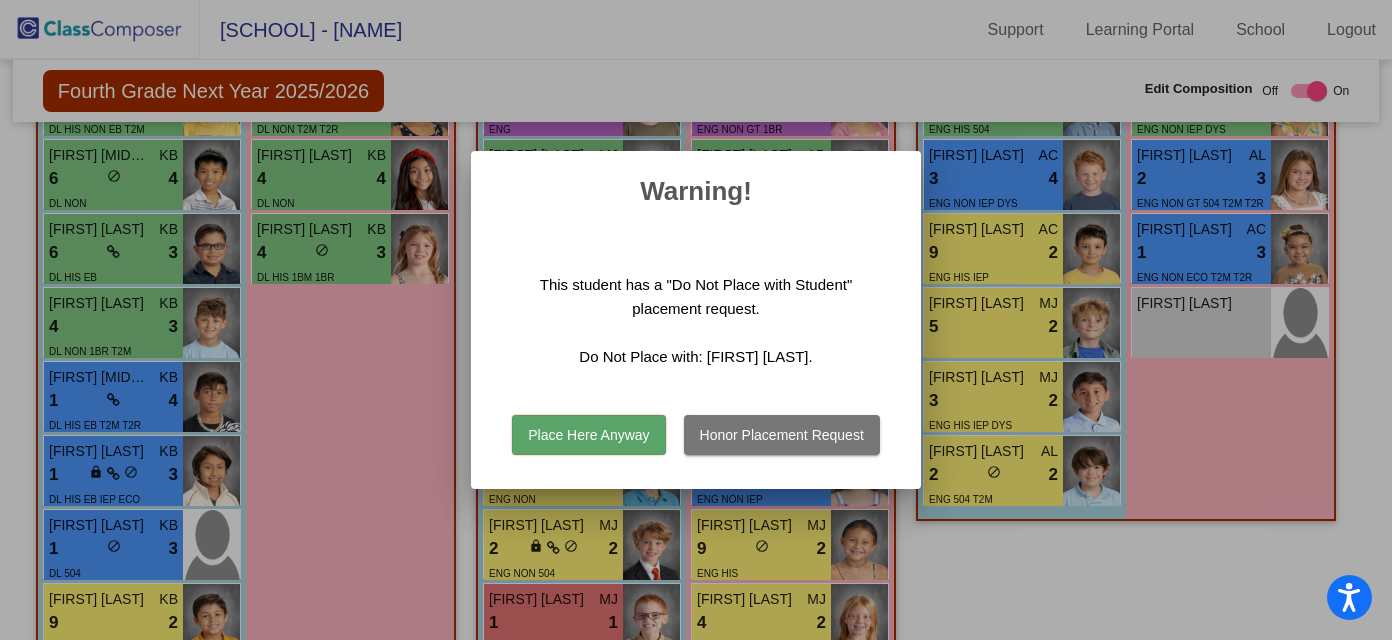 click on "Honor Placement Request" at bounding box center (782, 435) 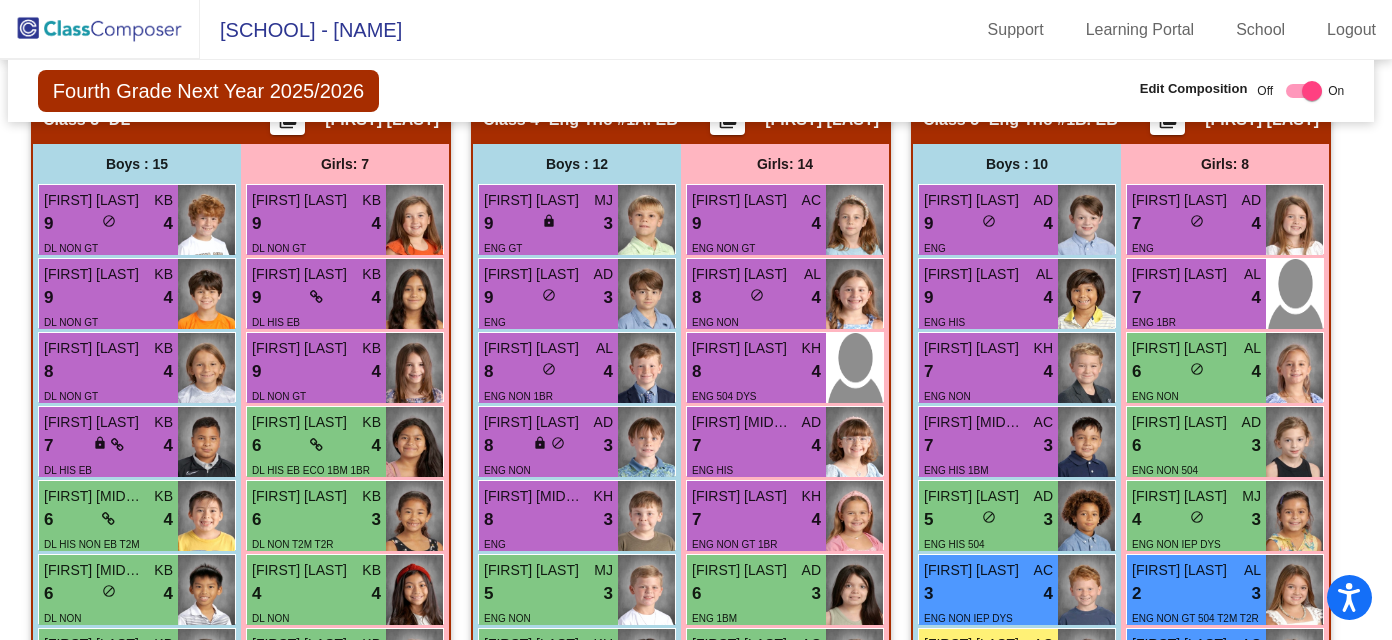scroll, scrollTop: 1604, scrollLeft: 5, axis: both 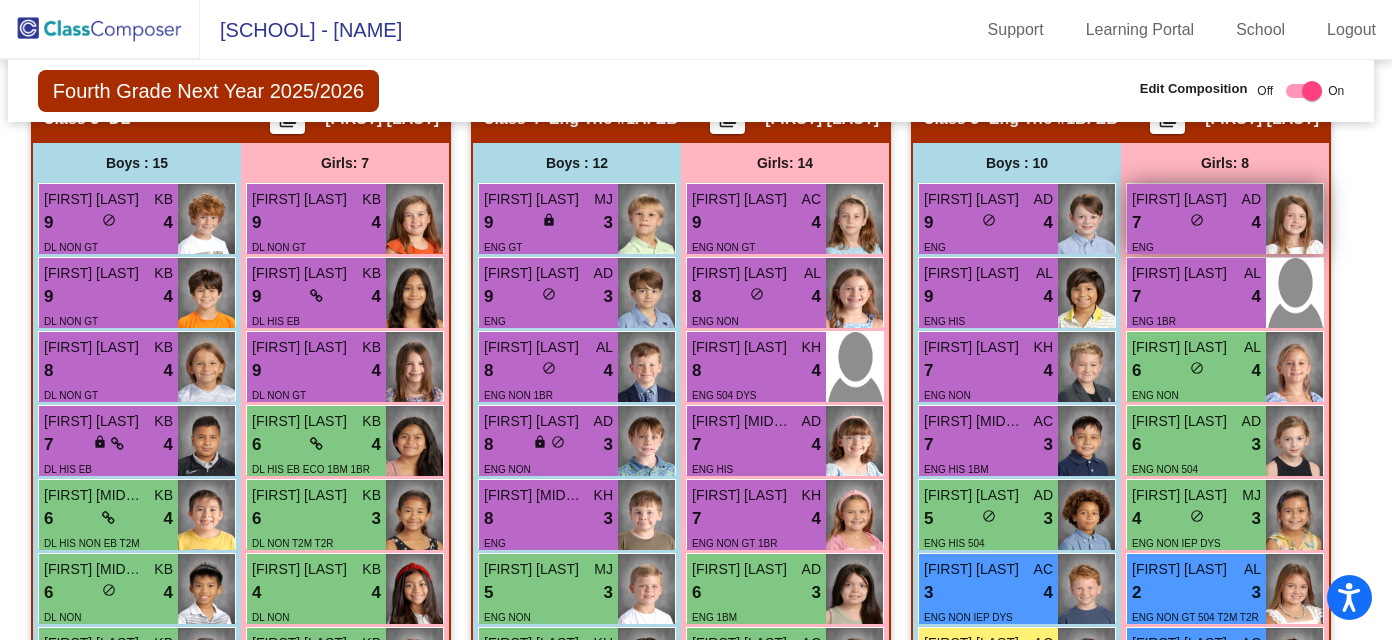 click on "7 lock do_not_disturb_alt 4" at bounding box center (1196, 223) 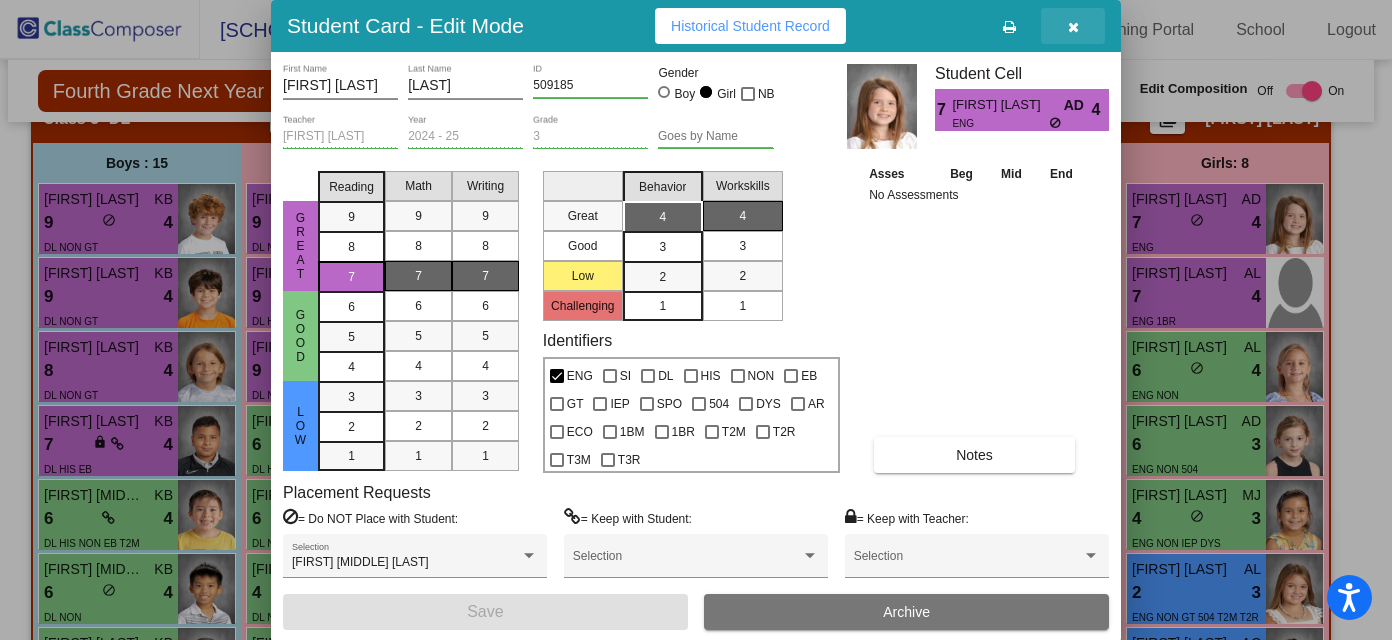 click at bounding box center (1073, 27) 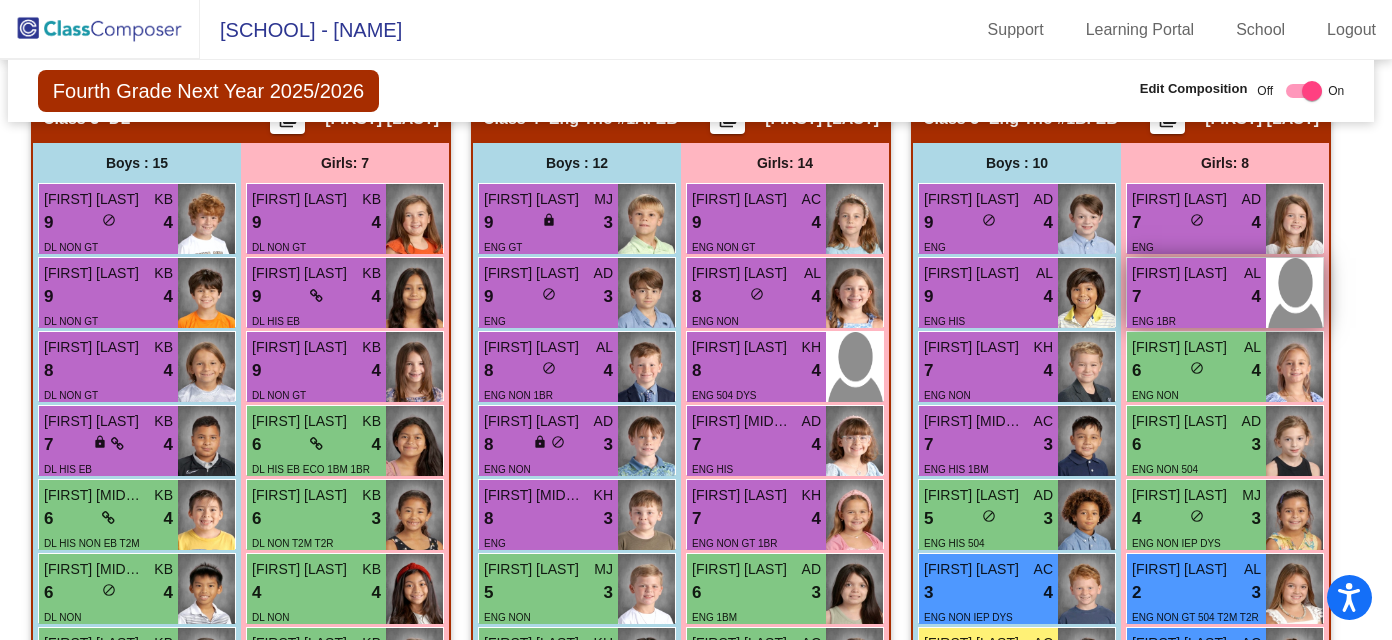 click on "7 lock do_not_disturb_alt 4" at bounding box center [1196, 297] 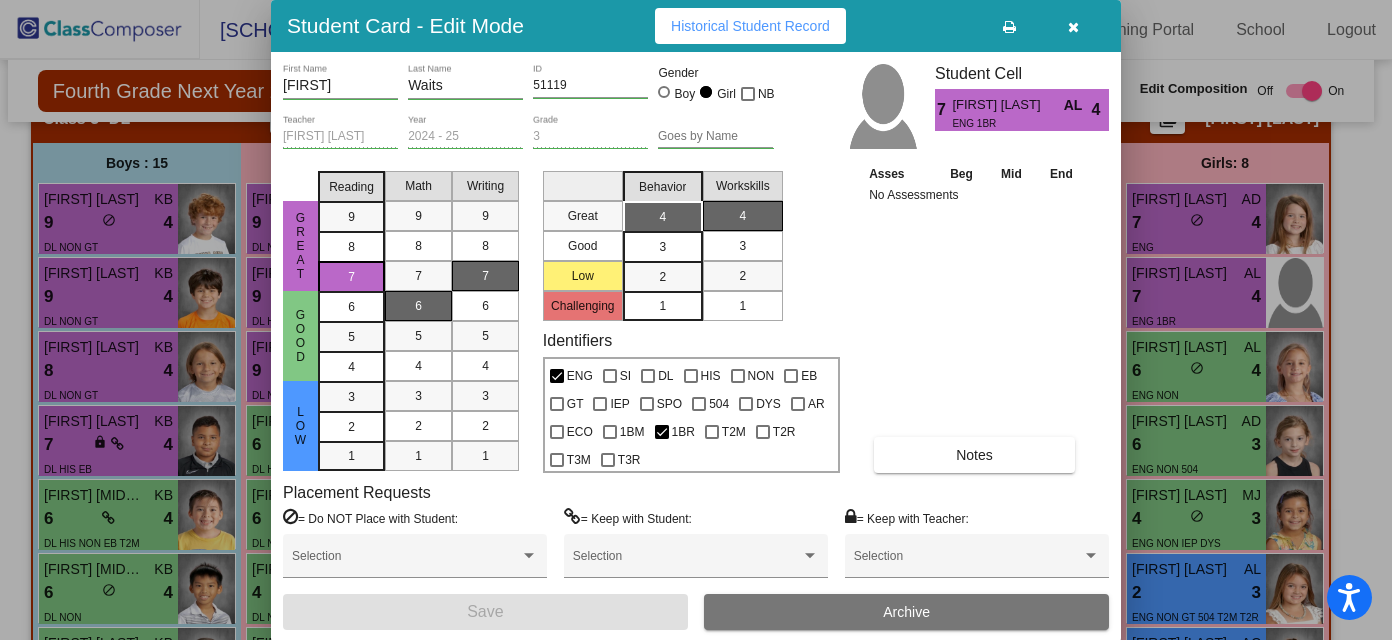 scroll, scrollTop: 0, scrollLeft: 0, axis: both 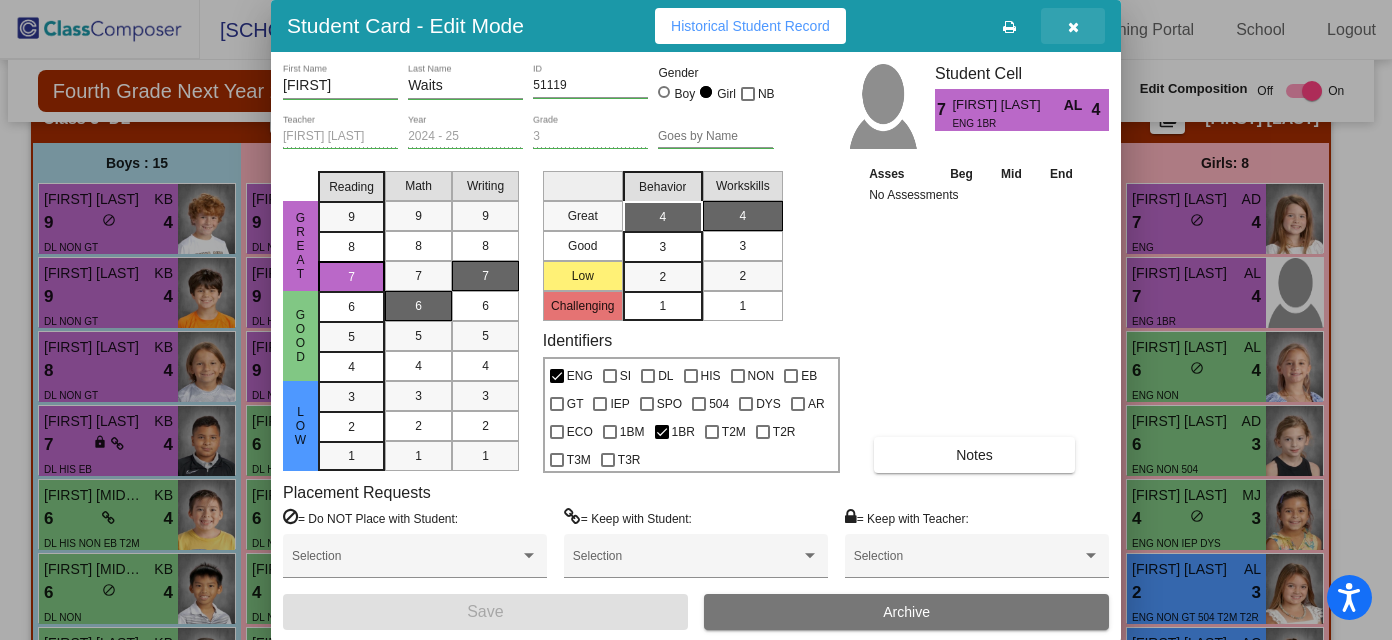 click at bounding box center (1073, 27) 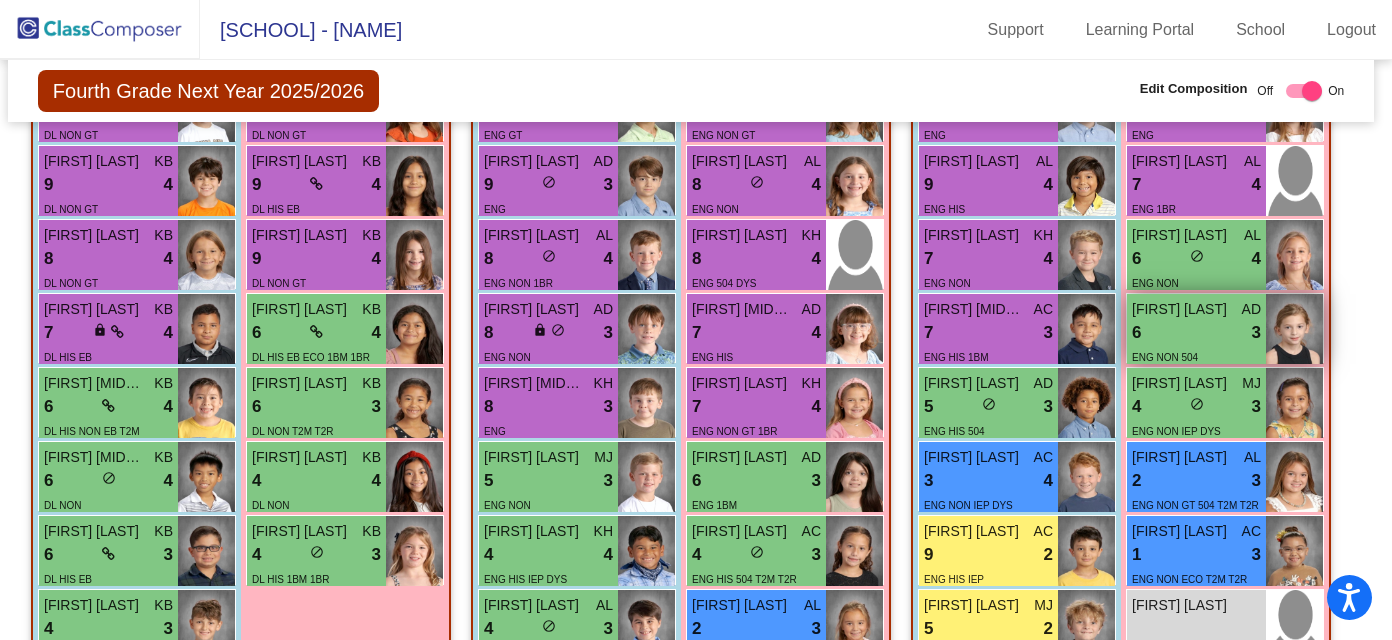 scroll, scrollTop: 1721, scrollLeft: 5, axis: both 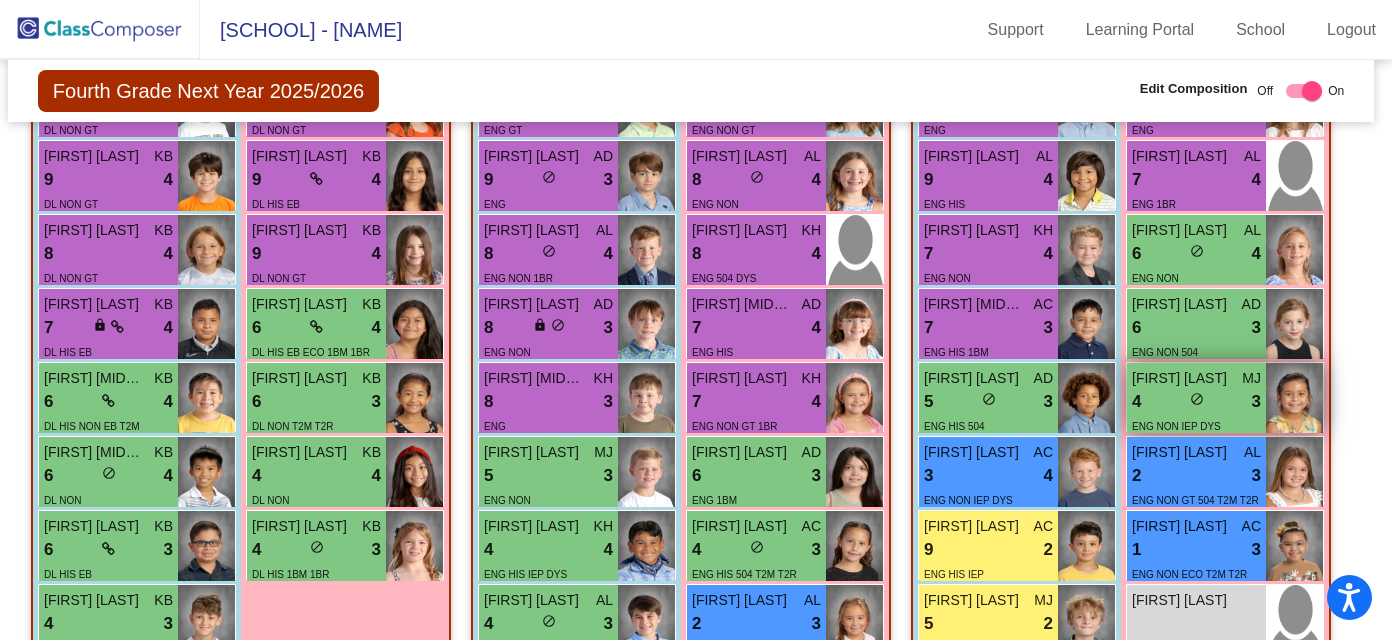 click on "4 lock do_not_disturb_alt 3" at bounding box center (1196, 402) 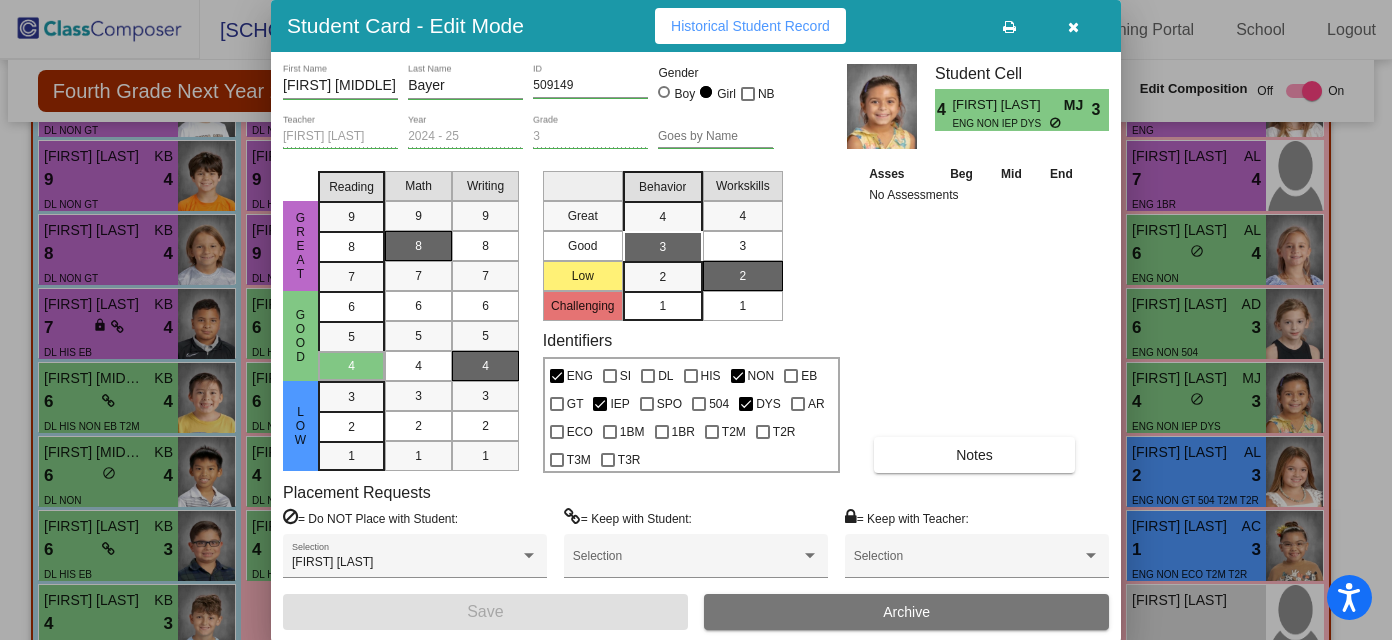 click at bounding box center [1073, 27] 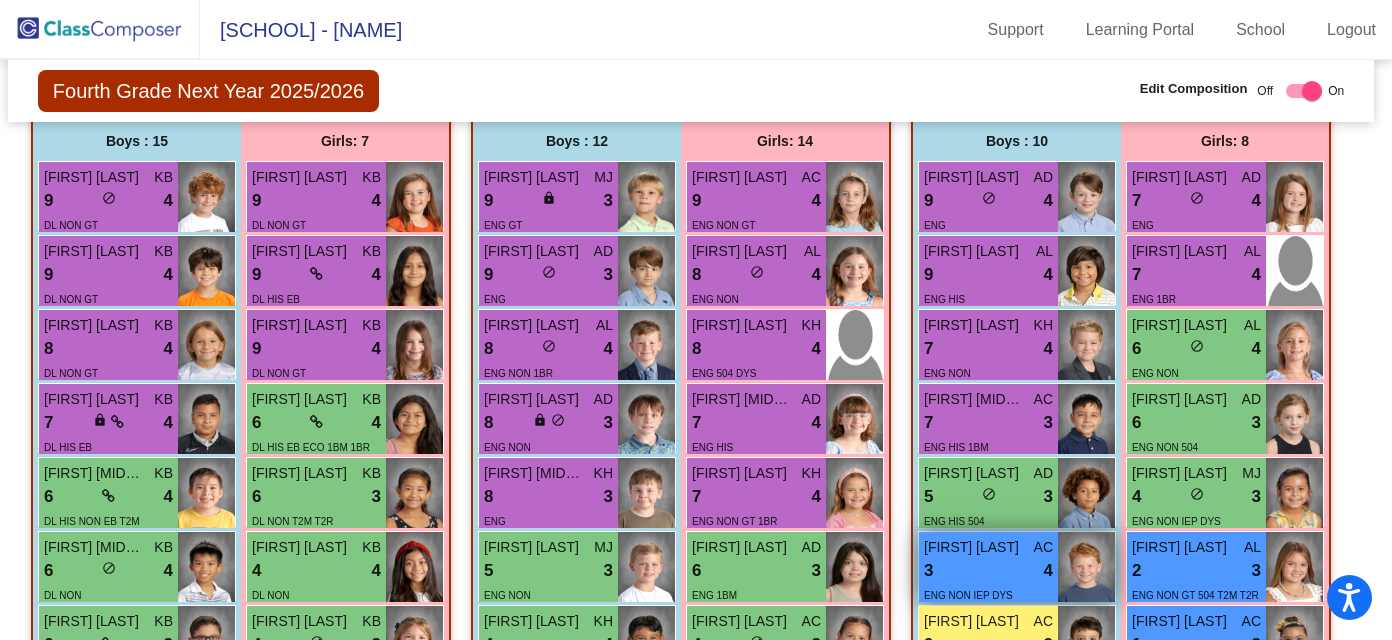 scroll, scrollTop: 1625, scrollLeft: 5, axis: both 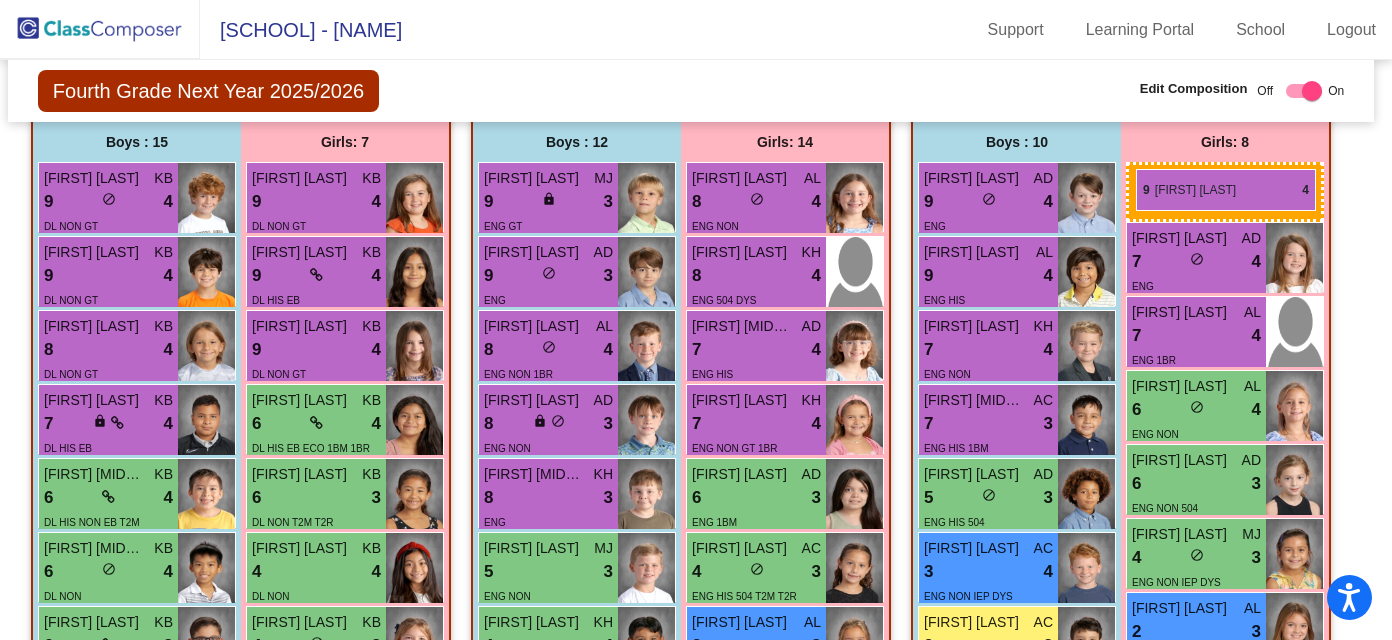 drag, startPoint x: 763, startPoint y: 192, endPoint x: 1137, endPoint y: 169, distance: 374.70654 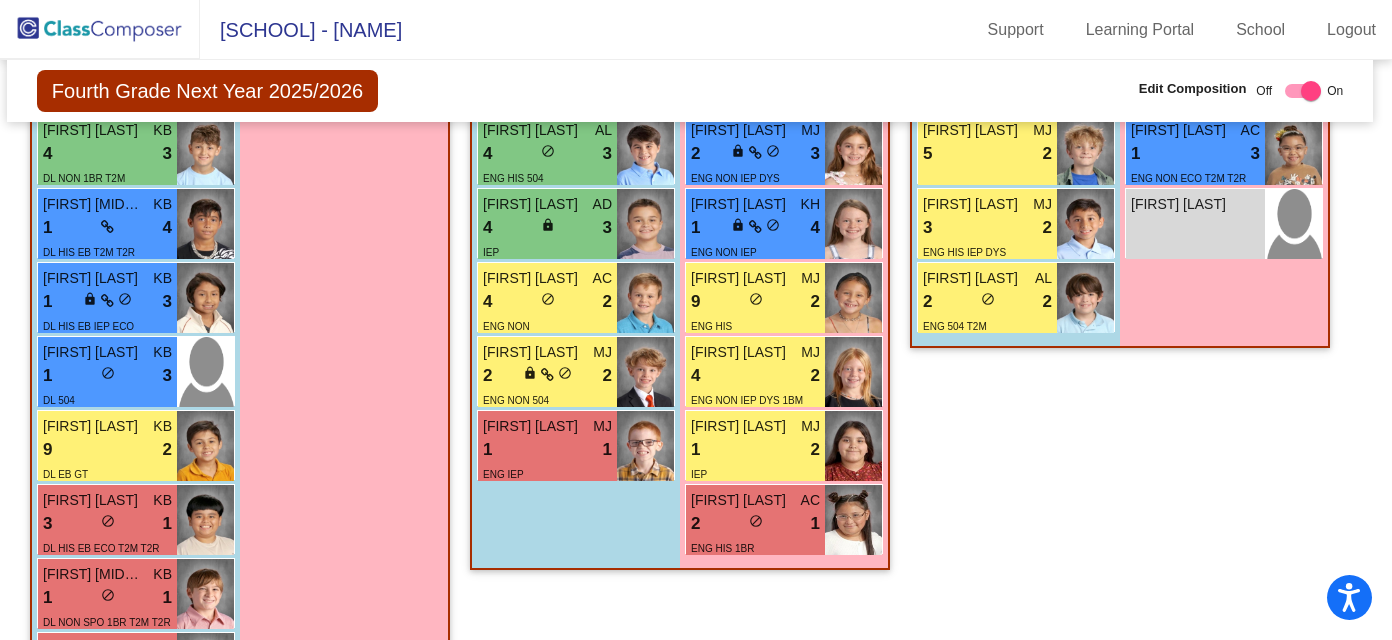 scroll, scrollTop: 2191, scrollLeft: 7, axis: both 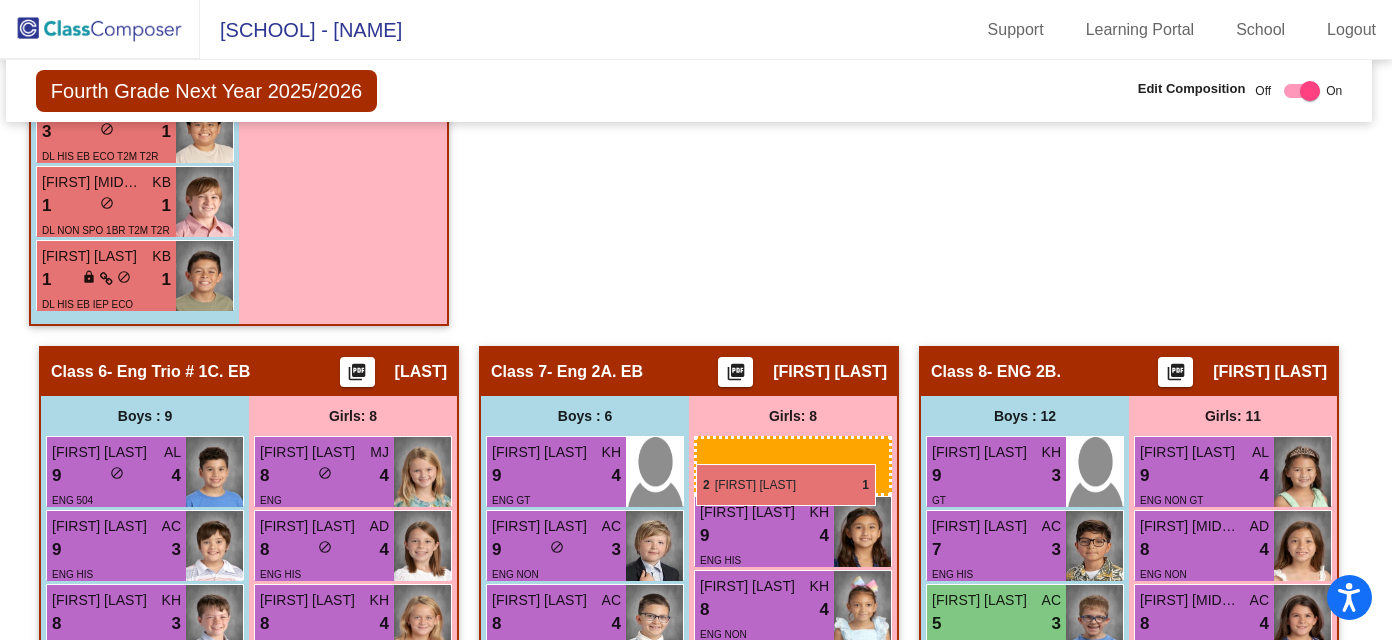 drag, startPoint x: 736, startPoint y: 540, endPoint x: 696, endPoint y: 463, distance: 86.76981 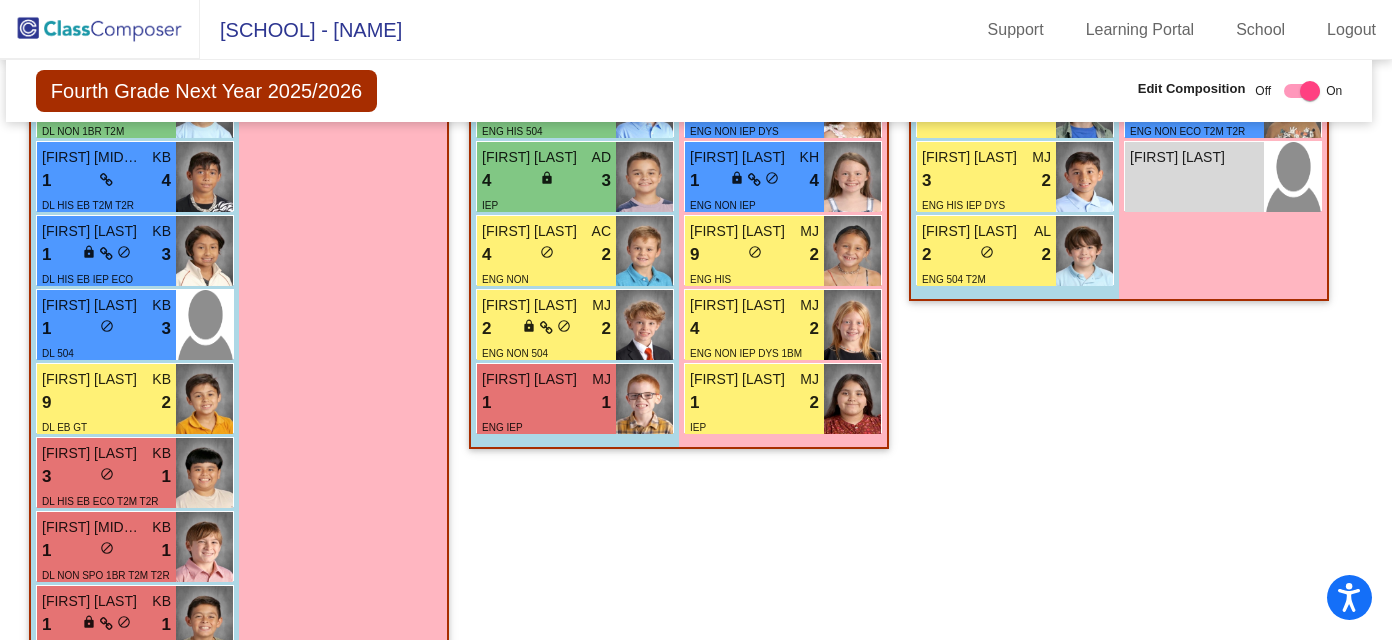 scroll, scrollTop: 2228, scrollLeft: 7, axis: both 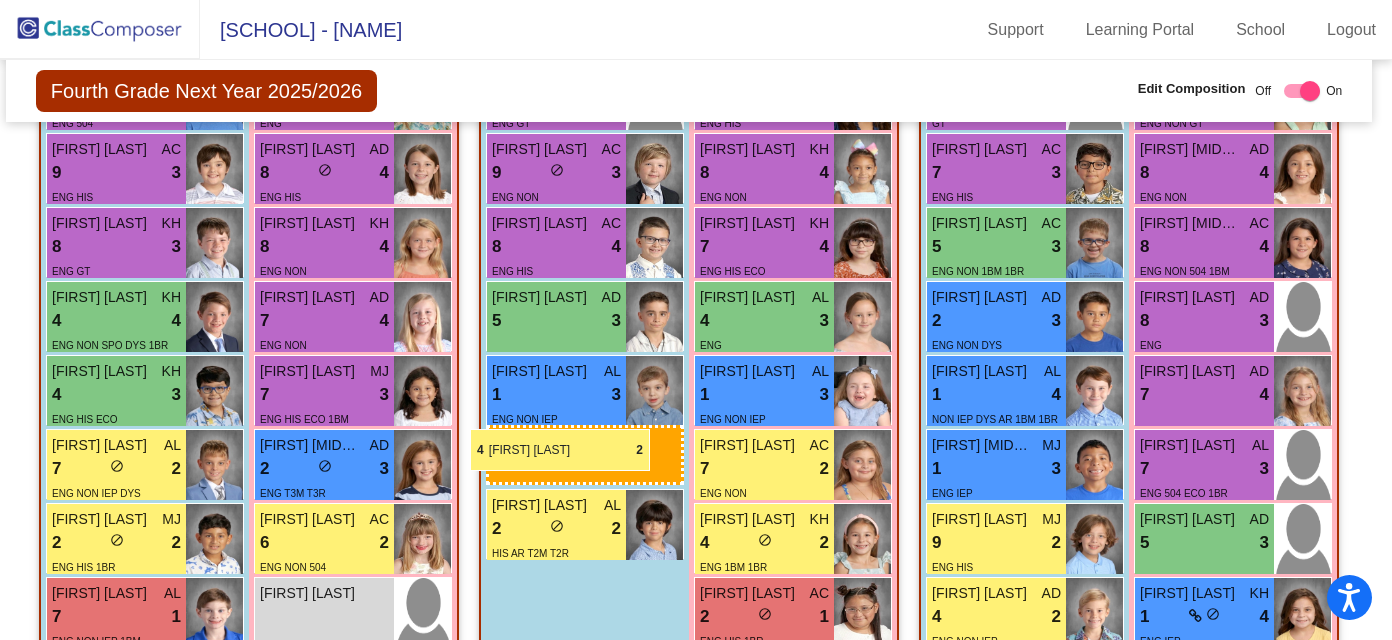 drag, startPoint x: 537, startPoint y: 257, endPoint x: 470, endPoint y: 428, distance: 183.65729 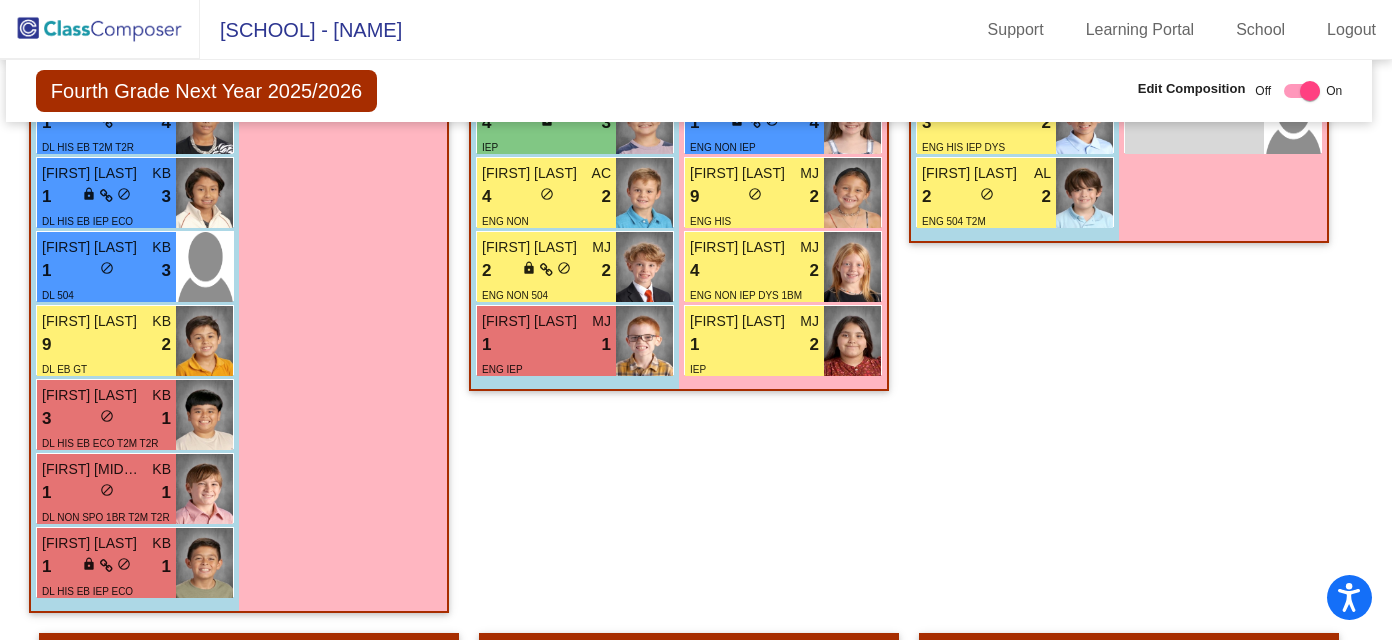 scroll, scrollTop: 2292, scrollLeft: 7, axis: both 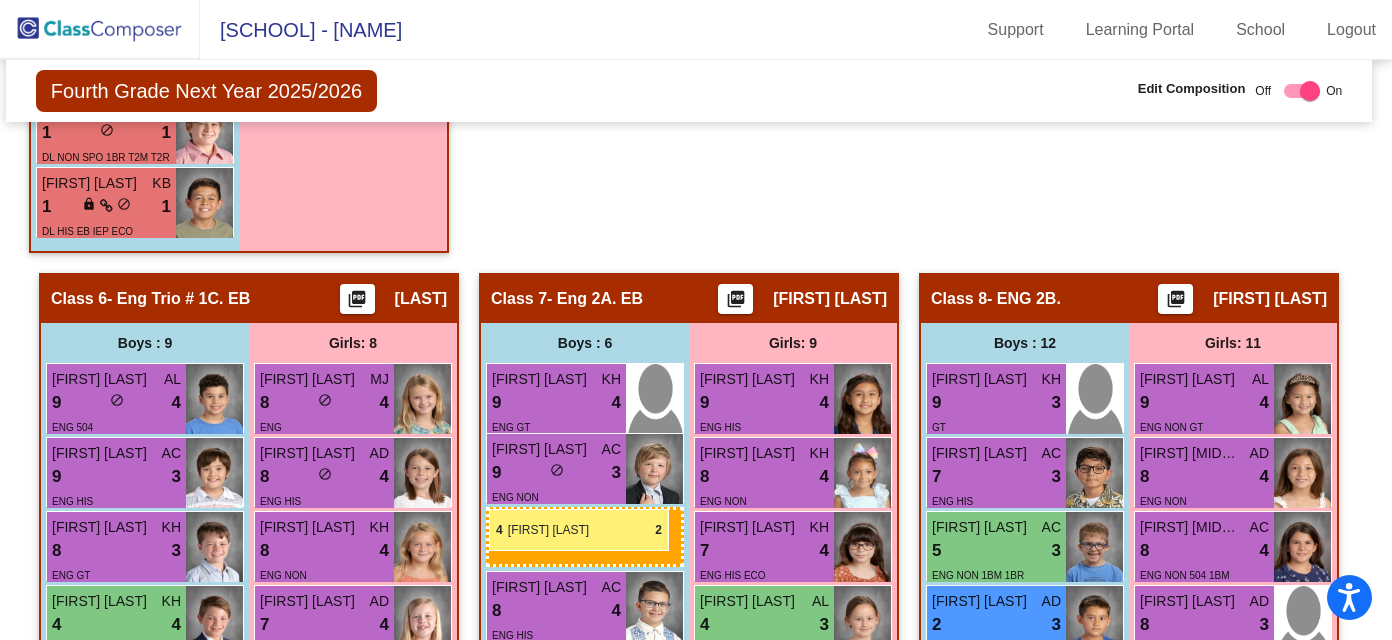 drag, startPoint x: 539, startPoint y: 197, endPoint x: 489, endPoint y: 508, distance: 314.99365 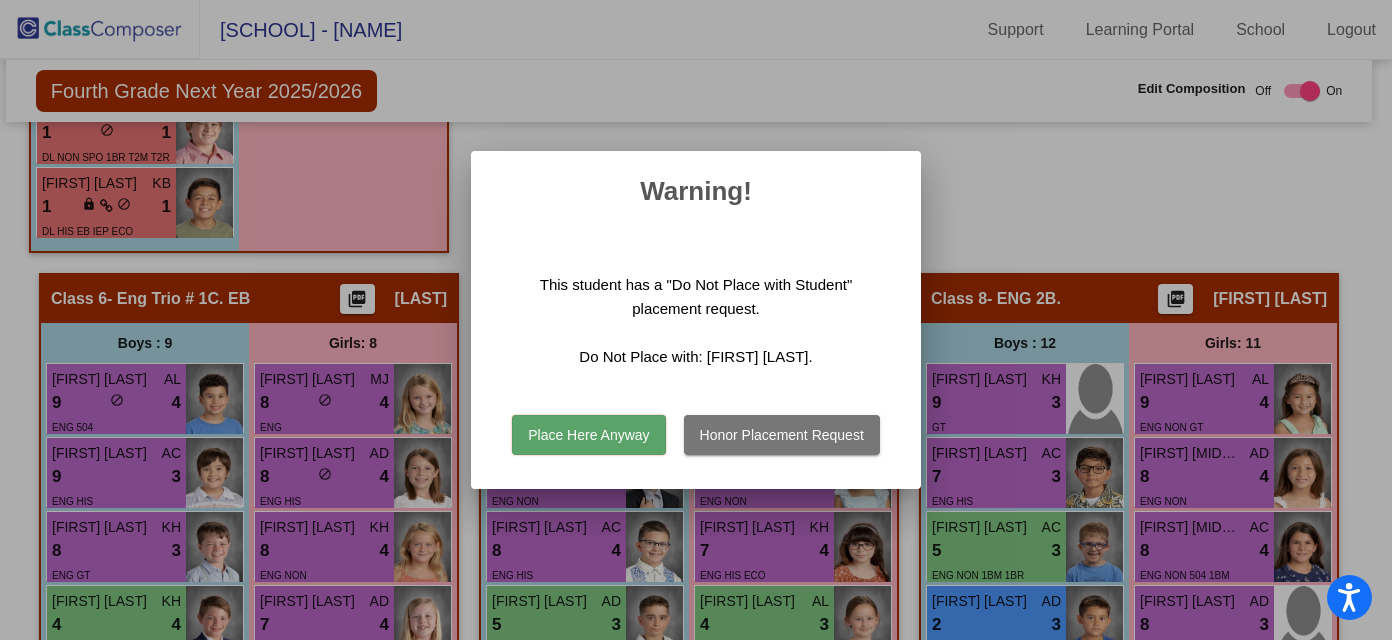 click on "Honor Placement Request" at bounding box center (782, 435) 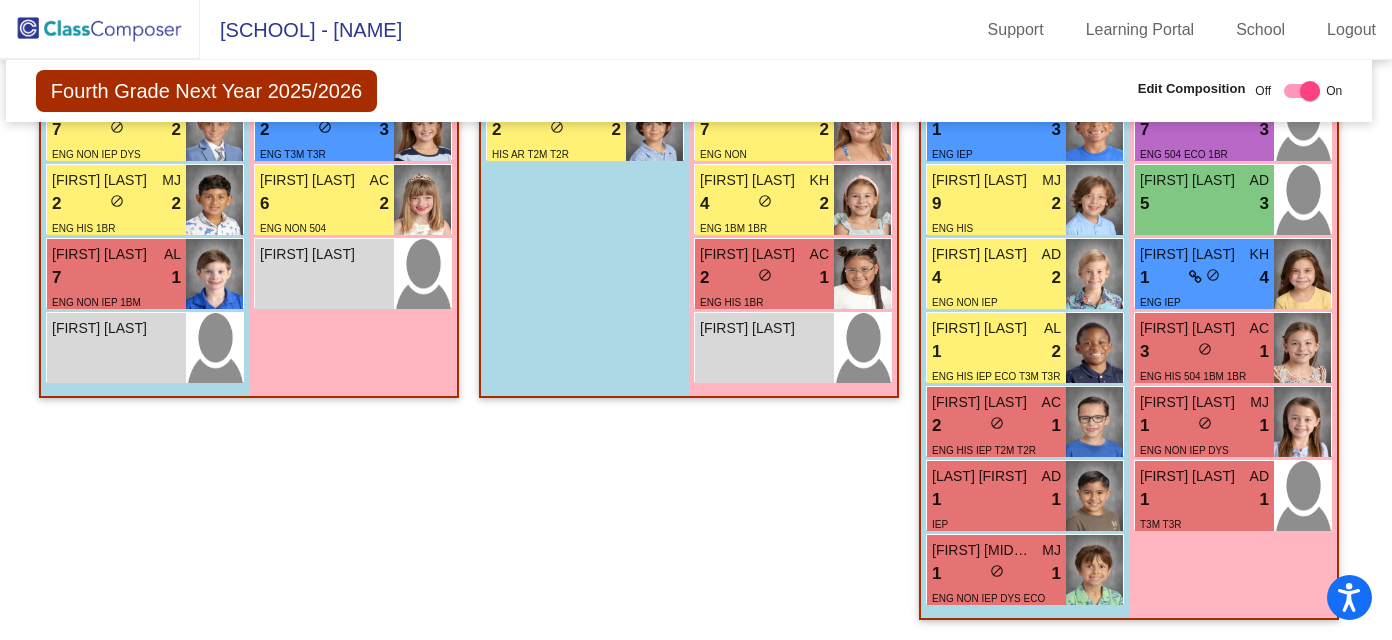 scroll, scrollTop: 3308, scrollLeft: 7, axis: both 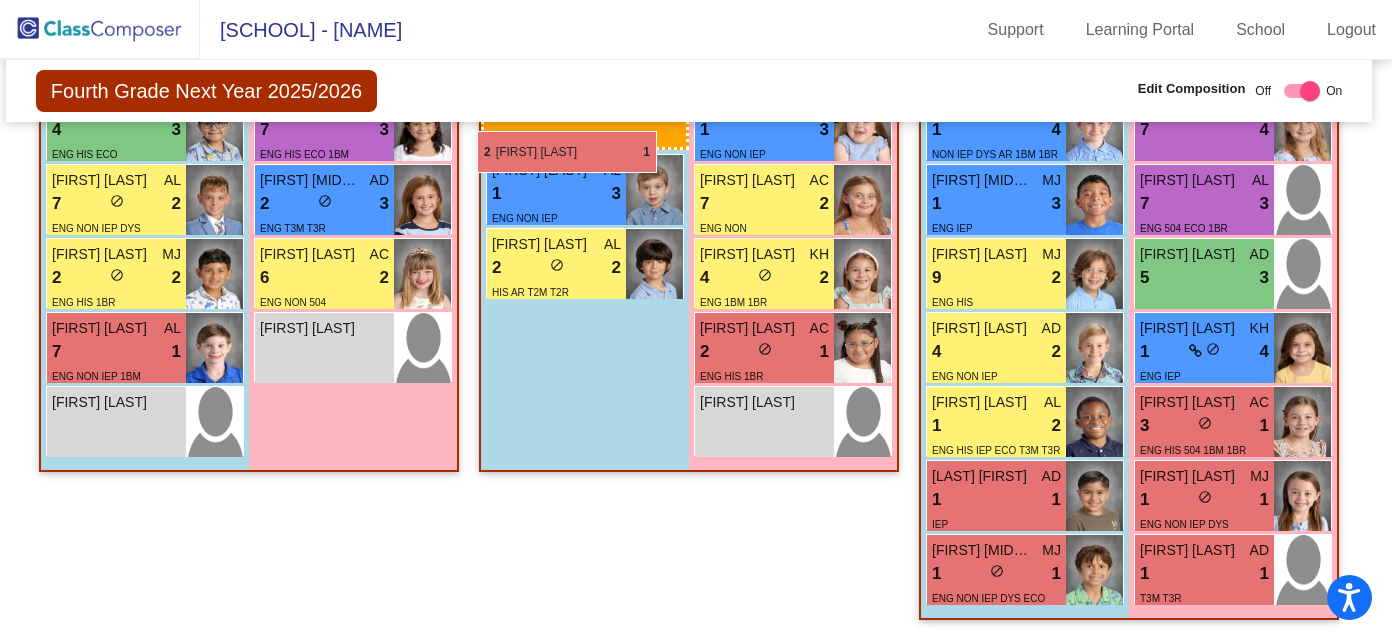 drag, startPoint x: 1032, startPoint y: 423, endPoint x: 477, endPoint y: 130, distance: 627.5938 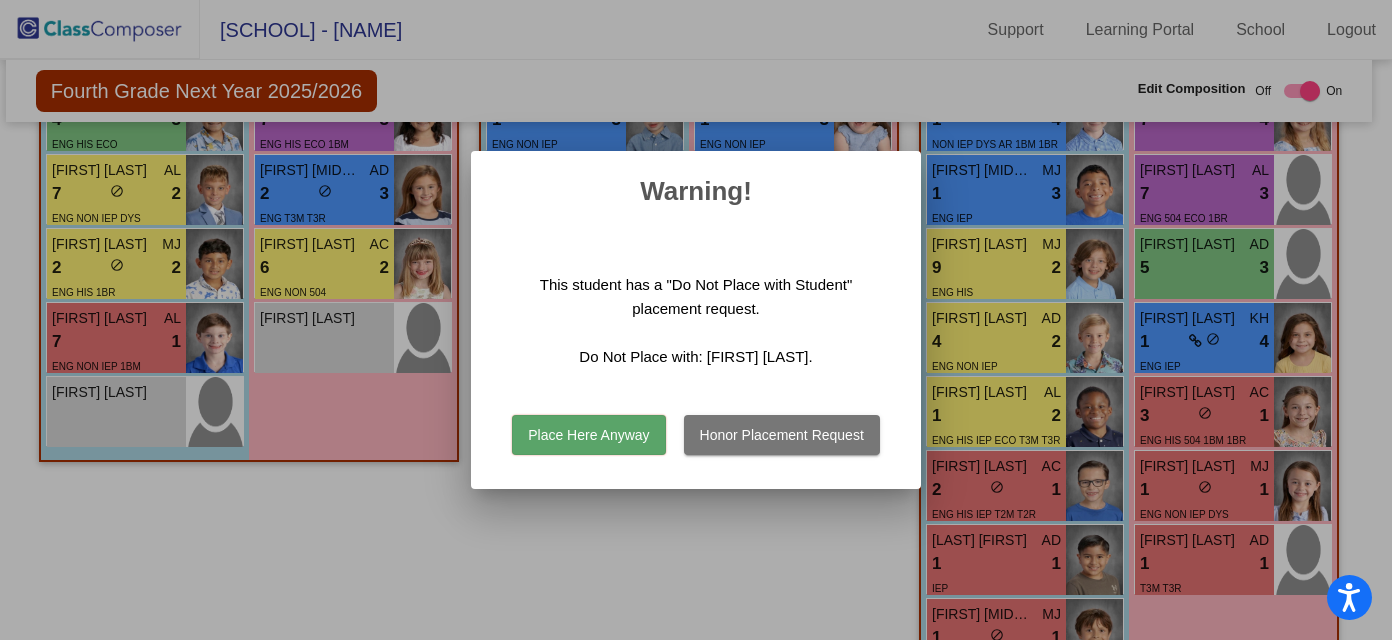 scroll, scrollTop: 3308, scrollLeft: 7, axis: both 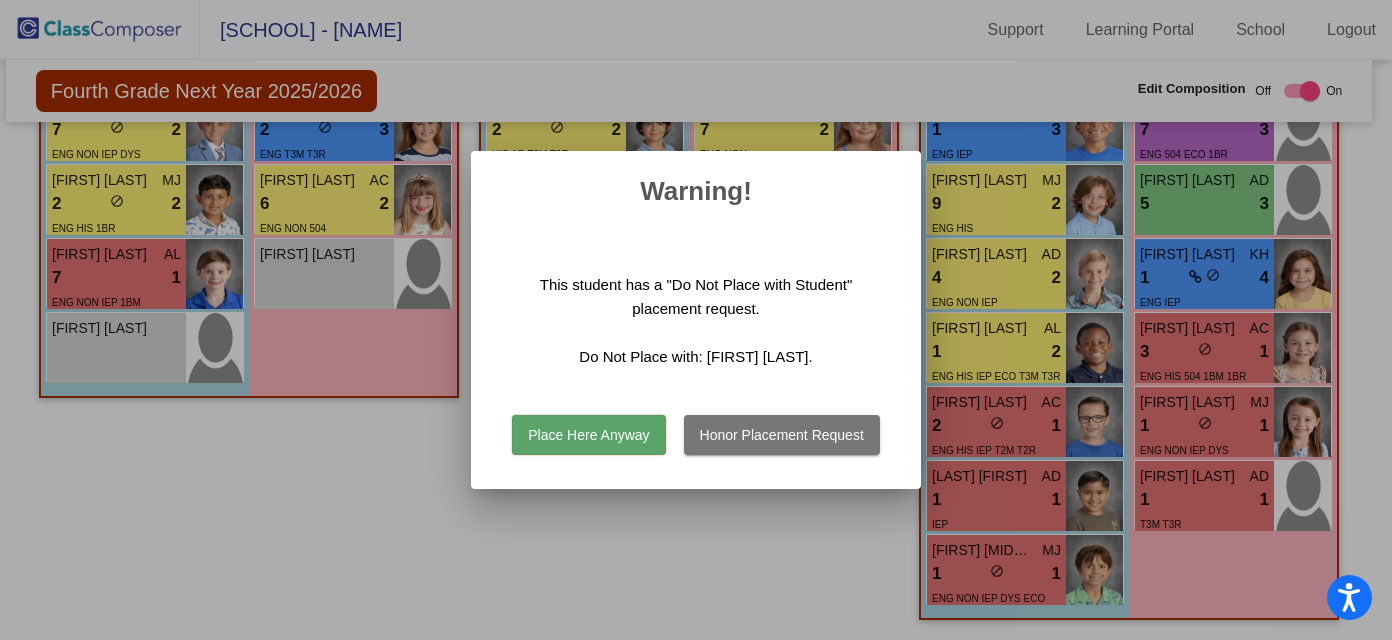 click on "Place Here Anyway" at bounding box center [588, 435] 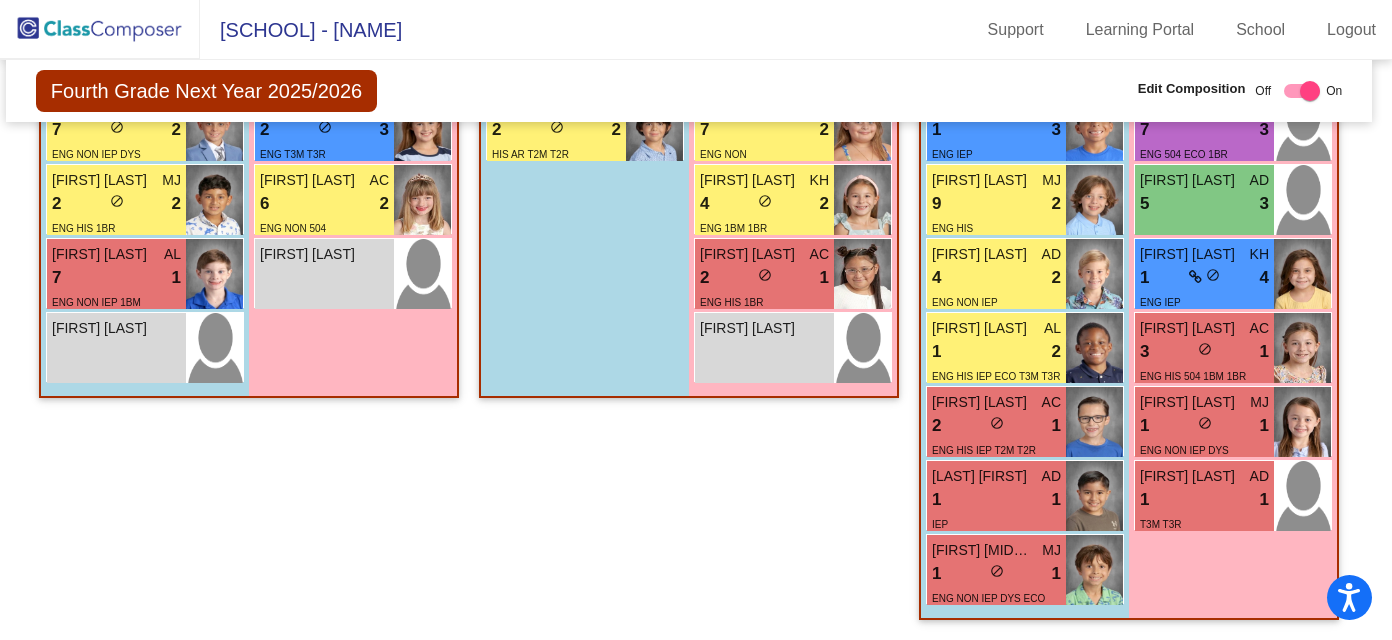 scroll, scrollTop: 3235, scrollLeft: 7, axis: both 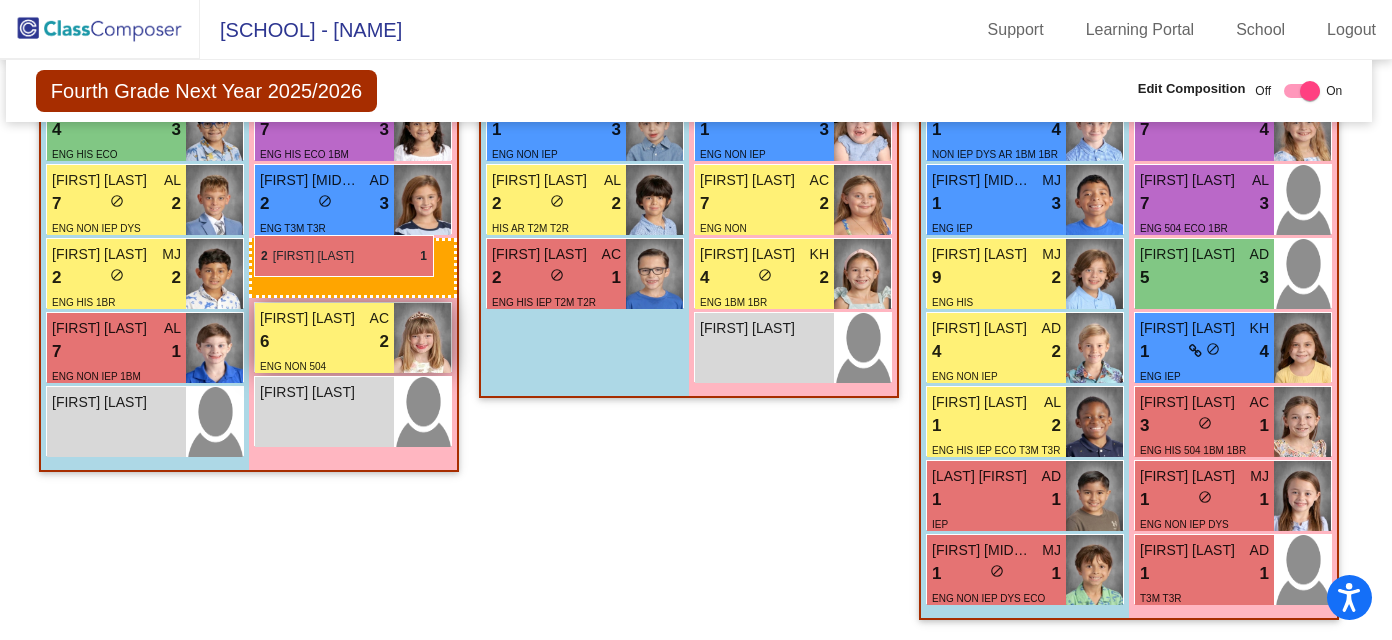 drag, startPoint x: 830, startPoint y: 322, endPoint x: 254, endPoint y: 237, distance: 582.2379 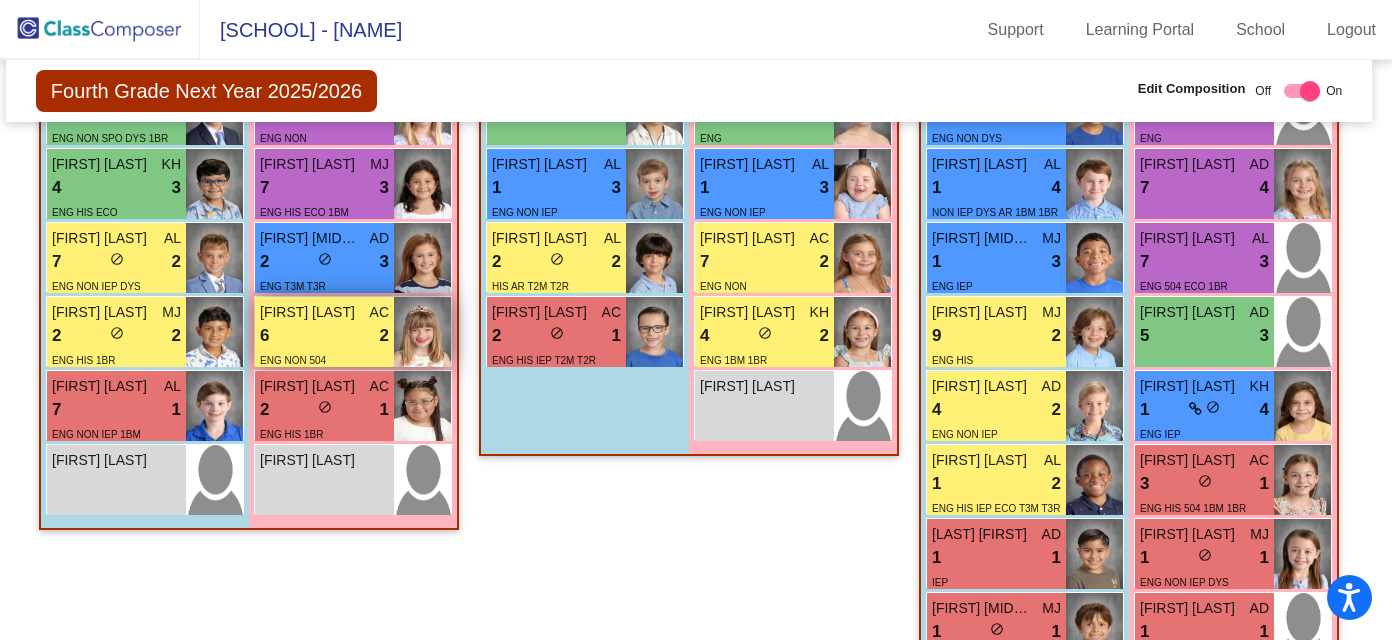 scroll, scrollTop: 3168, scrollLeft: 7, axis: both 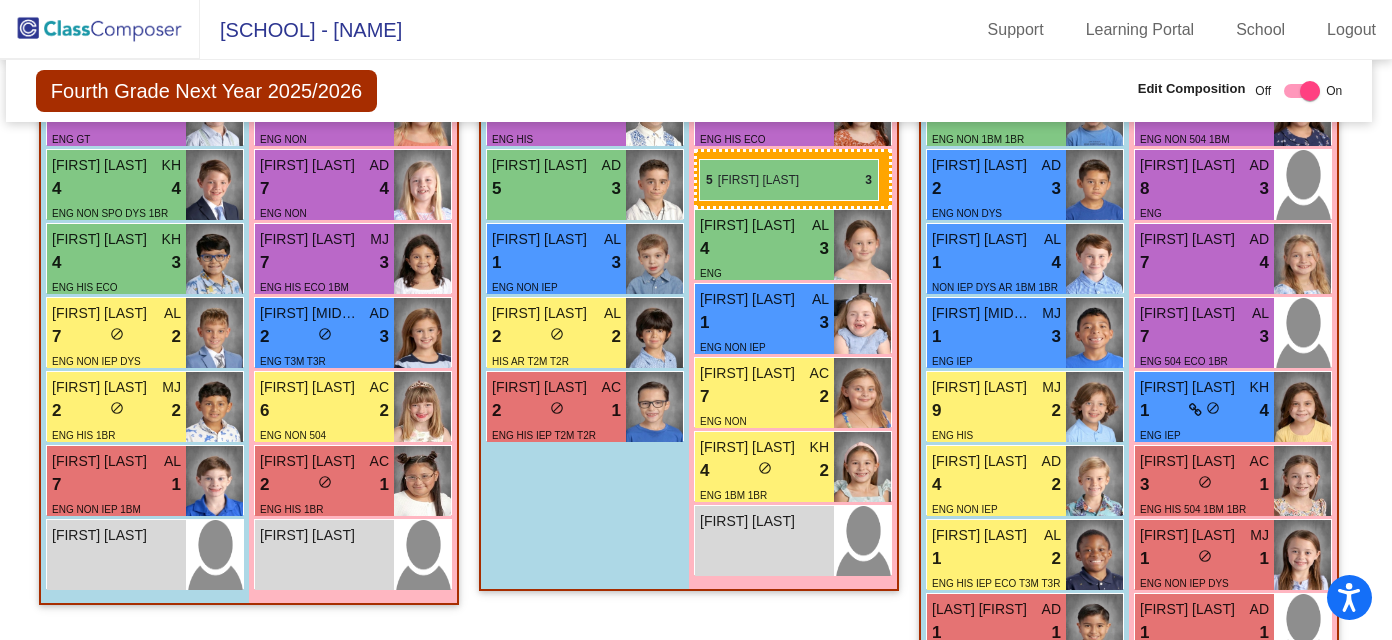 drag, startPoint x: 1319, startPoint y: 325, endPoint x: 698, endPoint y: 157, distance: 643.3234 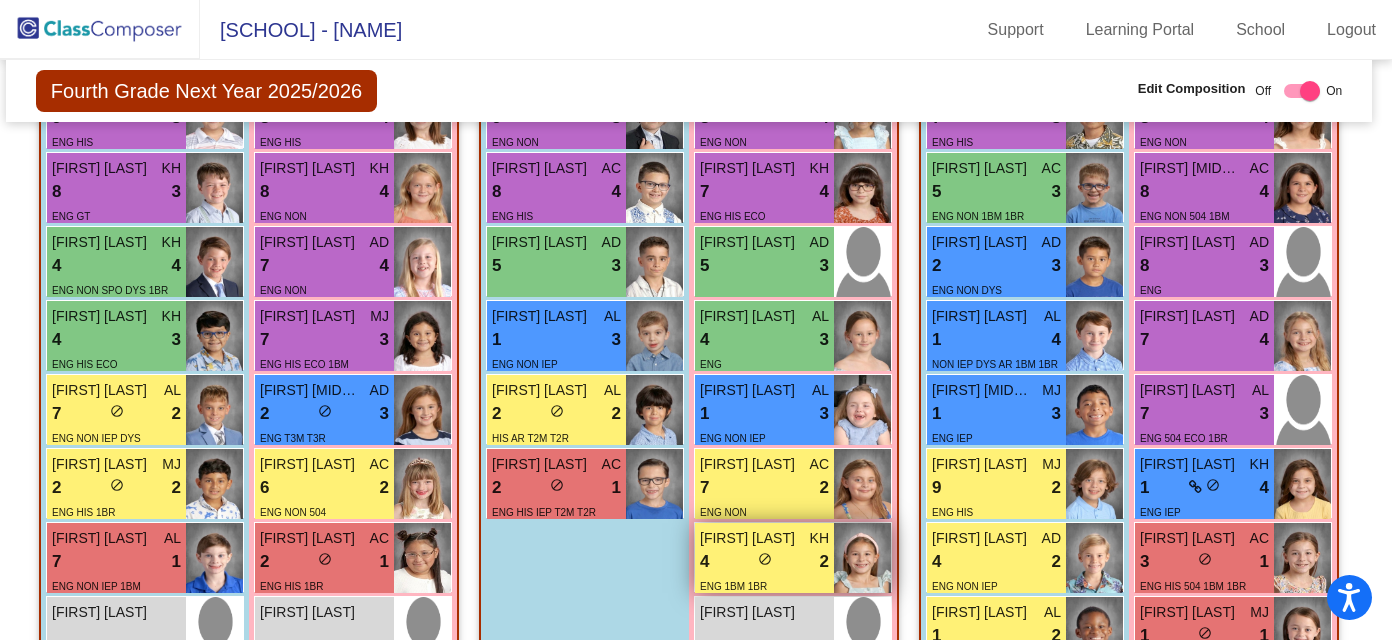scroll, scrollTop: 3014, scrollLeft: 7, axis: both 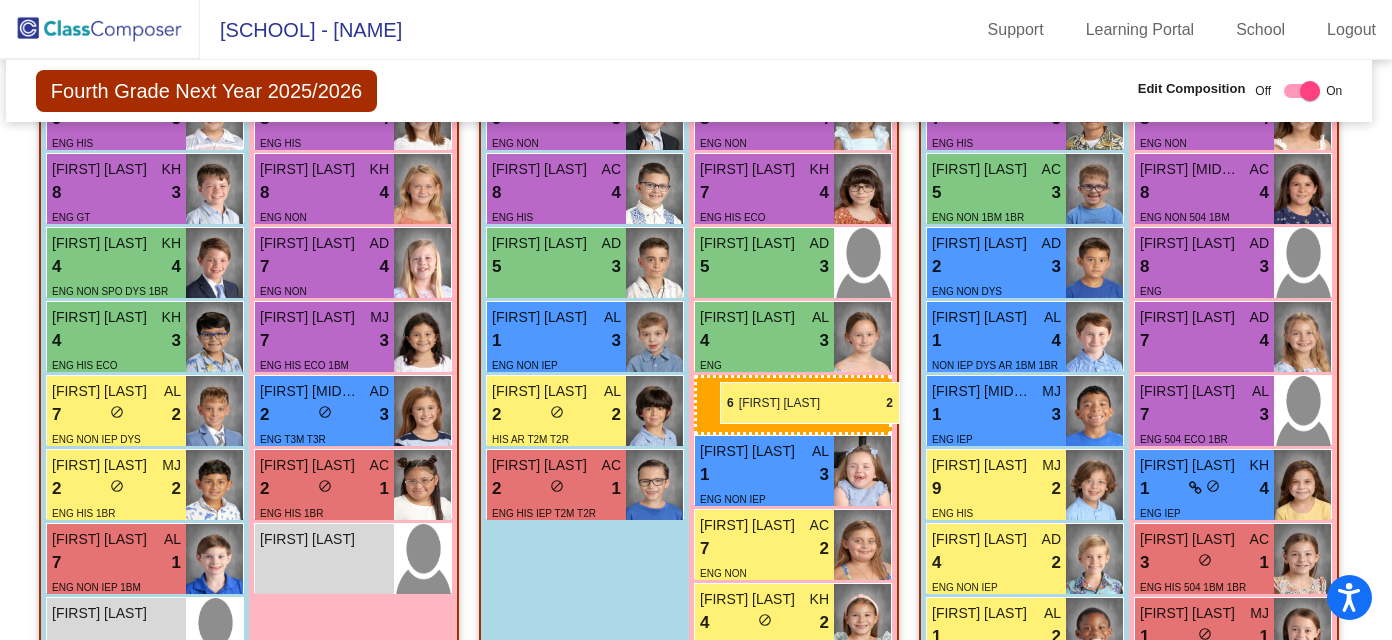 drag, startPoint x: 314, startPoint y: 486, endPoint x: 719, endPoint y: 380, distance: 418.64185 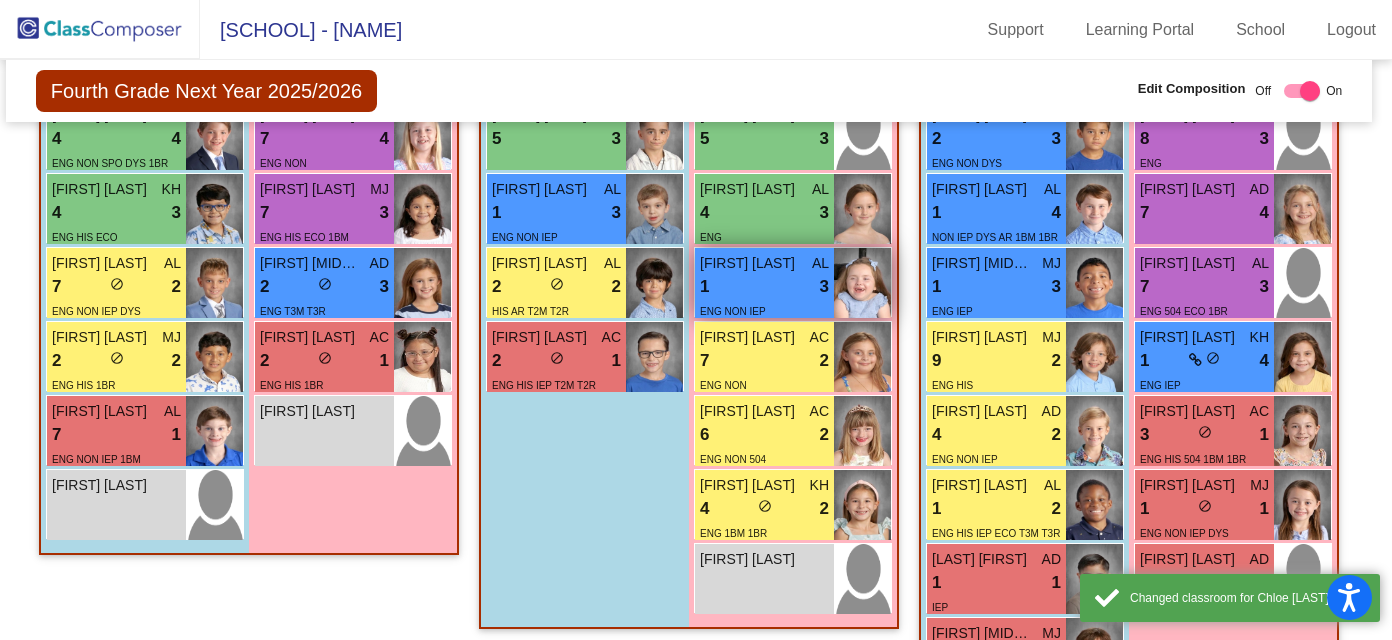 scroll, scrollTop: 3145, scrollLeft: 7, axis: both 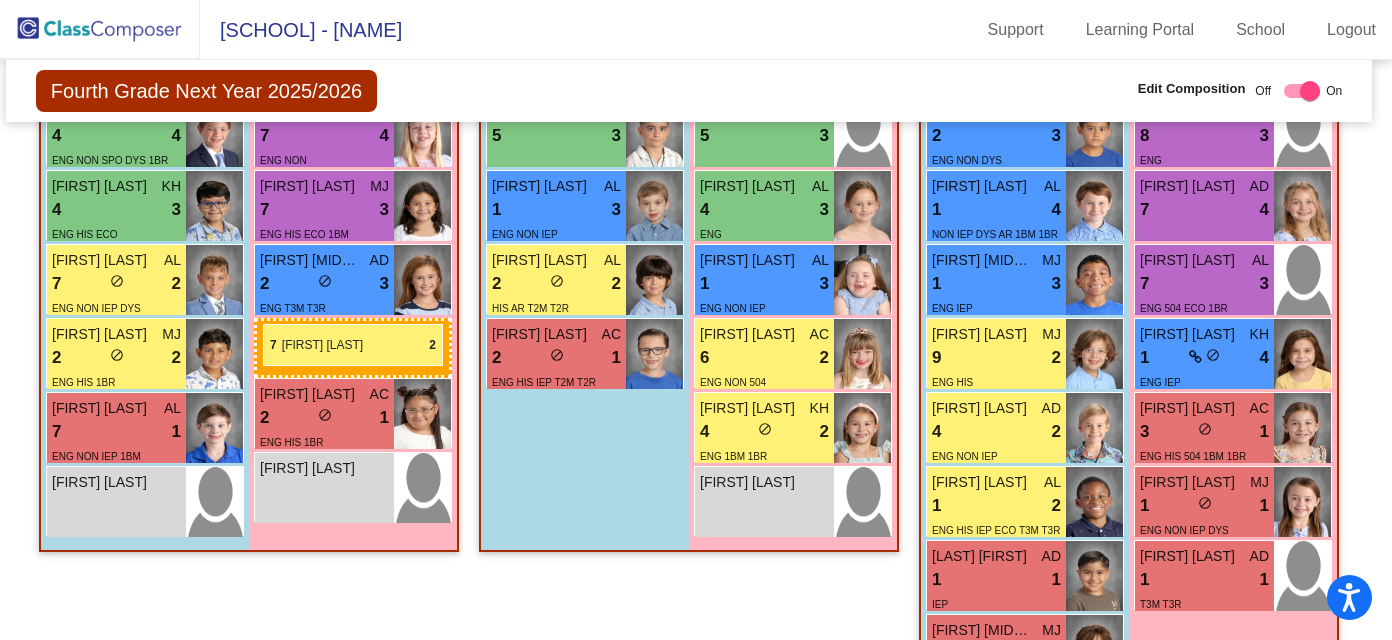 drag, startPoint x: 807, startPoint y: 365, endPoint x: 262, endPoint y: 323, distance: 546.61597 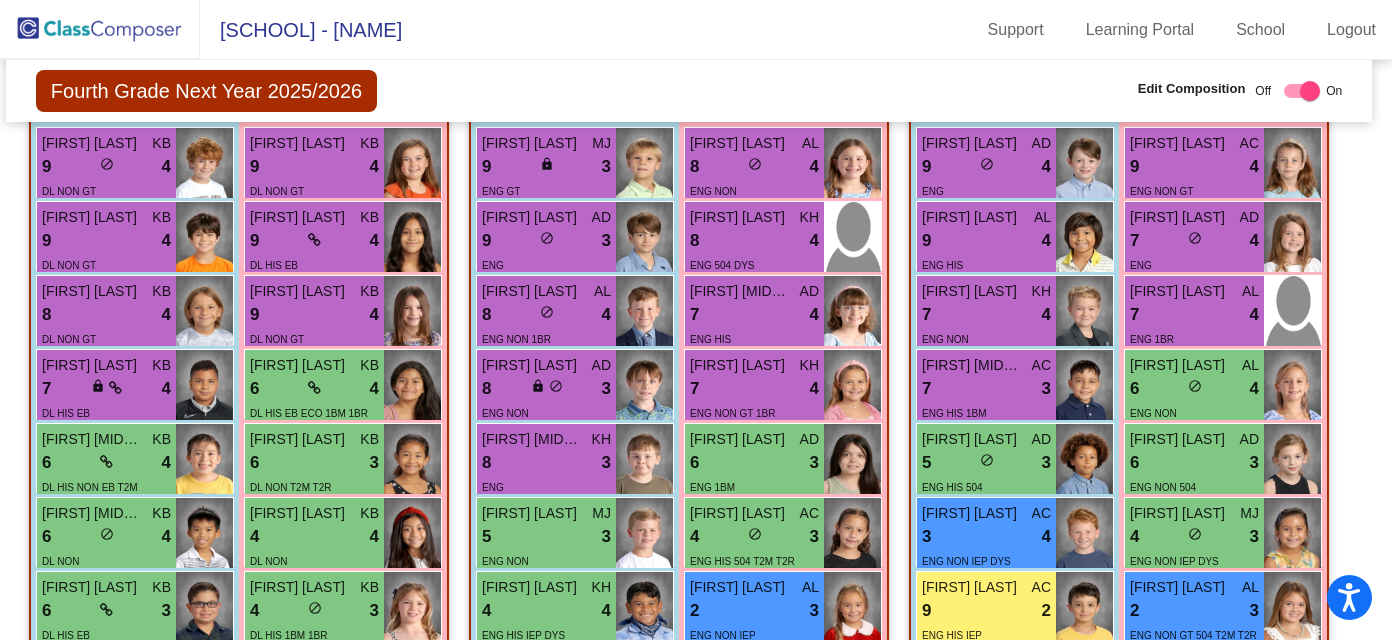 scroll, scrollTop: 1663, scrollLeft: 7, axis: both 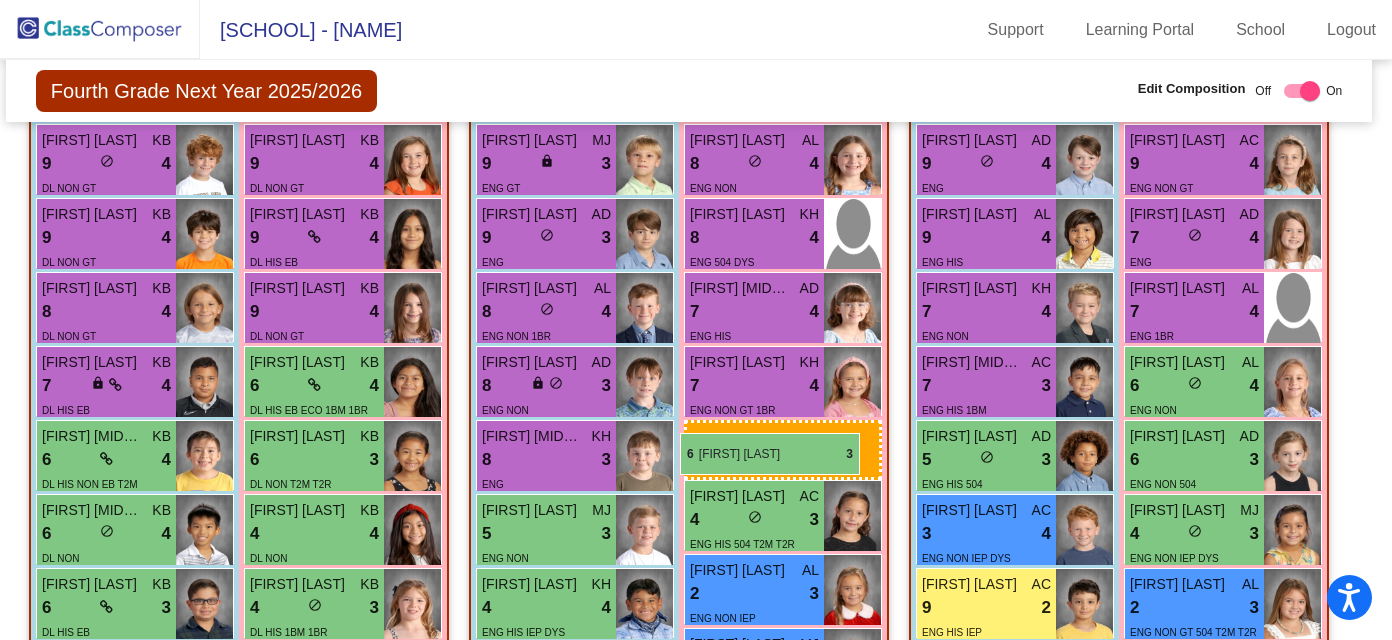 drag, startPoint x: 757, startPoint y: 458, endPoint x: 682, endPoint y: 426, distance: 81.5414 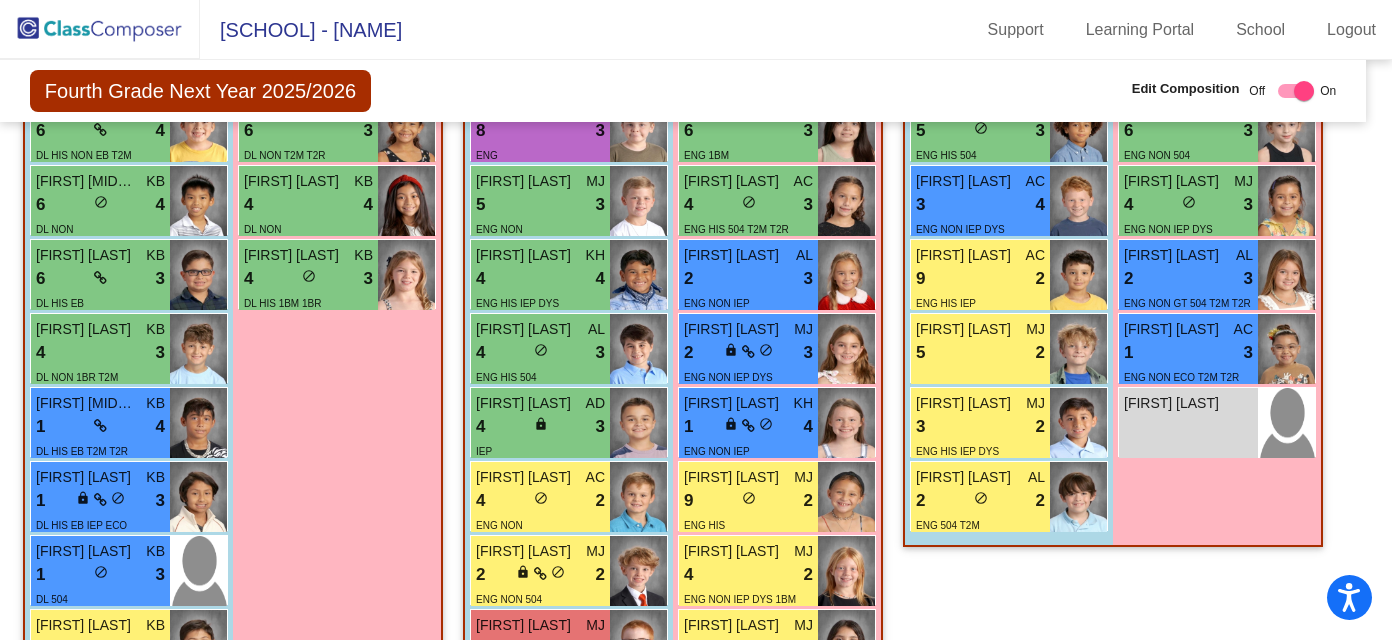 scroll, scrollTop: 2003, scrollLeft: 13, axis: both 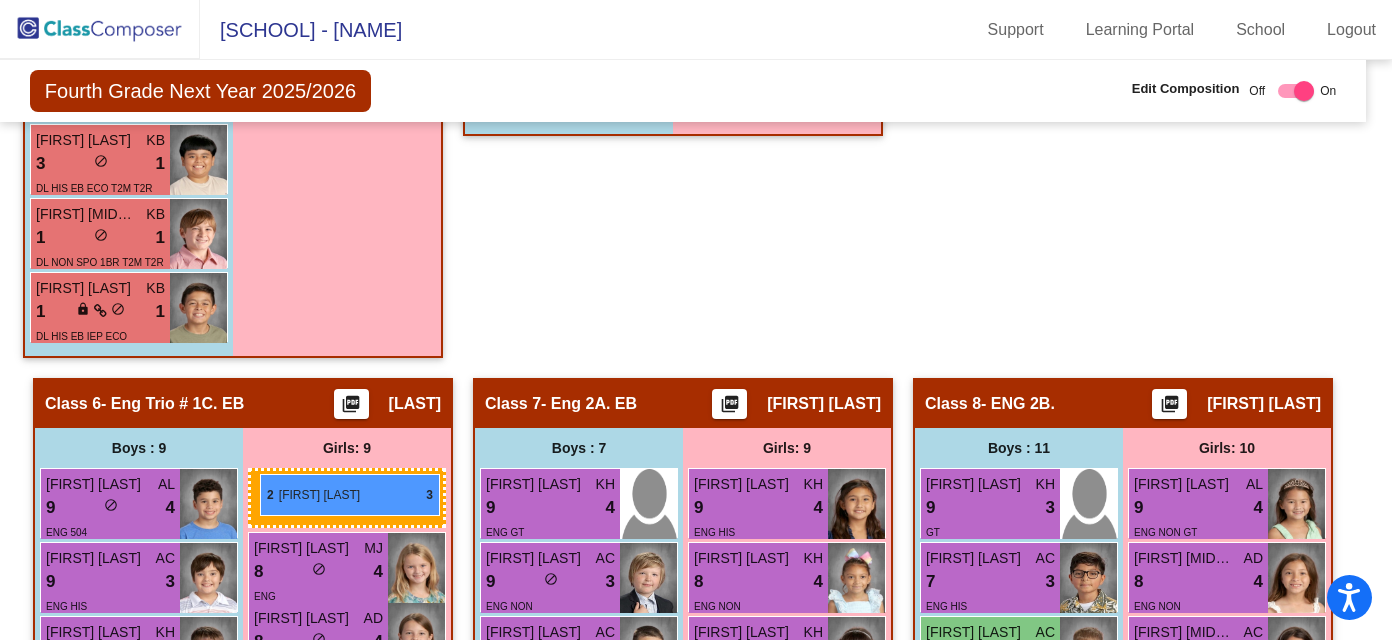drag, startPoint x: 798, startPoint y: 250, endPoint x: 260, endPoint y: 472, distance: 582.0034 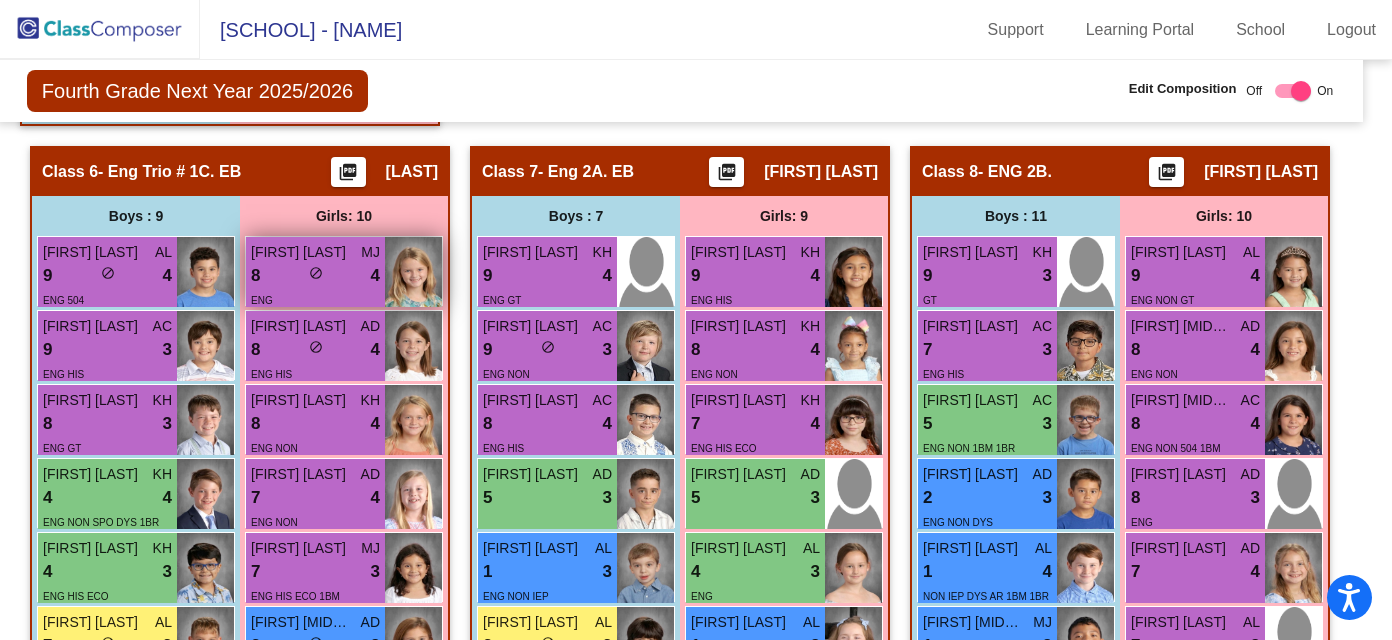 scroll, scrollTop: 2777, scrollLeft: 16, axis: both 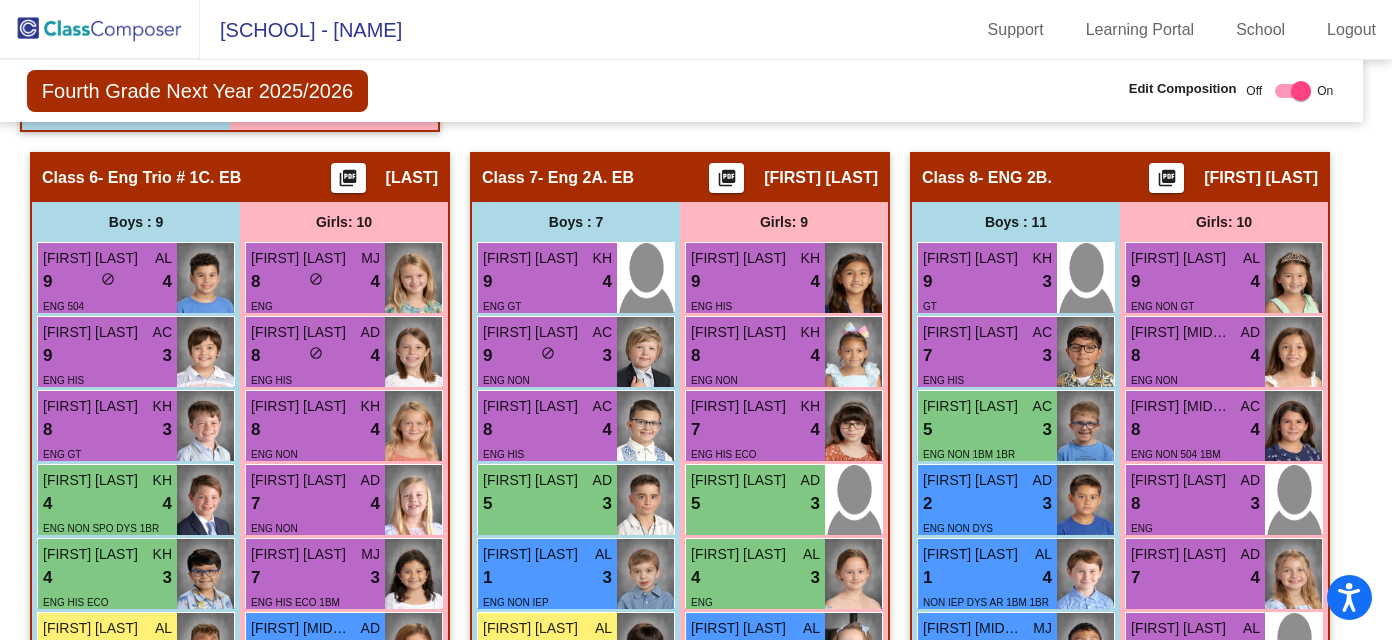 click on "Fourth Grade Next Year 2025/2026  Edit Composition Off   On  Incoming   Digital Data Wall" 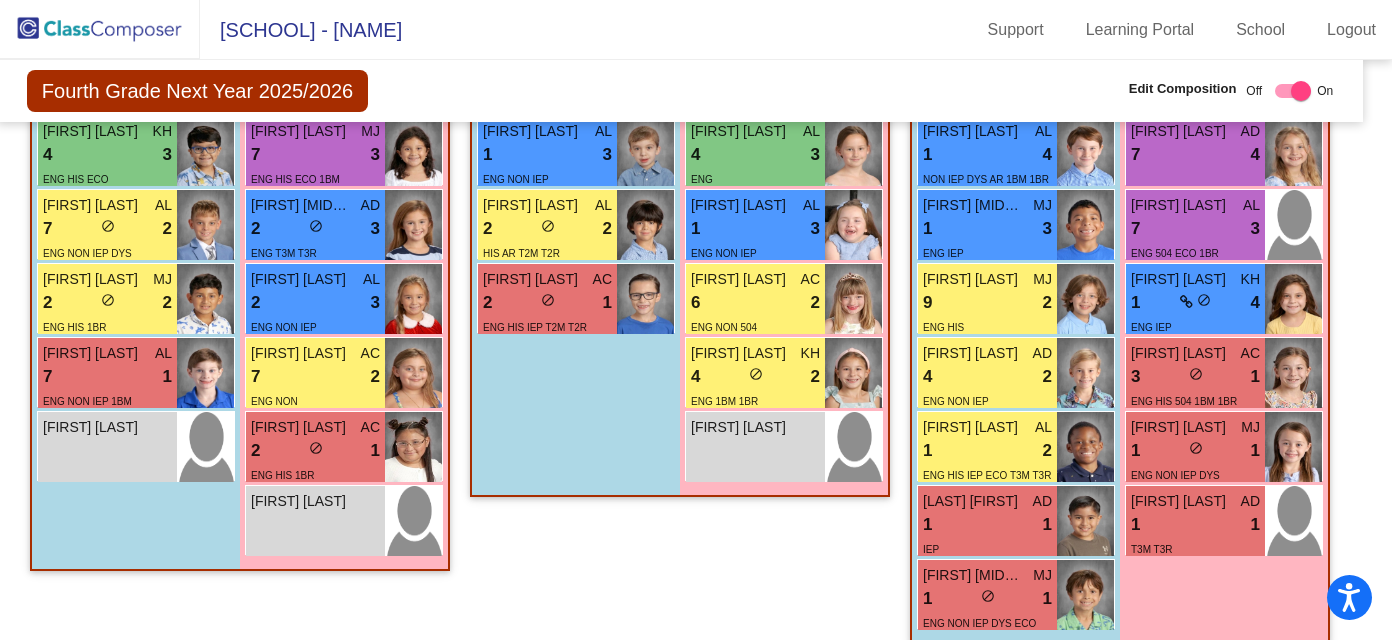 scroll, scrollTop: 3234, scrollLeft: 16, axis: both 